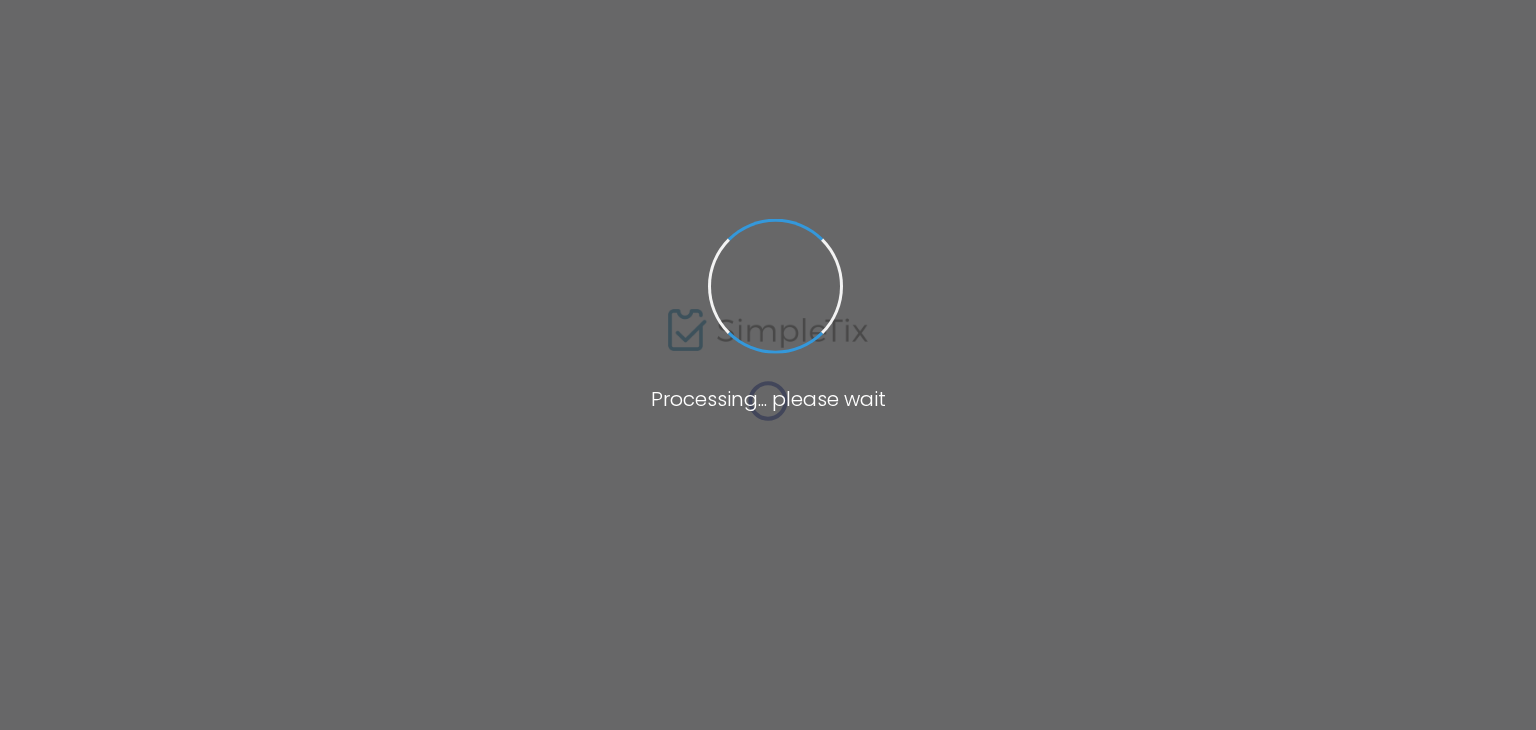 type on "Haslett Carriage House" 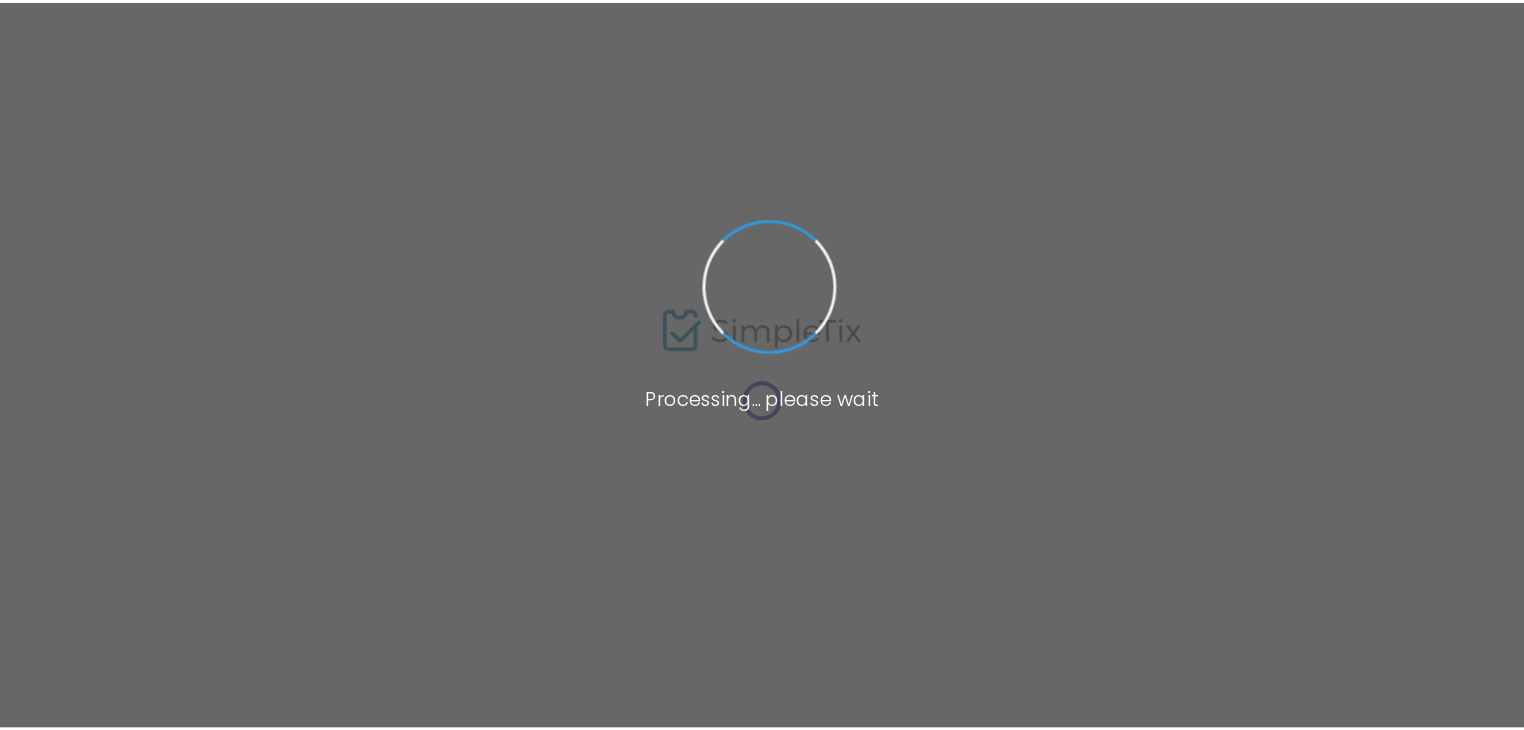scroll, scrollTop: 0, scrollLeft: 0, axis: both 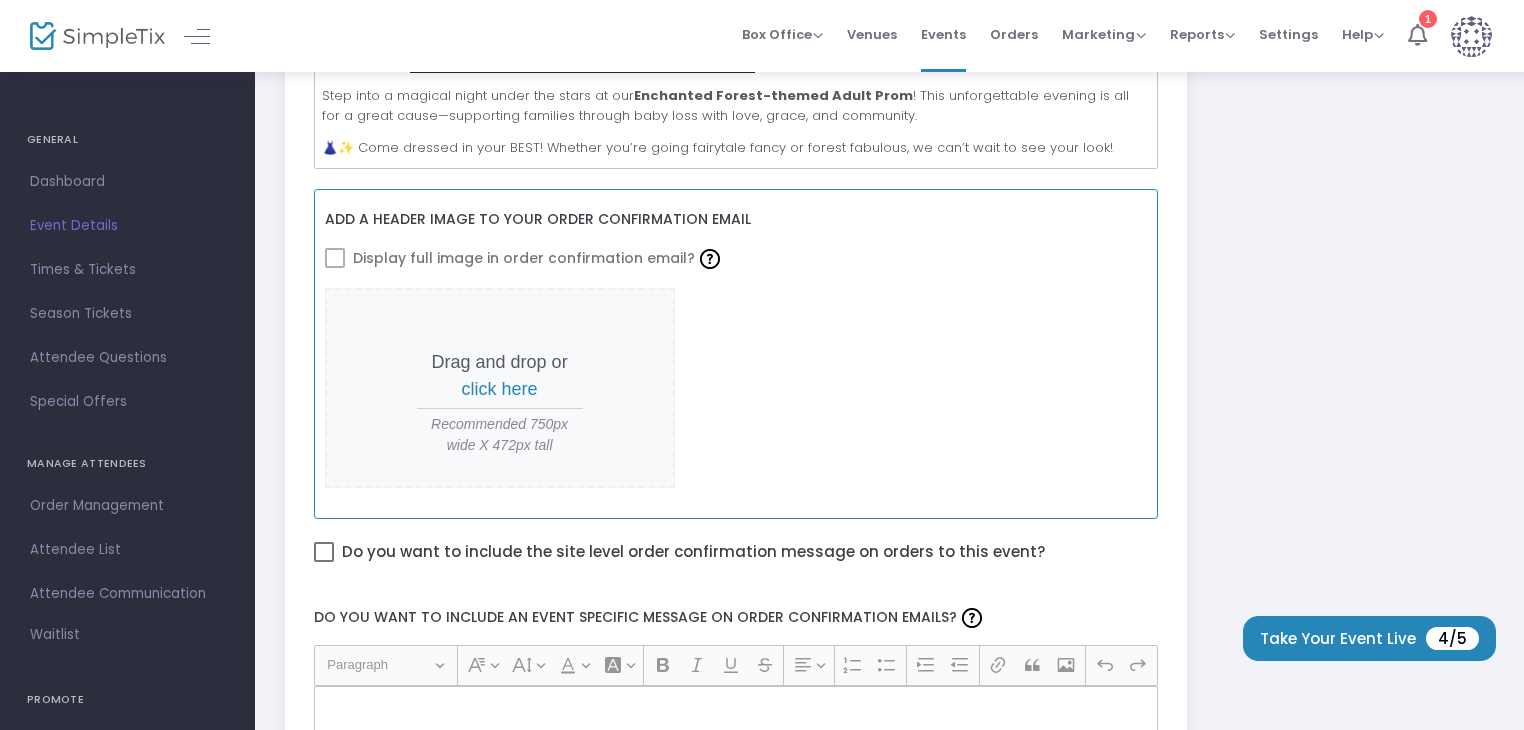 click at bounding box center (335, 258) 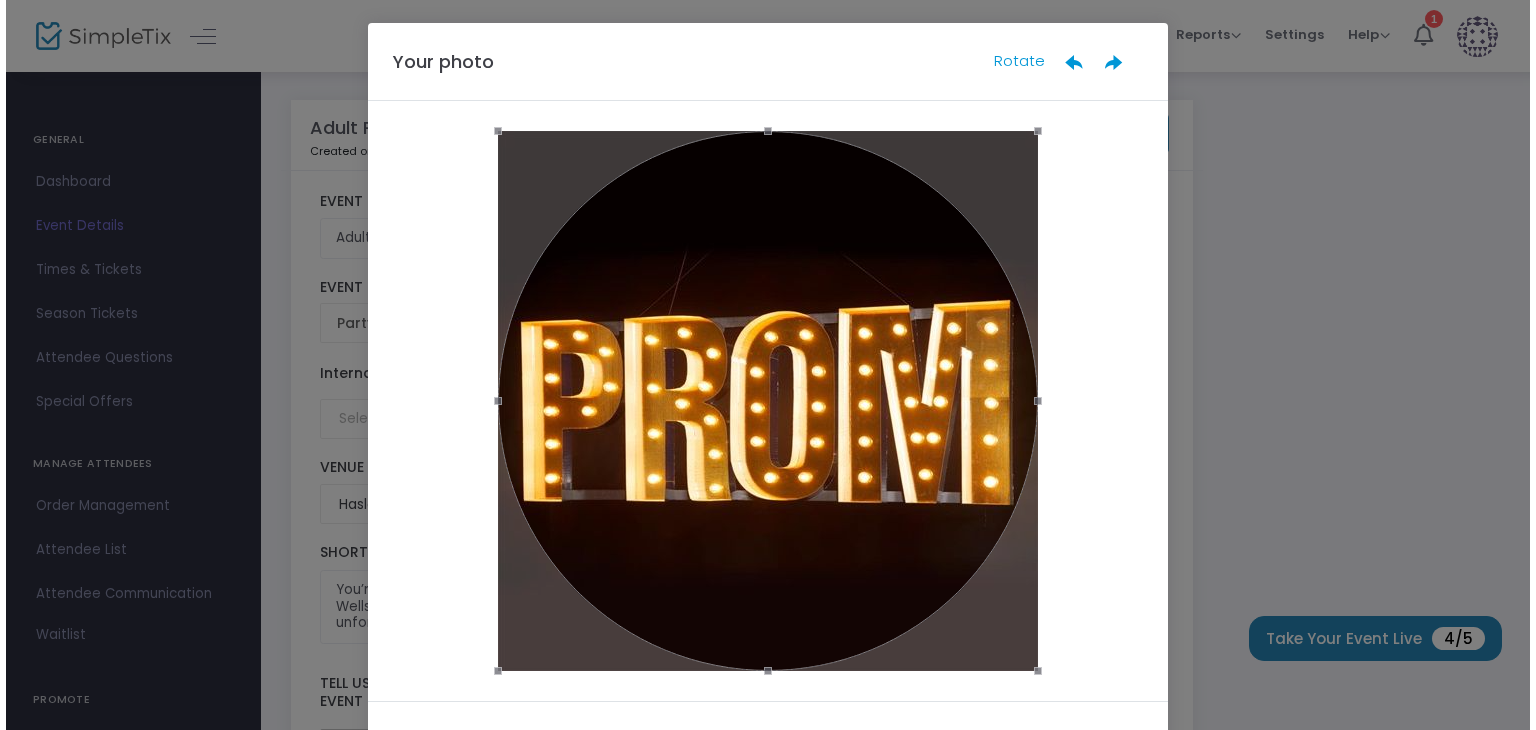 scroll, scrollTop: 0, scrollLeft: 0, axis: both 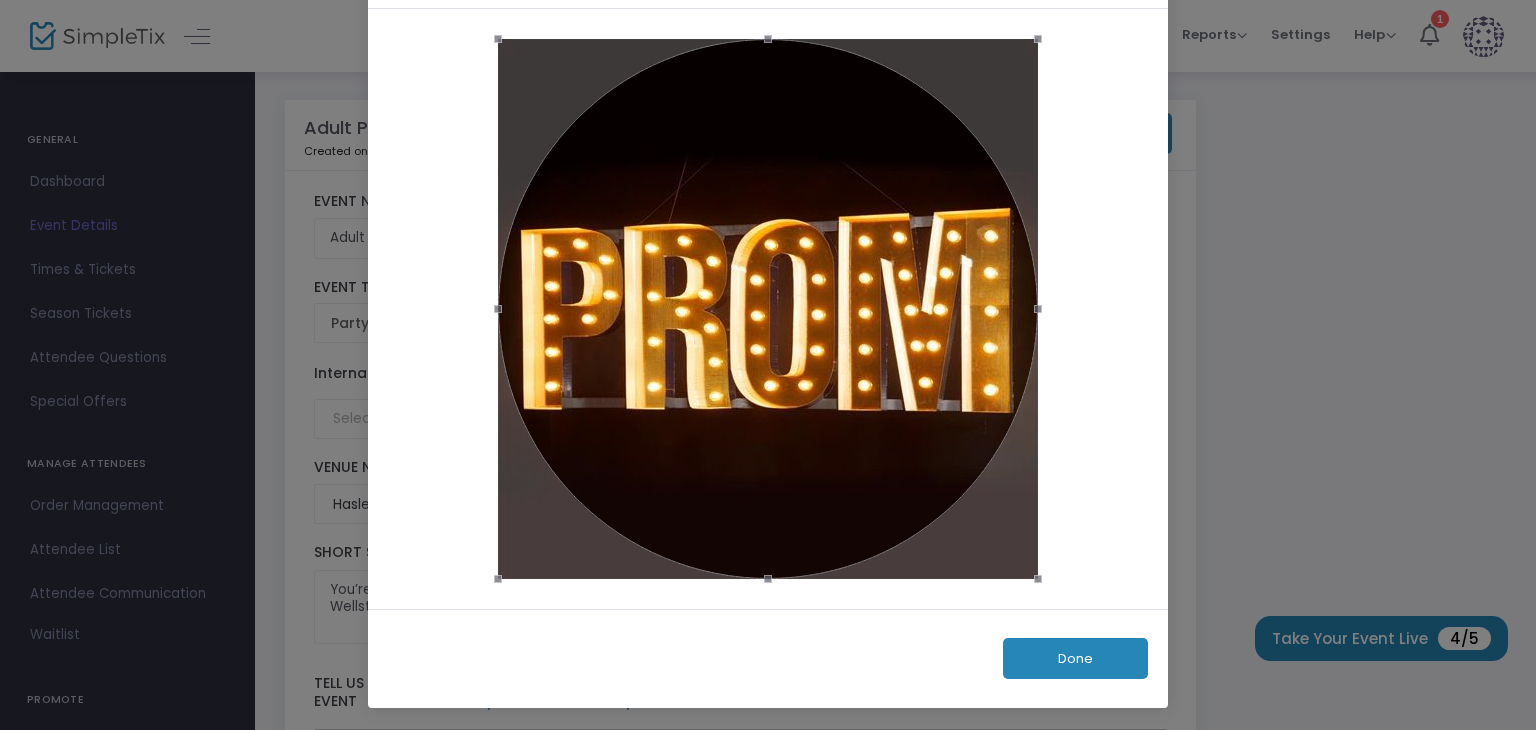 click on "Done" 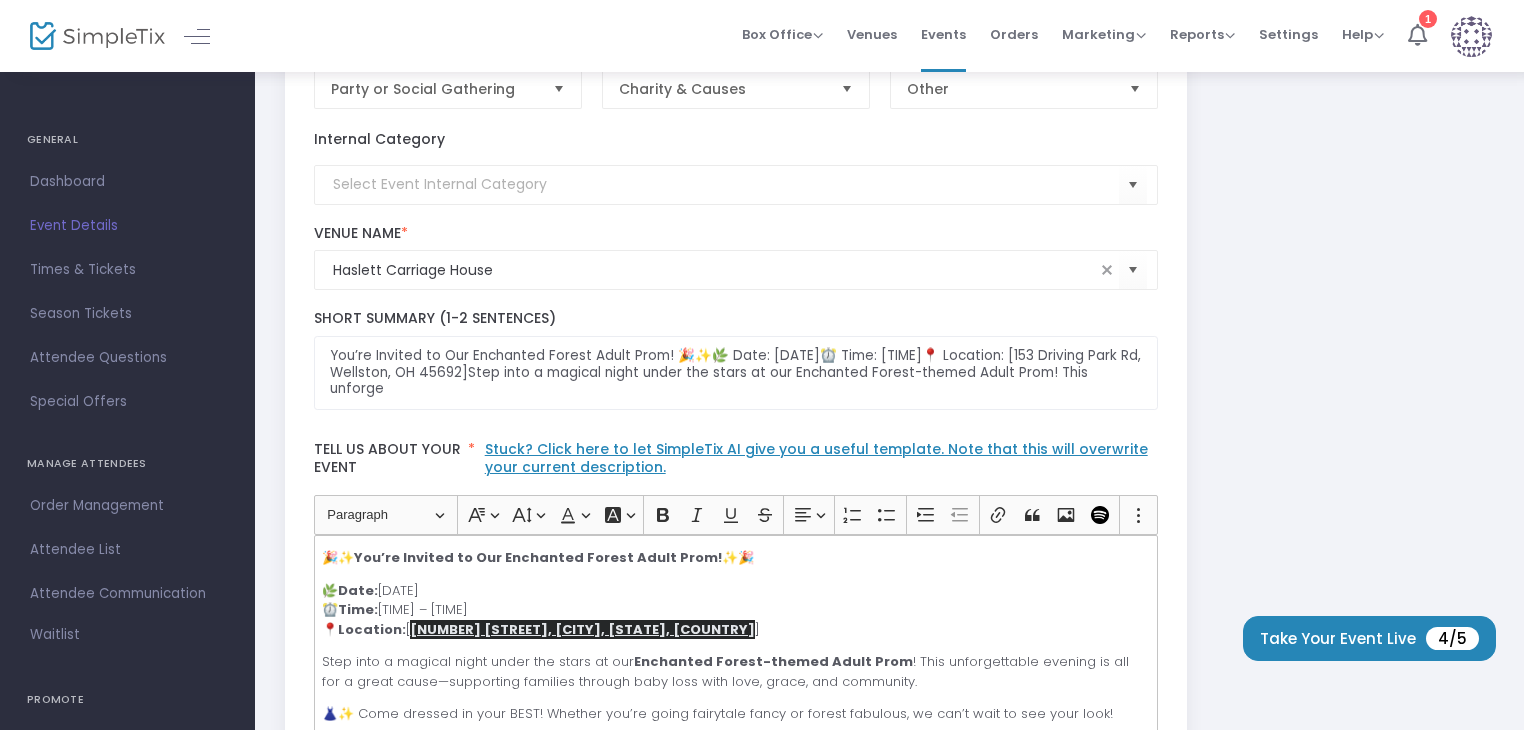 scroll, scrollTop: 200, scrollLeft: 0, axis: vertical 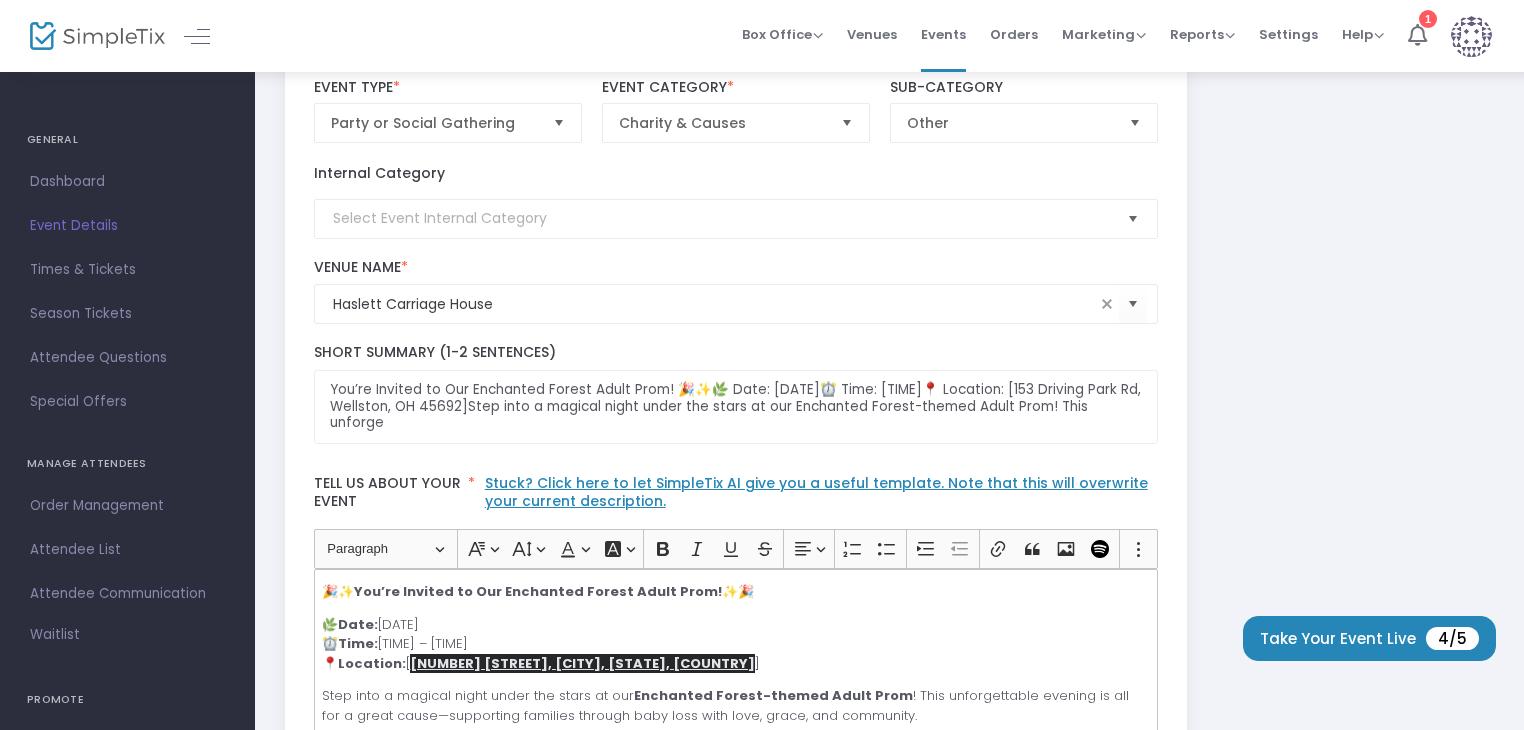 click 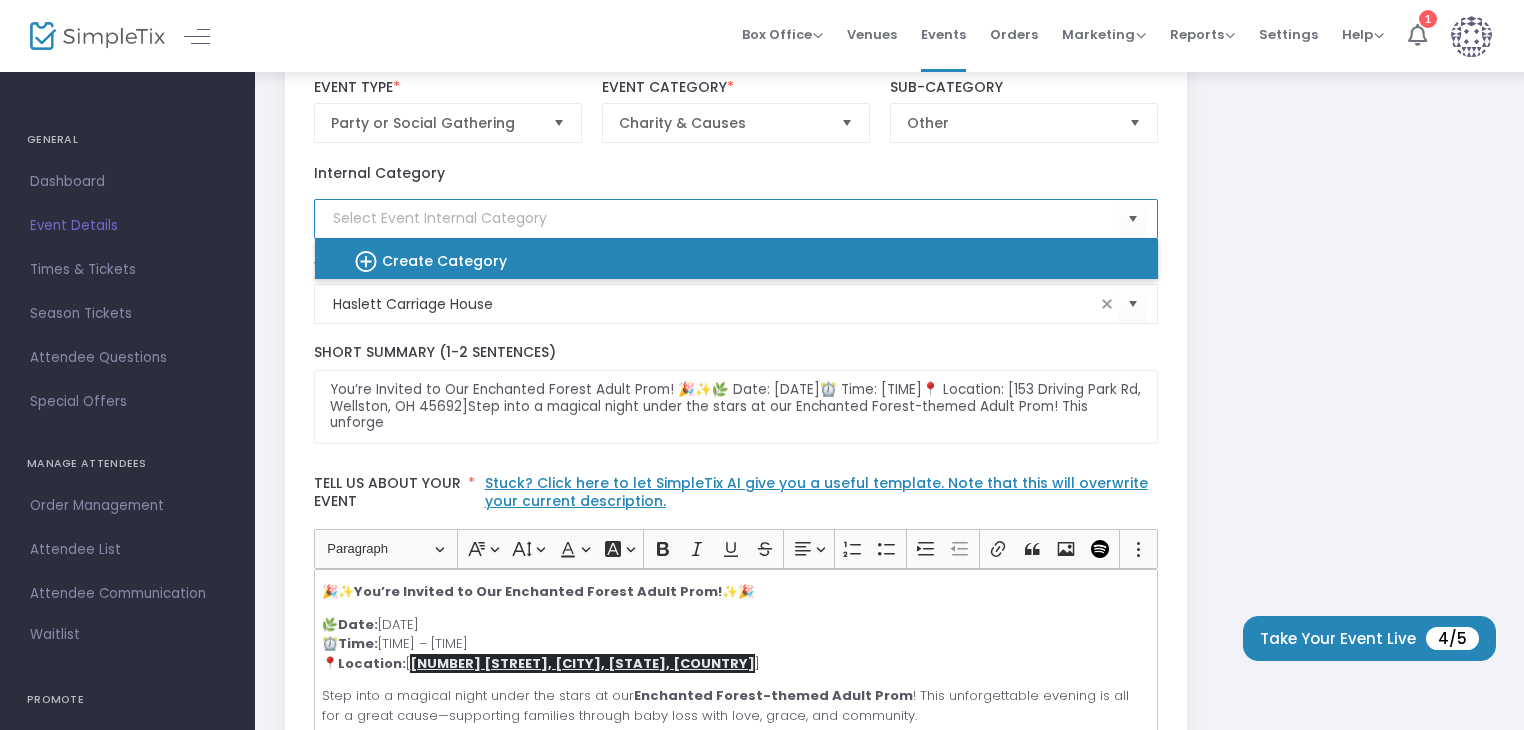 click on "Create Category" at bounding box center (726, 259) 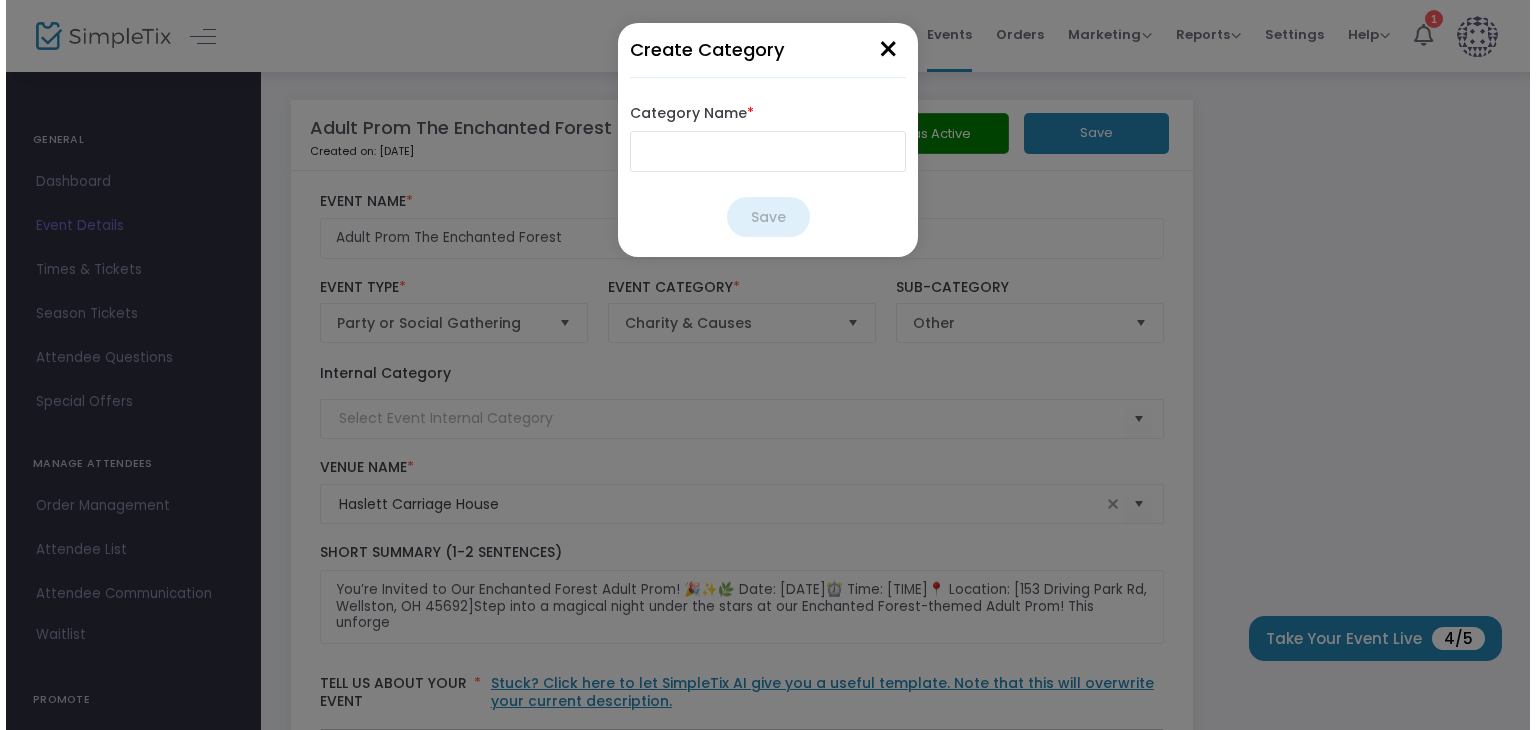 scroll, scrollTop: 0, scrollLeft: 0, axis: both 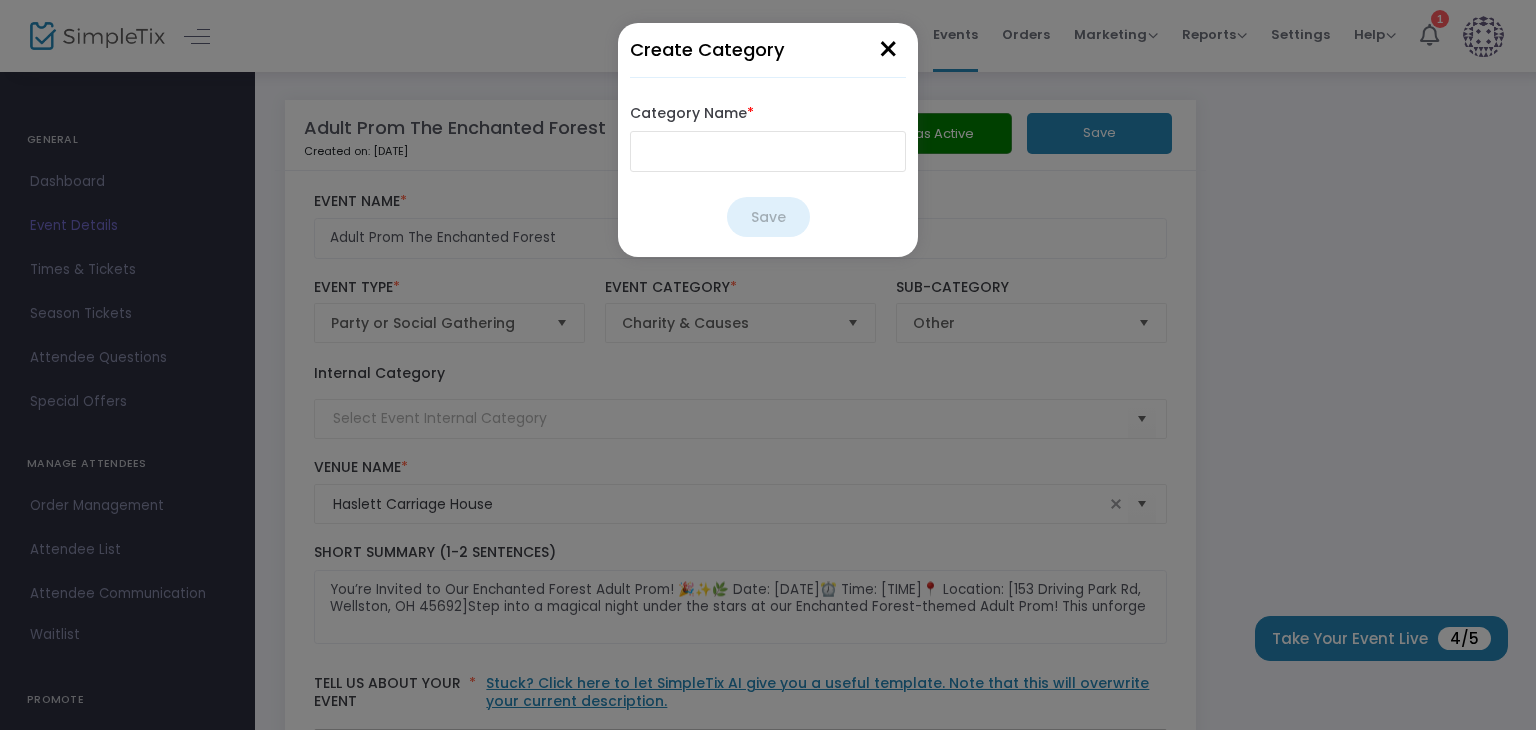 click on "Category Name *" at bounding box center [768, 151] 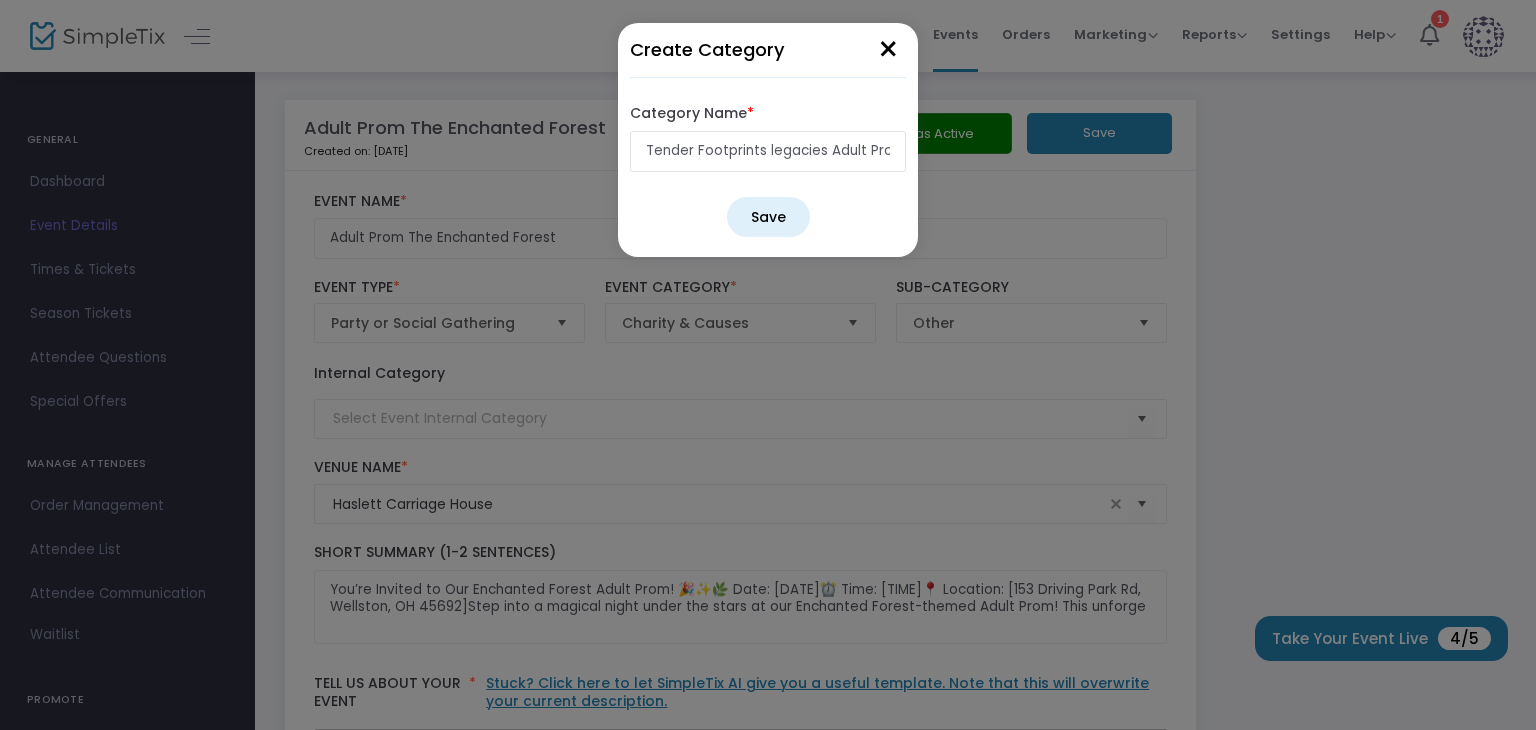 scroll, scrollTop: 0, scrollLeft: 14, axis: horizontal 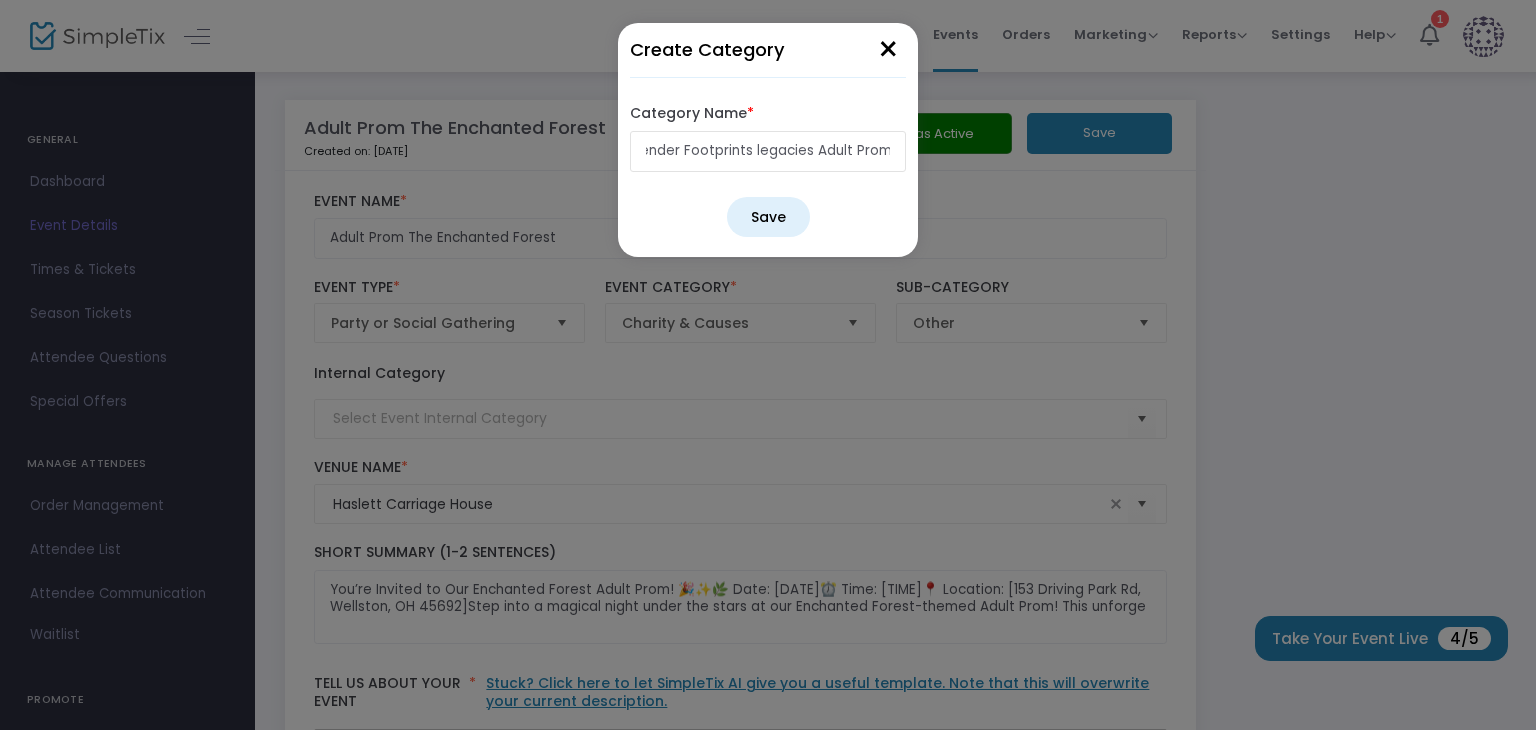 click on "Tender Footprints legacies Adult Prom" at bounding box center [768, 151] 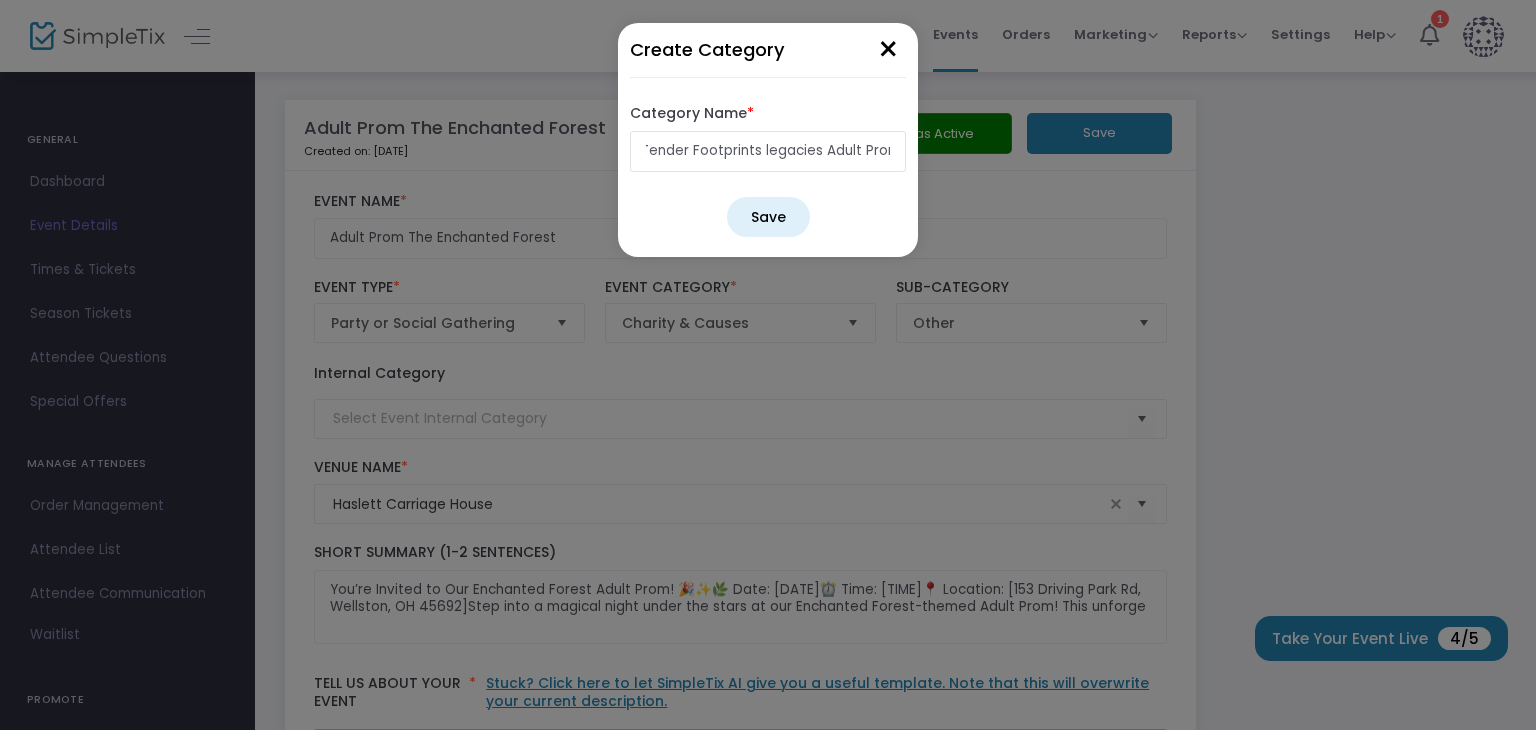 scroll, scrollTop: 0, scrollLeft: 11, axis: horizontal 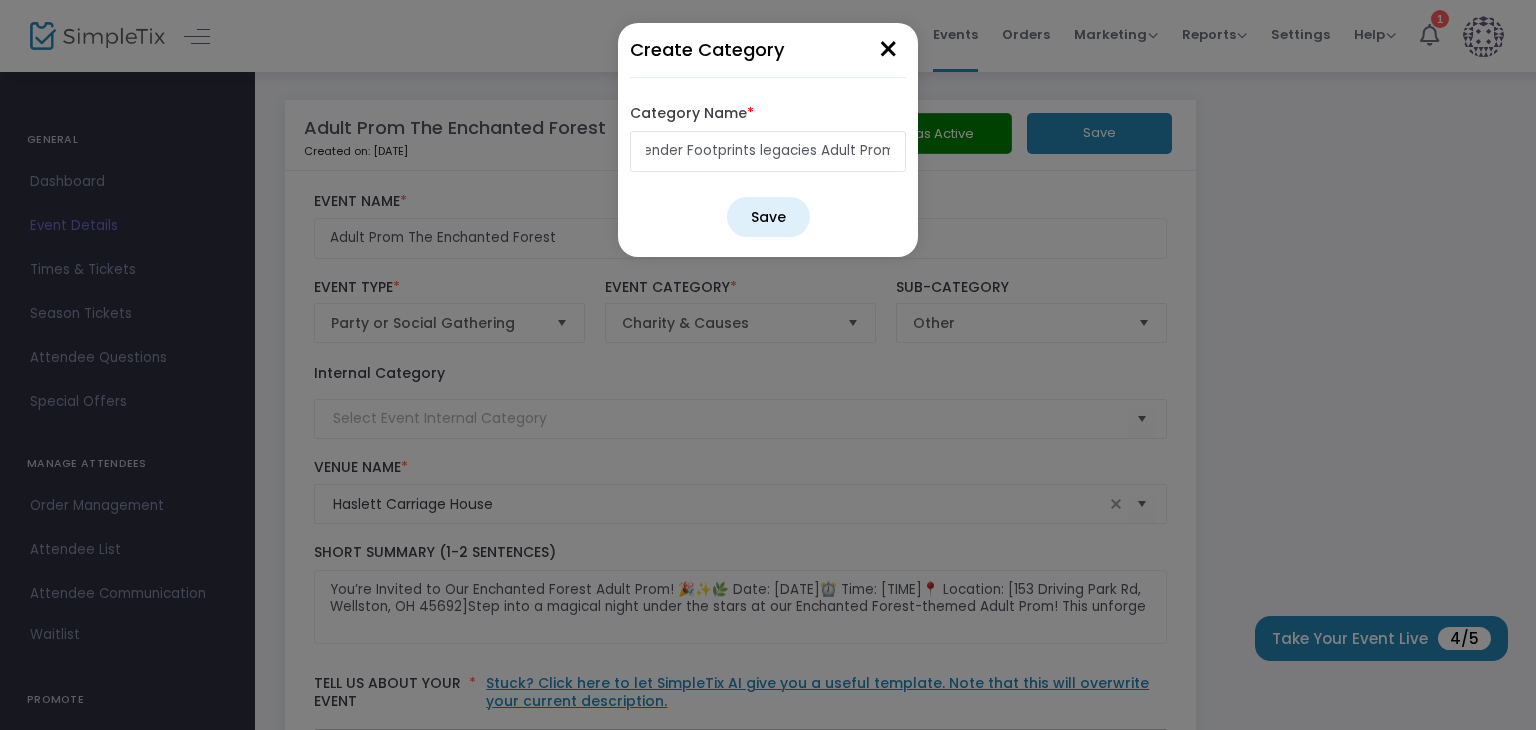 click on "Tender Footprints legacies Adult Prom" at bounding box center [768, 151] 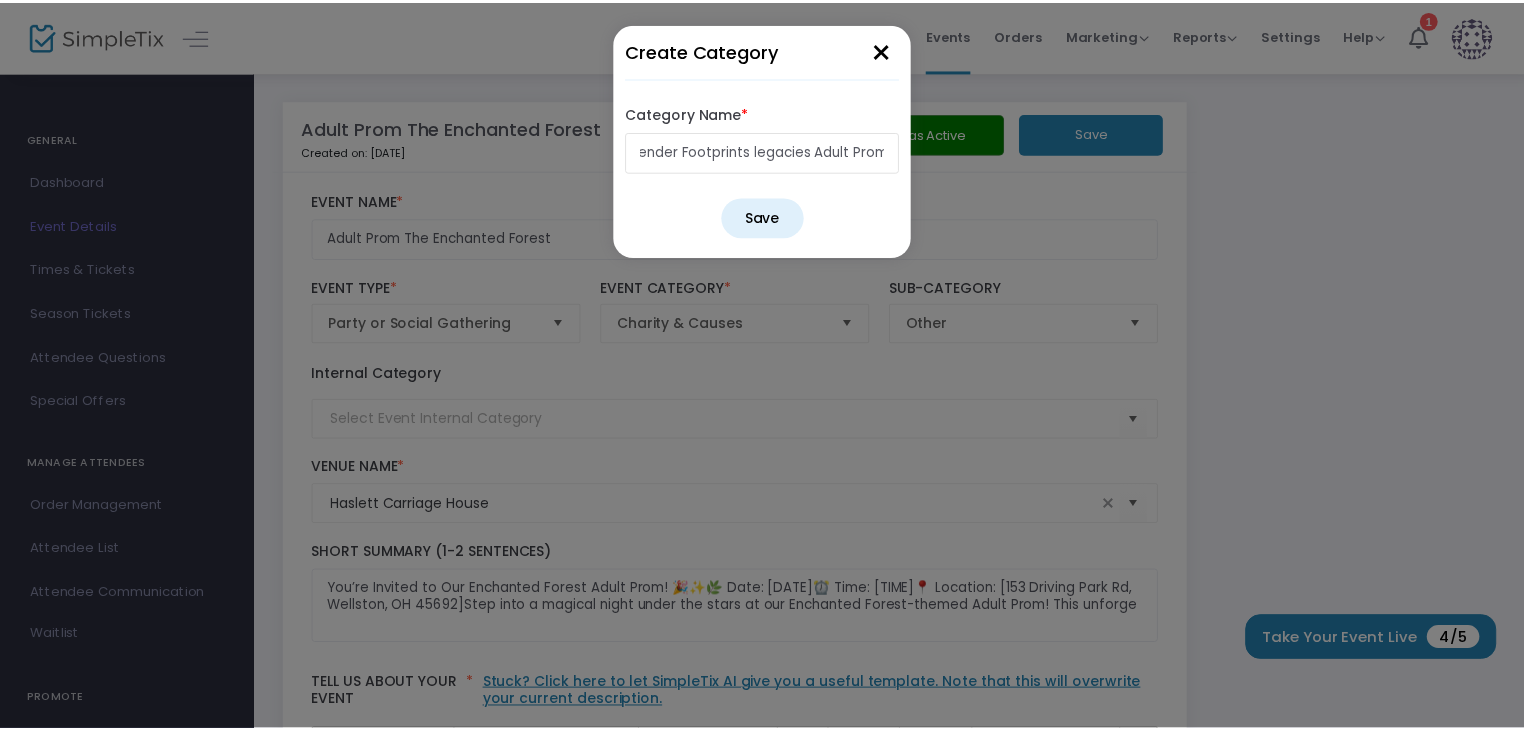 scroll, scrollTop: 0, scrollLeft: 0, axis: both 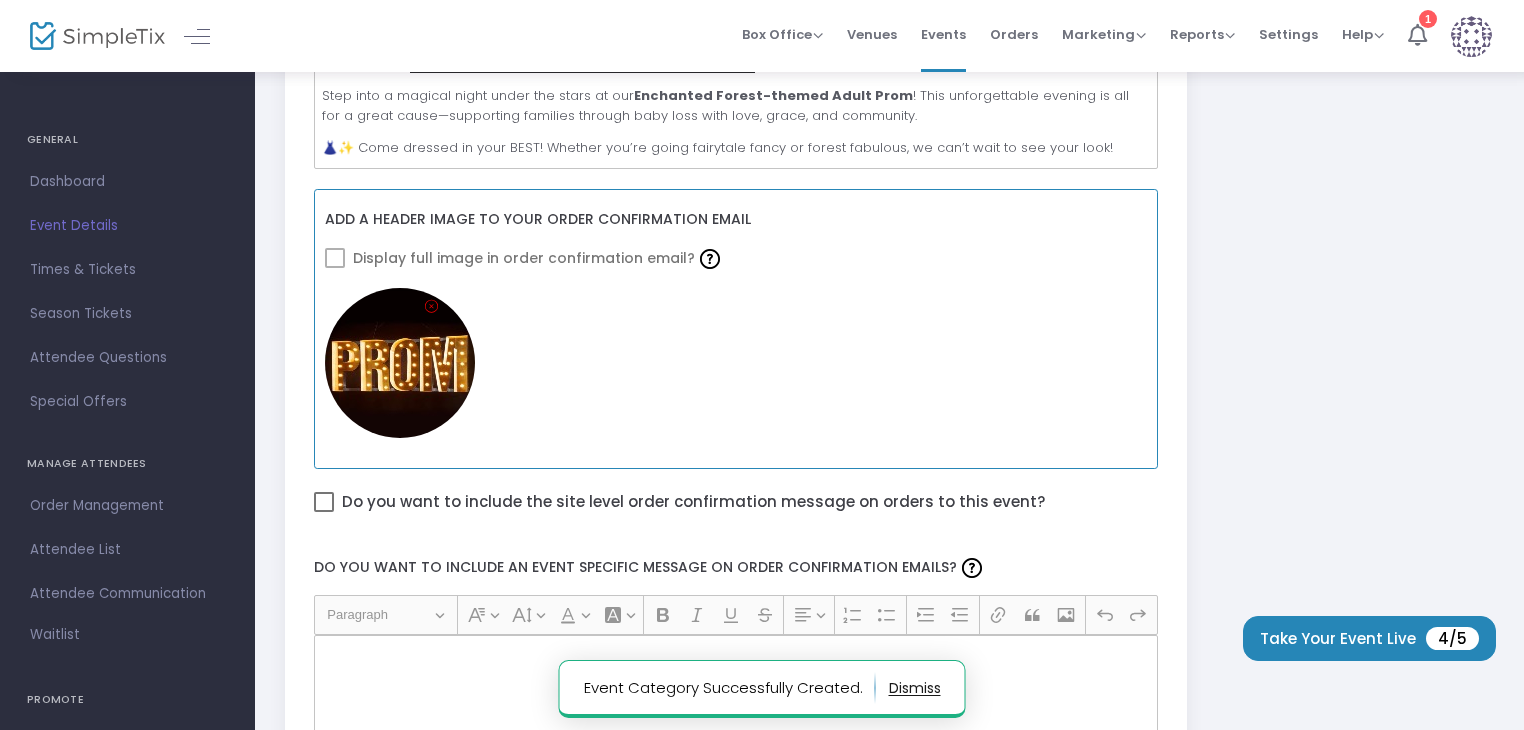 click at bounding box center [335, 258] 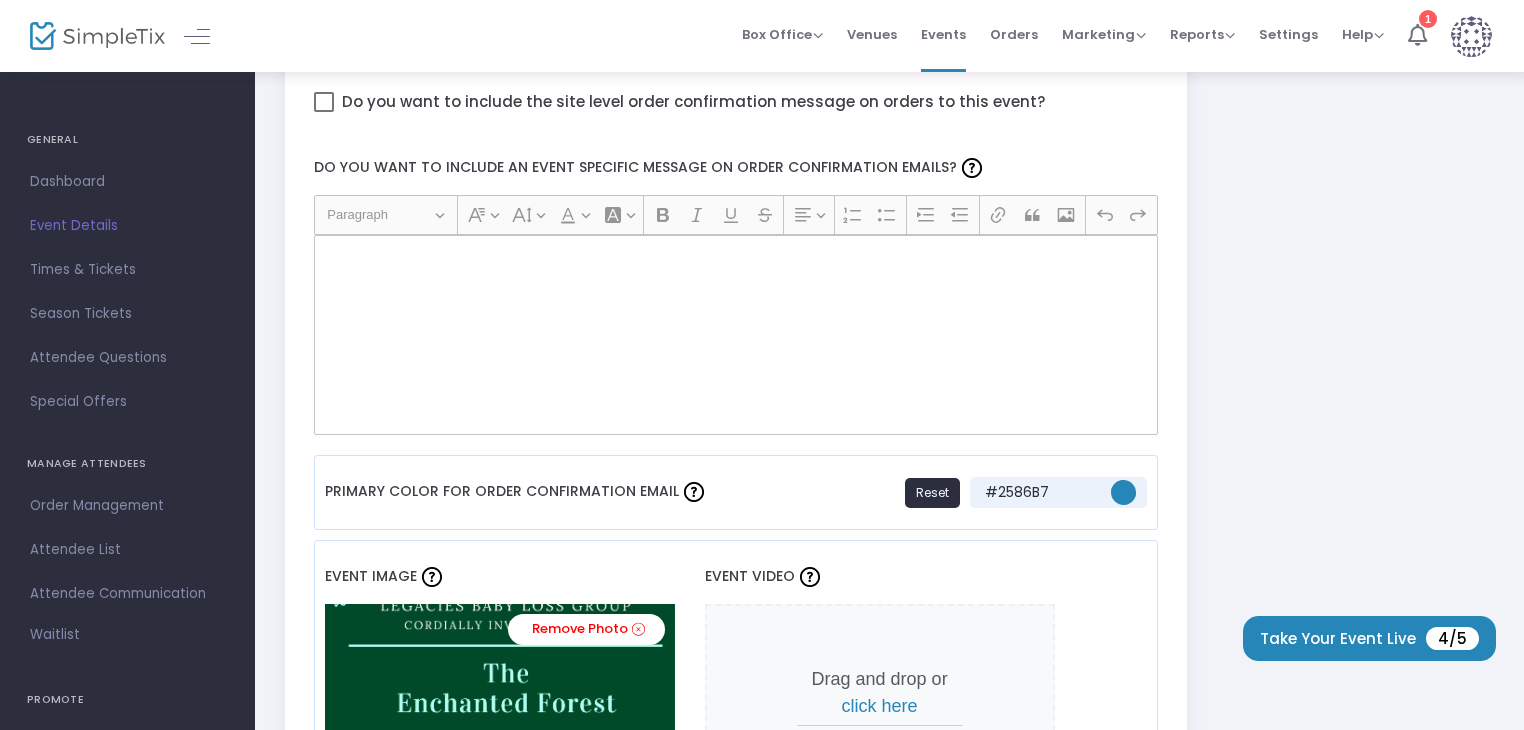 scroll, scrollTop: 1100, scrollLeft: 0, axis: vertical 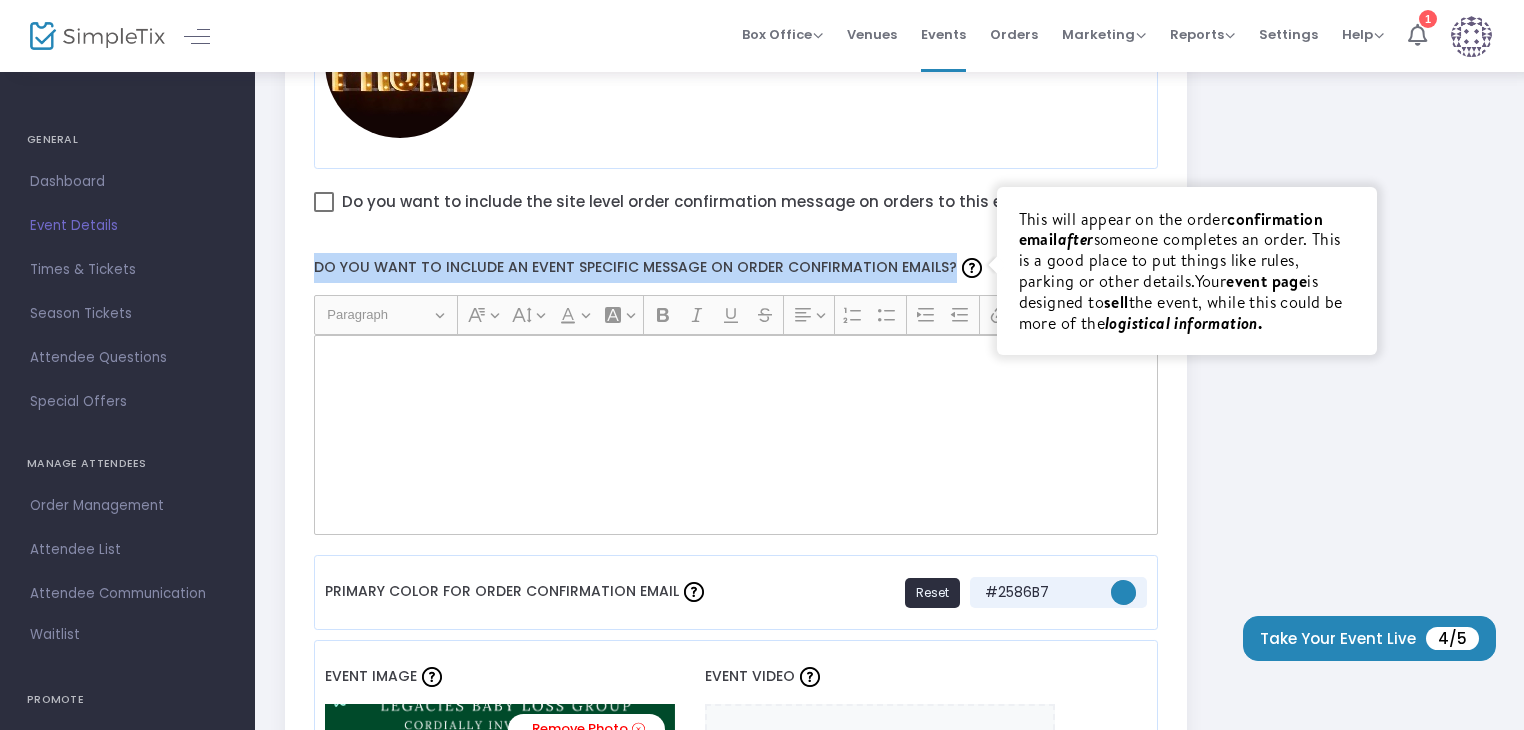 drag, startPoint x: 316, startPoint y: 261, endPoint x: 942, endPoint y: 266, distance: 626.01996 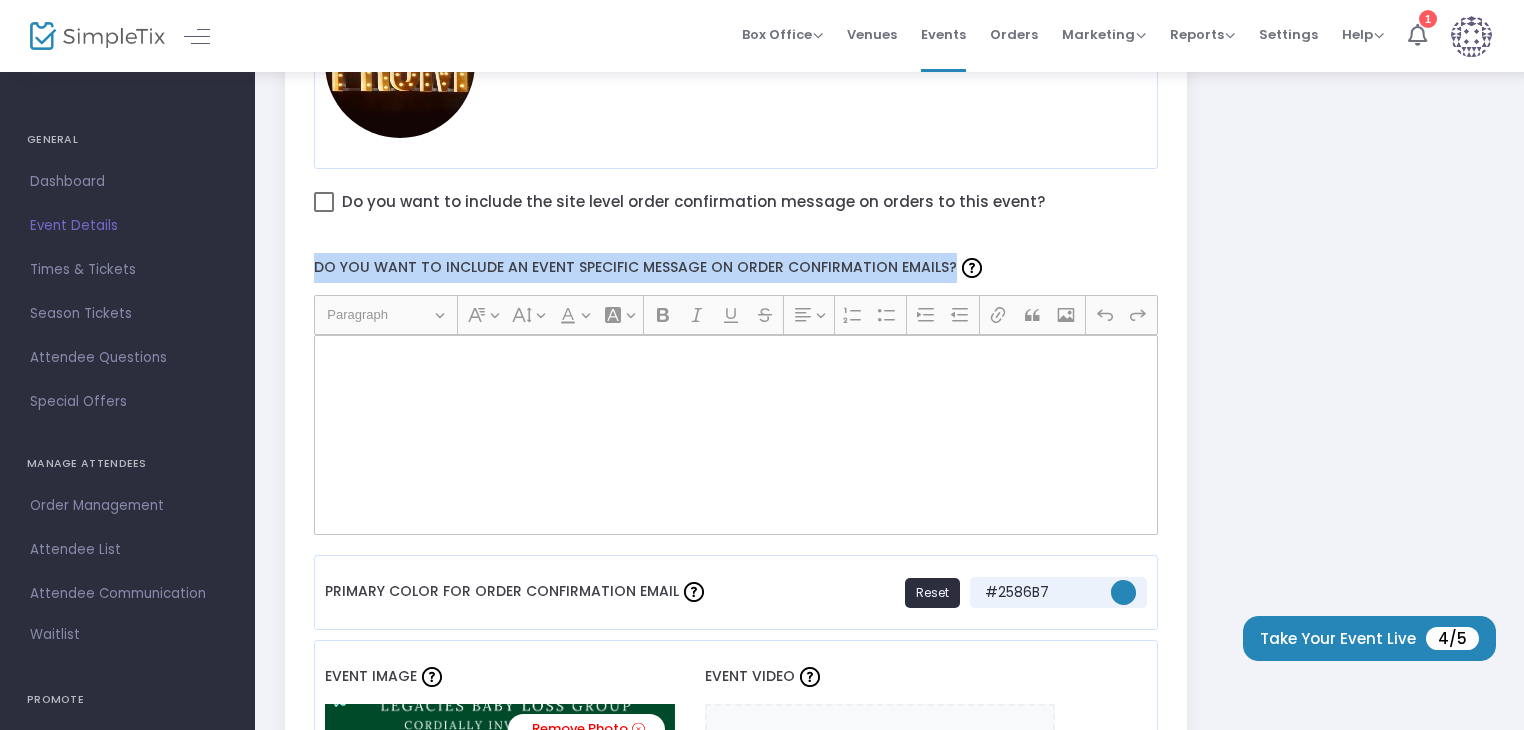 copy on "Do you want to include an event specific message on order confirmation emails?" 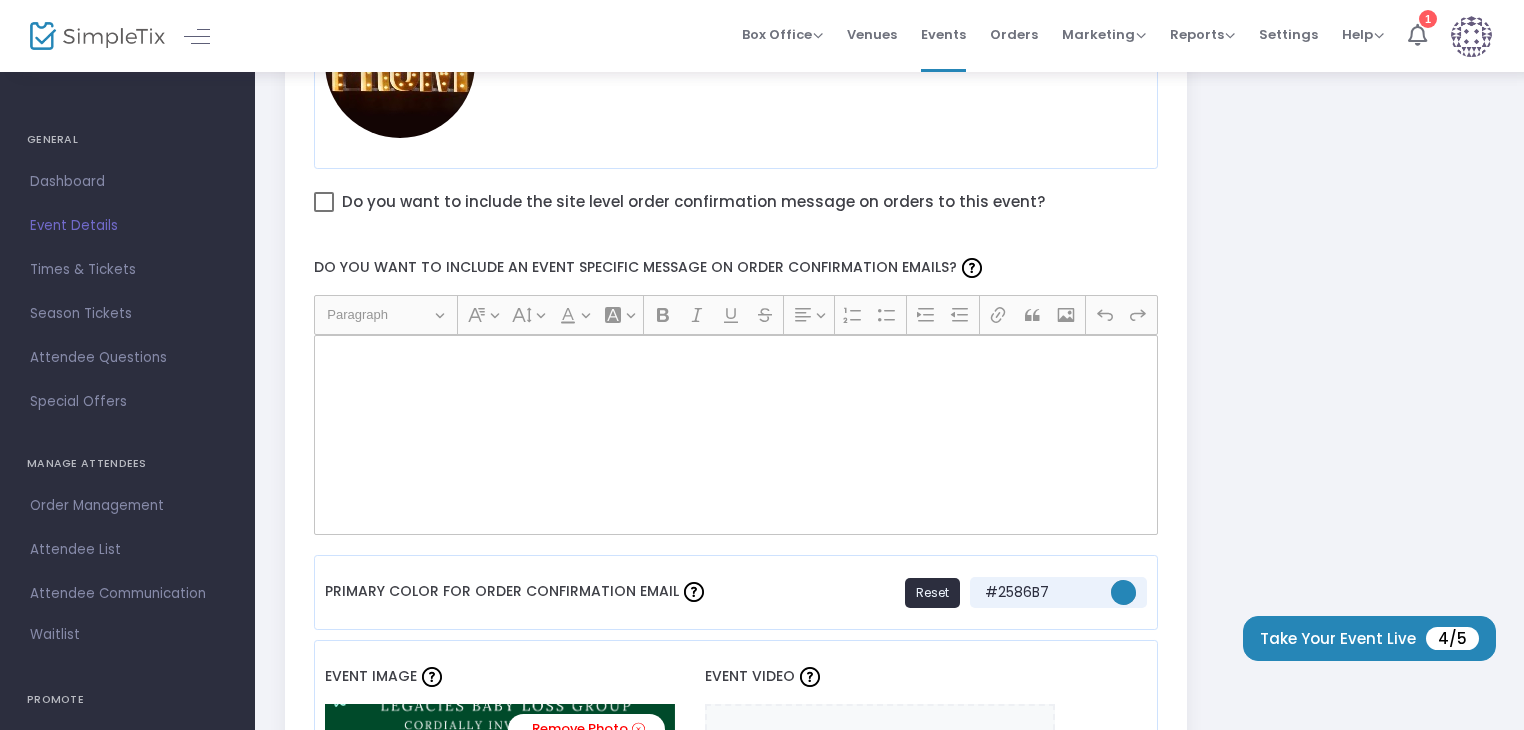 click 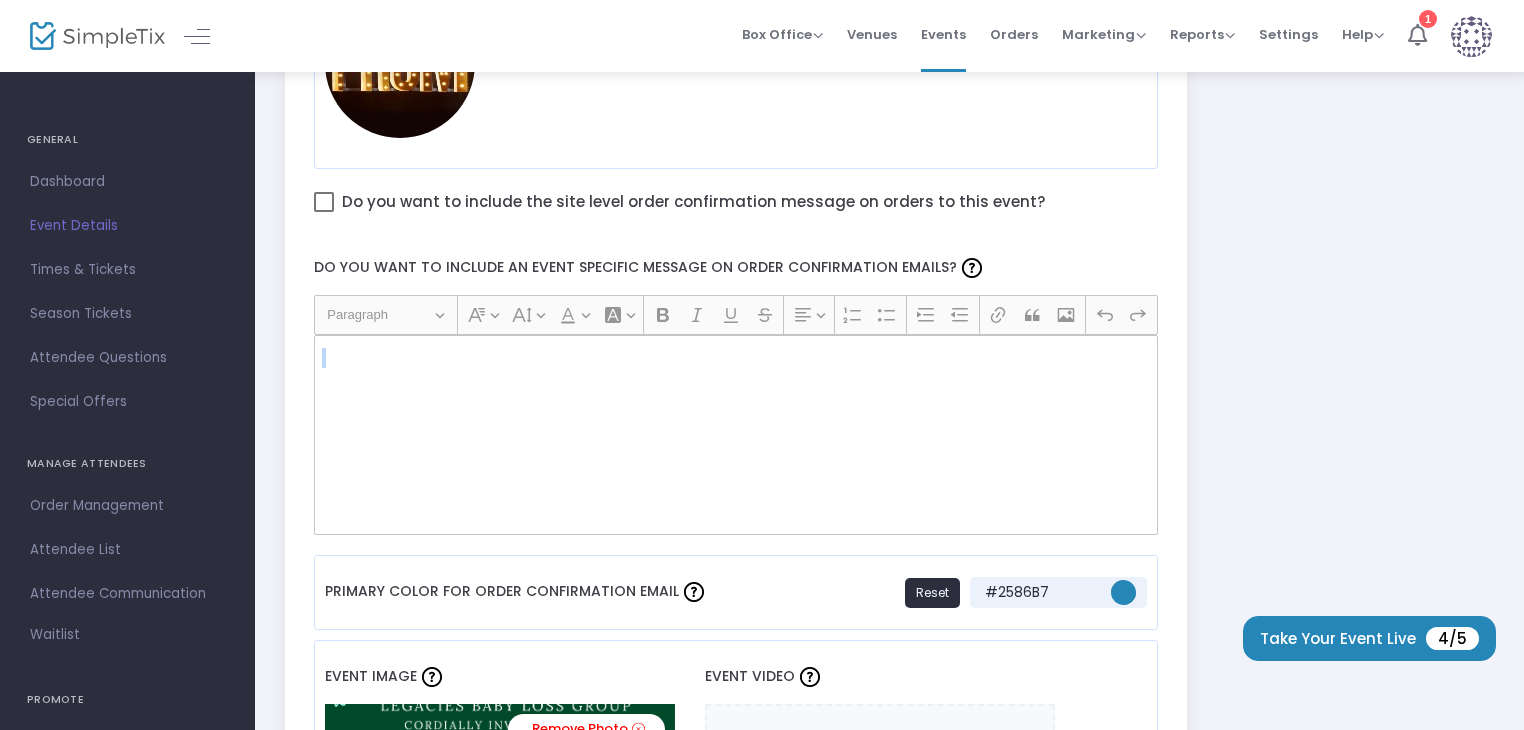click 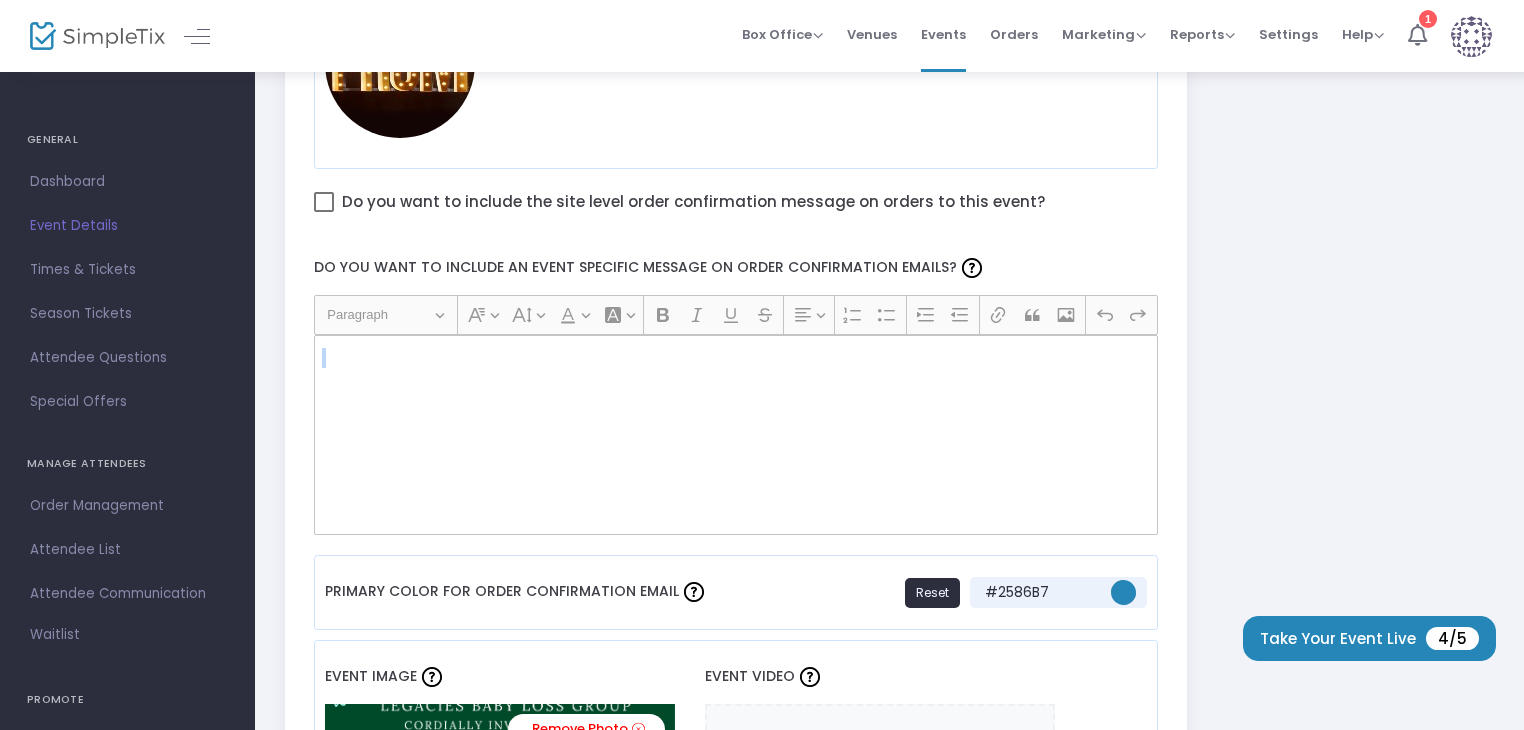 click on "Heading Paragraph" 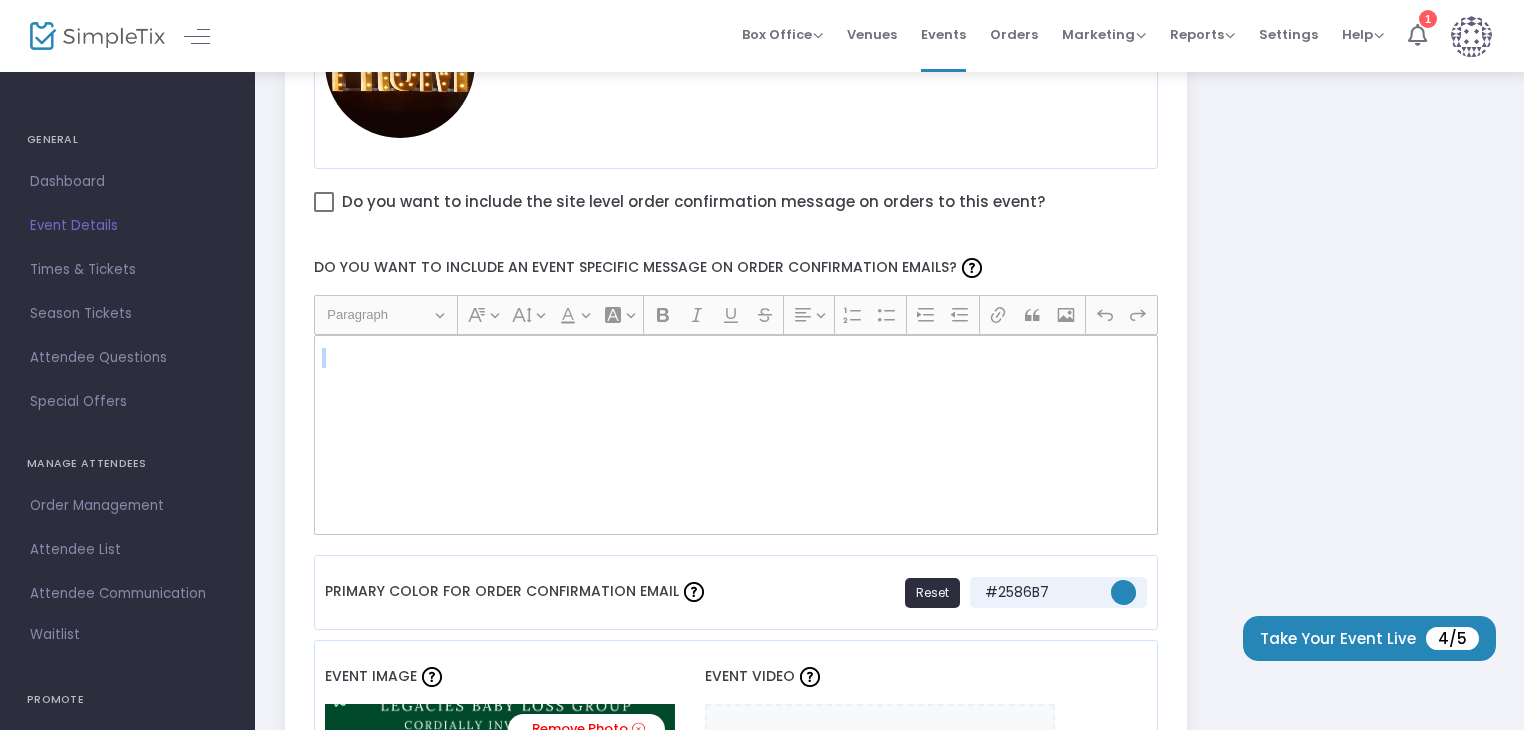 drag, startPoint x: 388, startPoint y: 375, endPoint x: 287, endPoint y: 438, distance: 119.03781 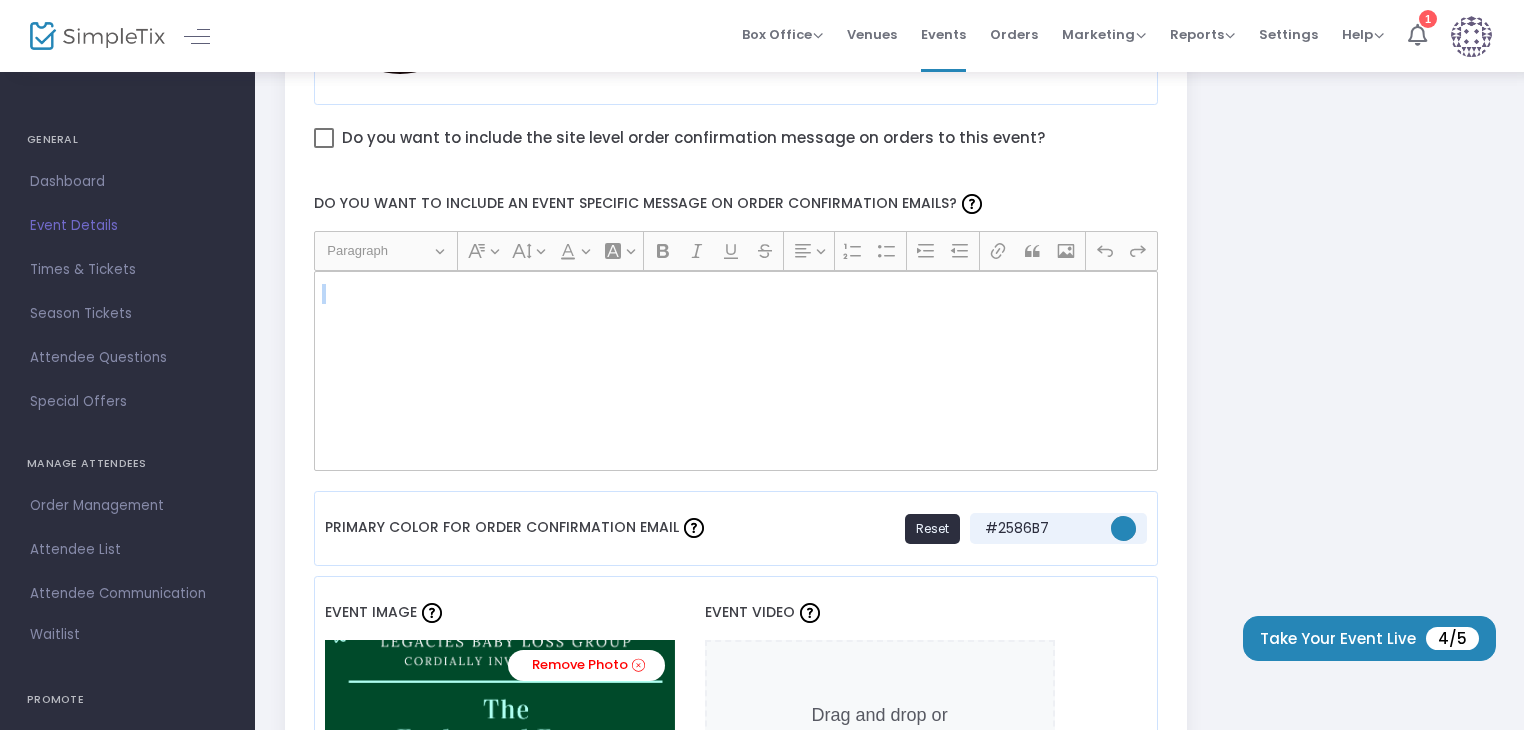 scroll, scrollTop: 1200, scrollLeft: 0, axis: vertical 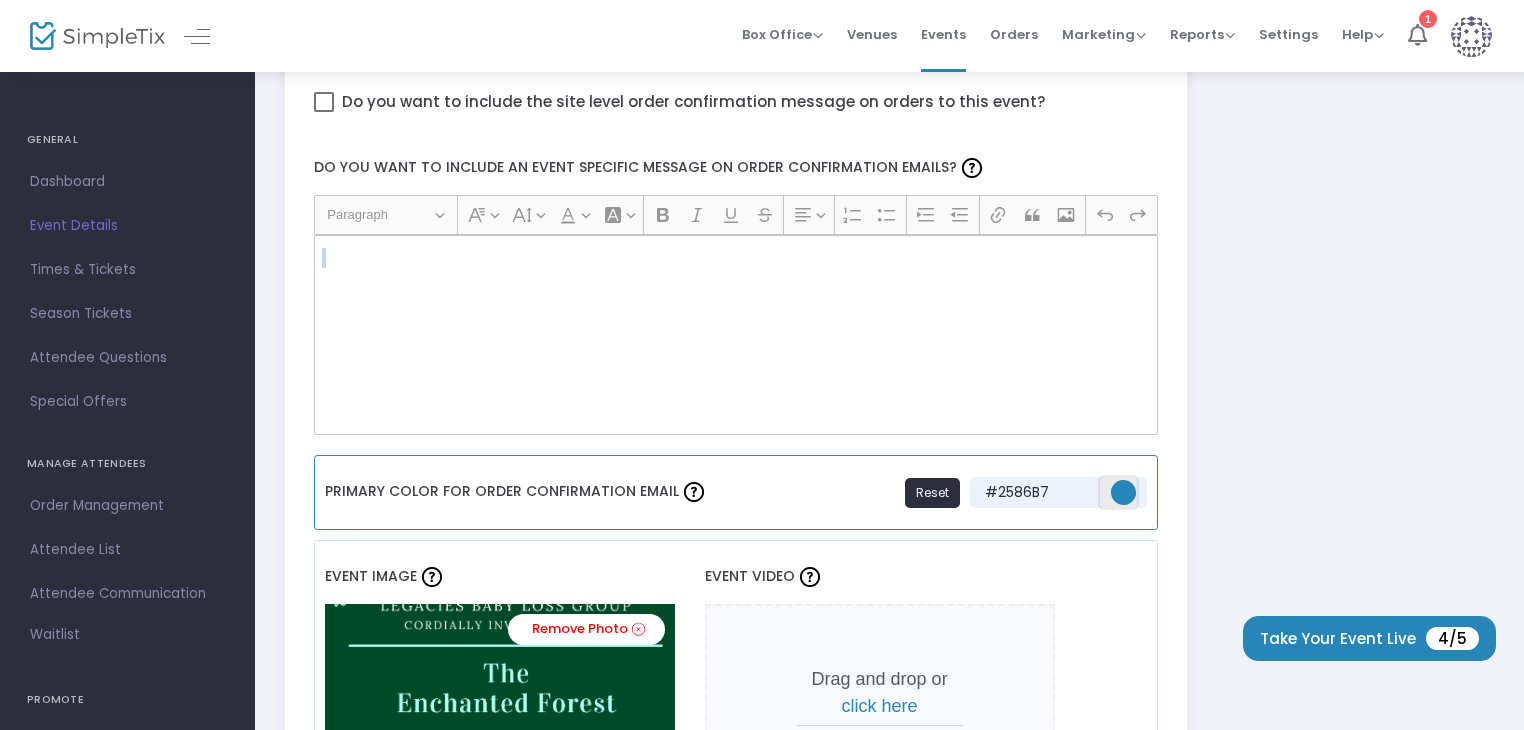 click at bounding box center [1123, 492] 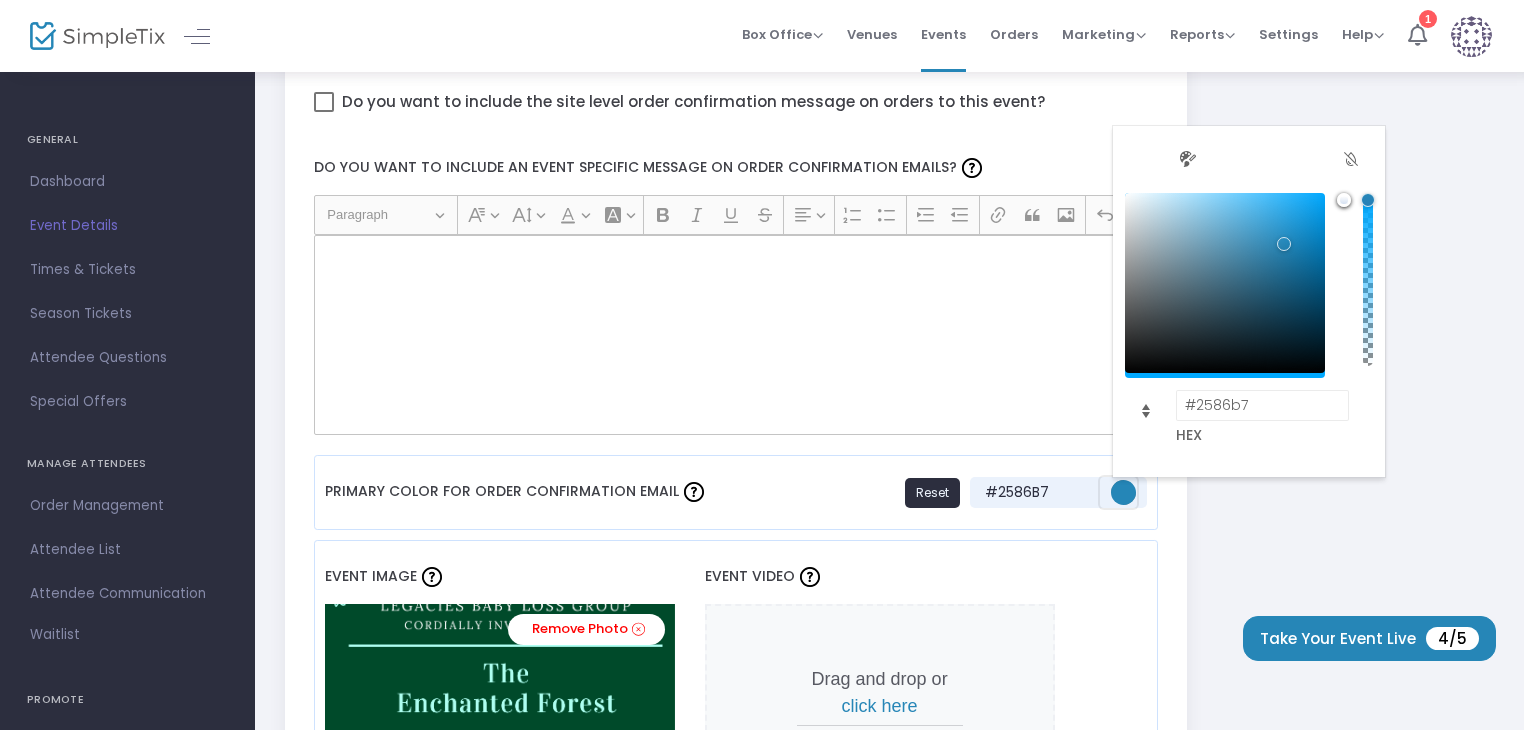 click 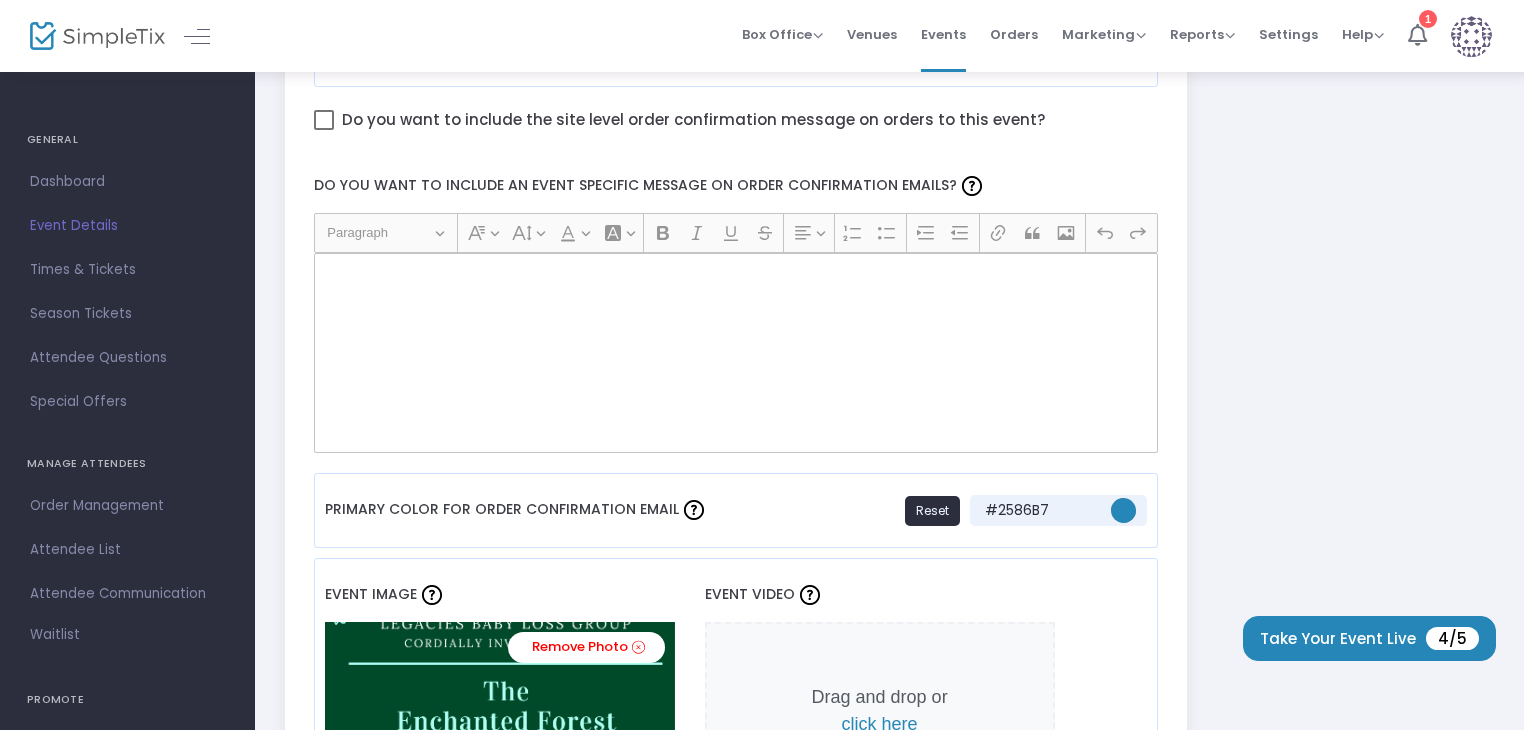 scroll, scrollTop: 1000, scrollLeft: 0, axis: vertical 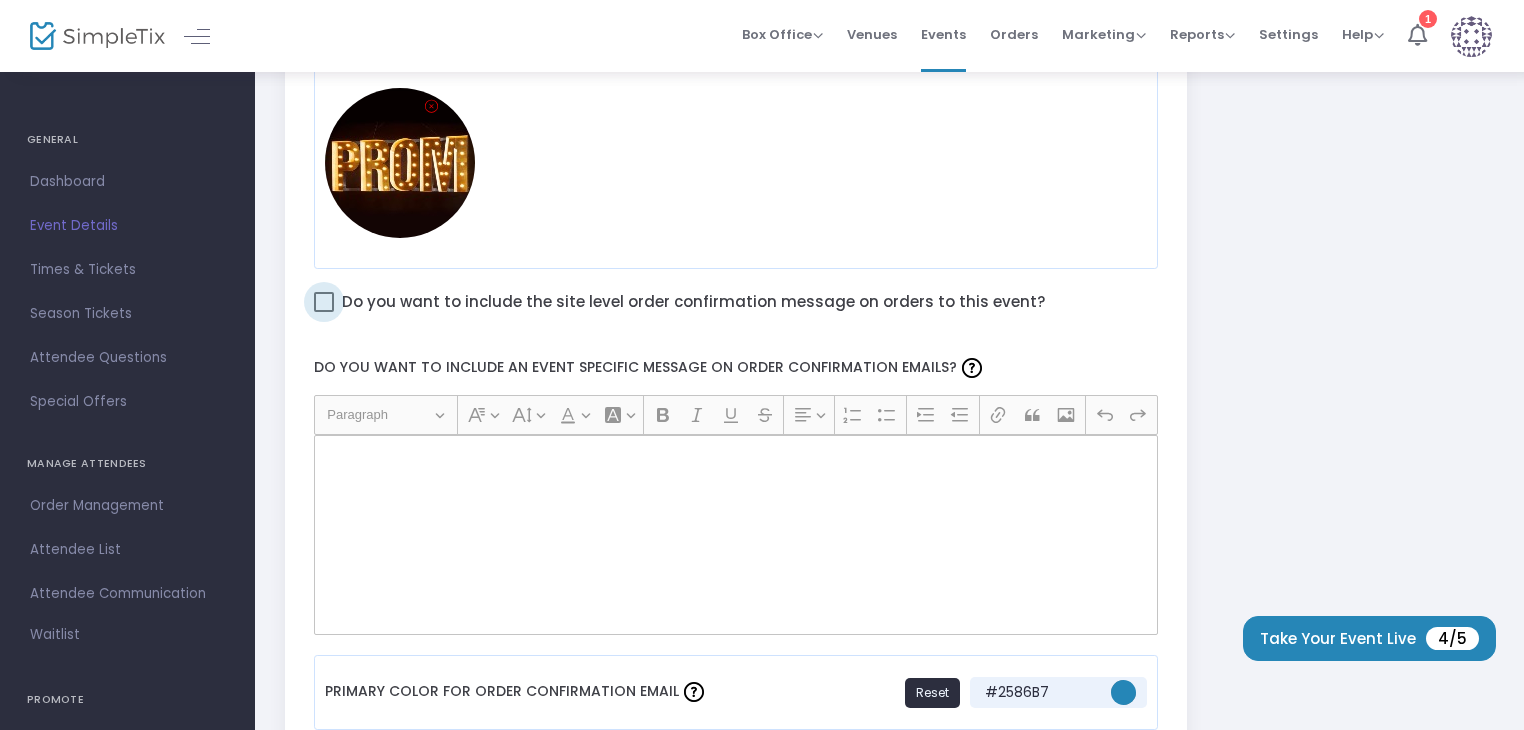 click at bounding box center (324, 302) 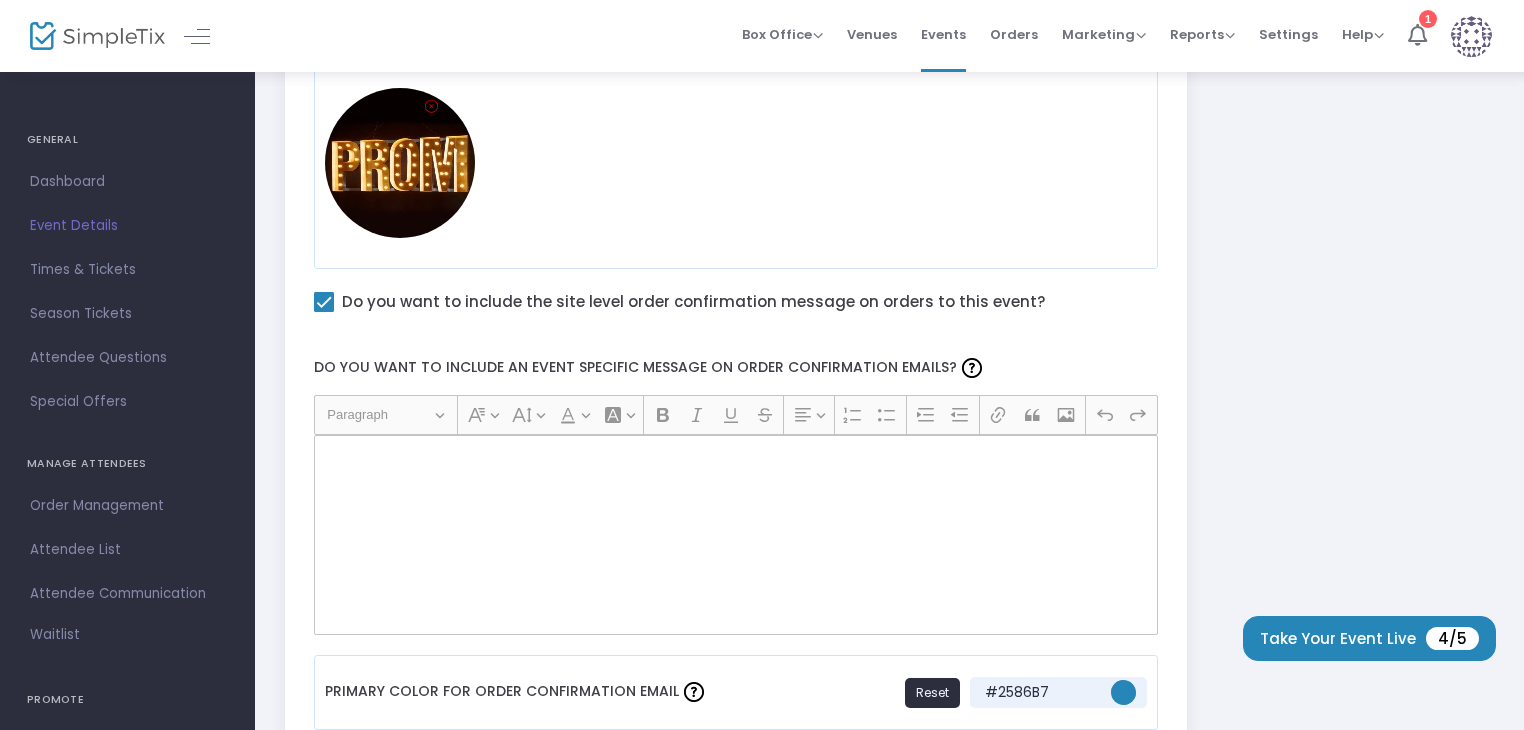 click at bounding box center [324, 302] 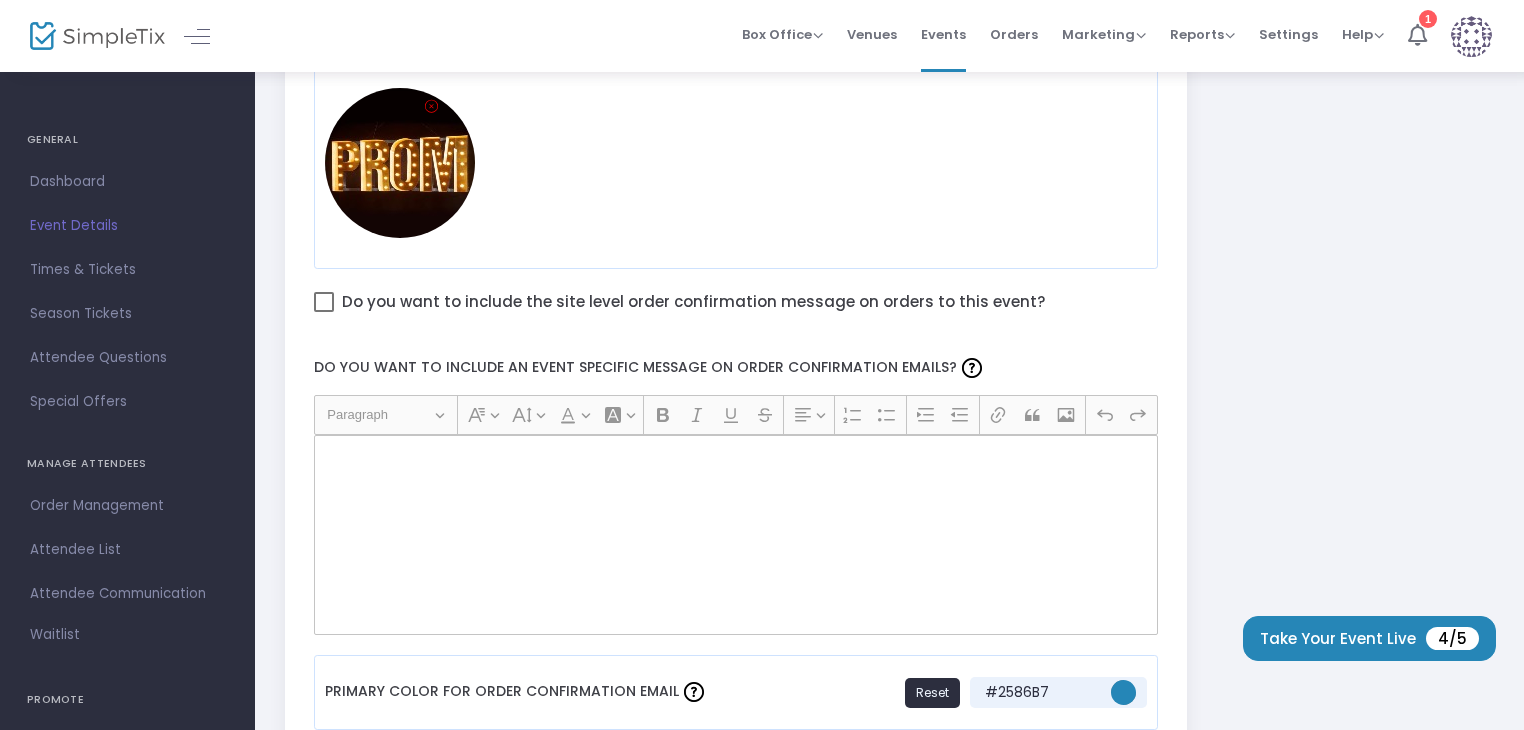 click at bounding box center [324, 302] 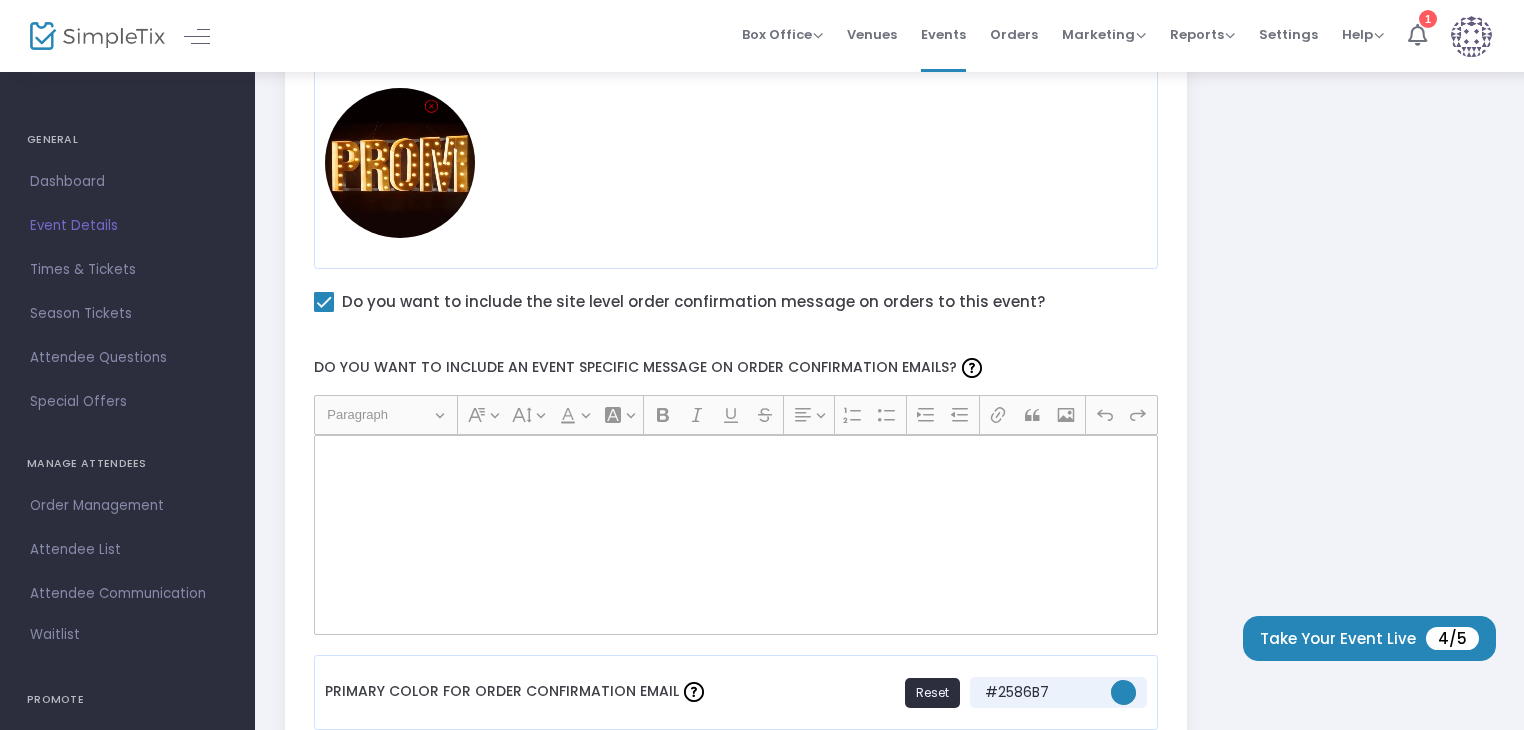 click on "Heading Paragraph Paragraph Heading 1 Heading 2 Heading 3 Font Family Font Family Default Arial Courier New Georgia Lucida Sans Unicode Tahoma Times New Roman Trebuchet MS Verdana Font Size Font Size 9 11 13 Default 17 19 21 Font Color Font Color Remove color Remove color Font Background Color Font Background Color Remove color Remove color Bold (CTRL+B) Bold Italic (CTRL+I) Italic Underline (CTRL+U) Underline Strikethrough (CTRL+SHIFT+X) Strikethrough Text alignment Text alignment Align left Align left Align right Align right Align center Align center Justify Justify Numbered List Numbered List Bulleted List Bulleted List Increase indent Increase indent Decrease indent Decrease indent Link (Ctrl+K) Link Block quote Block quote Insert image Insert image Undo (CTRL+Z) Undo Redo (CTRL+Y) Redo" 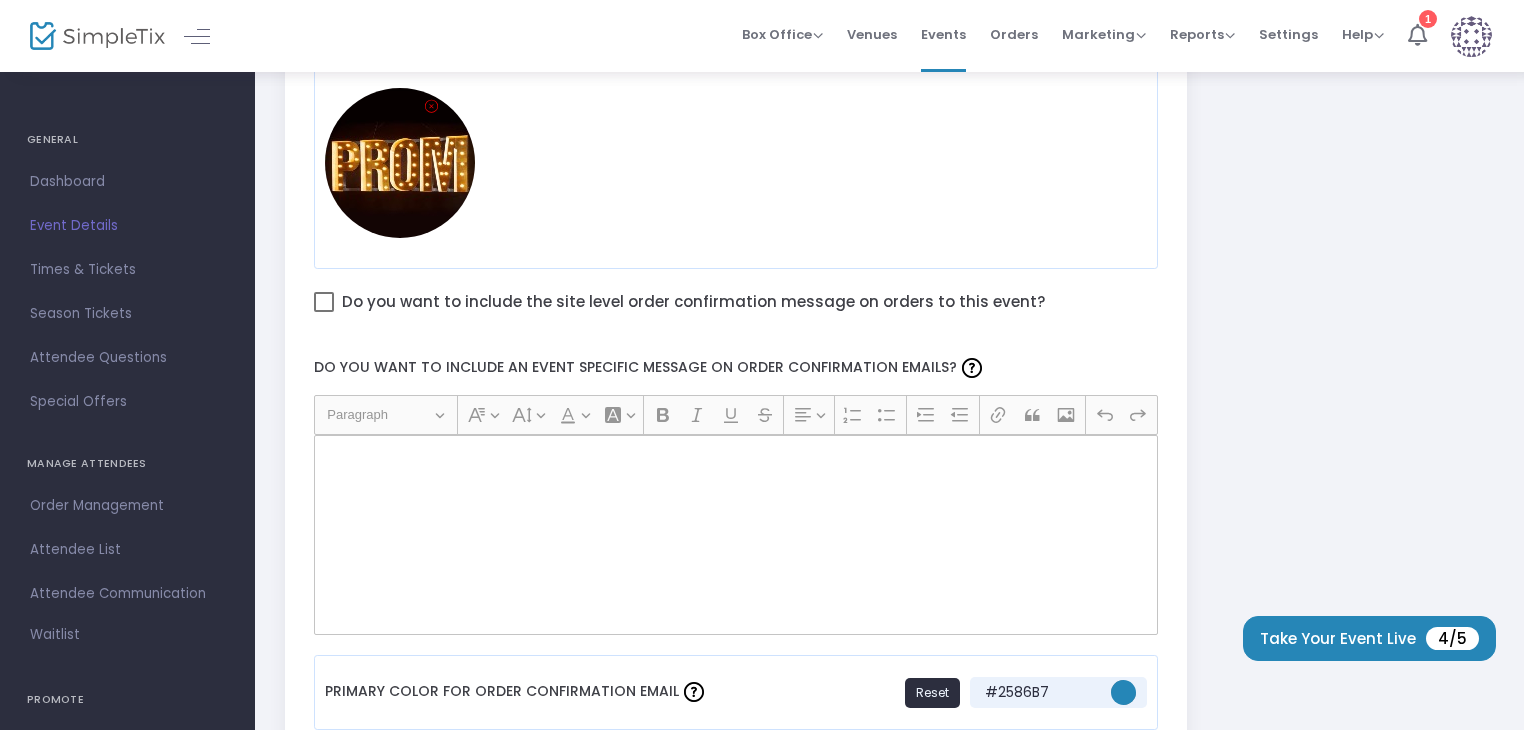 drag, startPoint x: 347, startPoint y: 432, endPoint x: 340, endPoint y: 440, distance: 10.630146 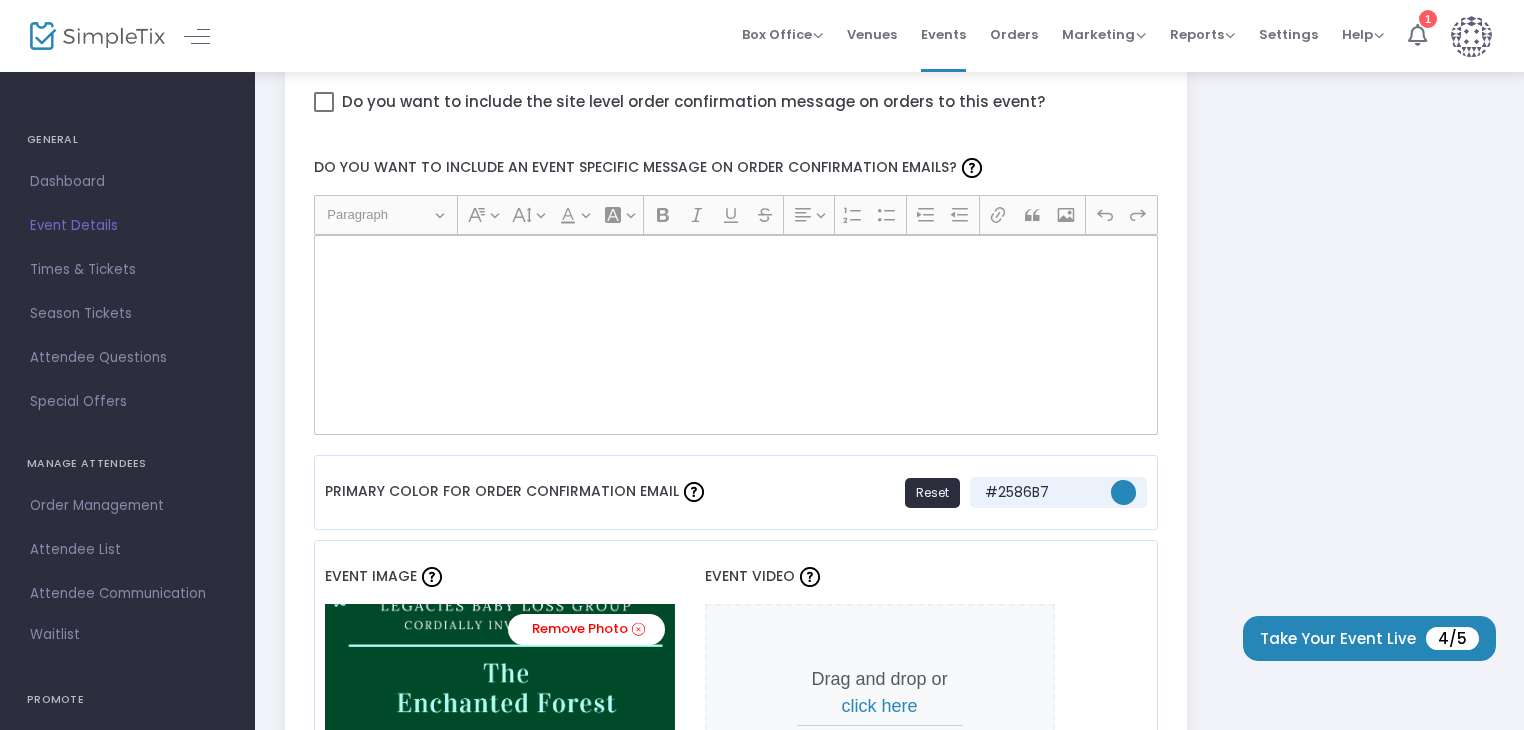 click 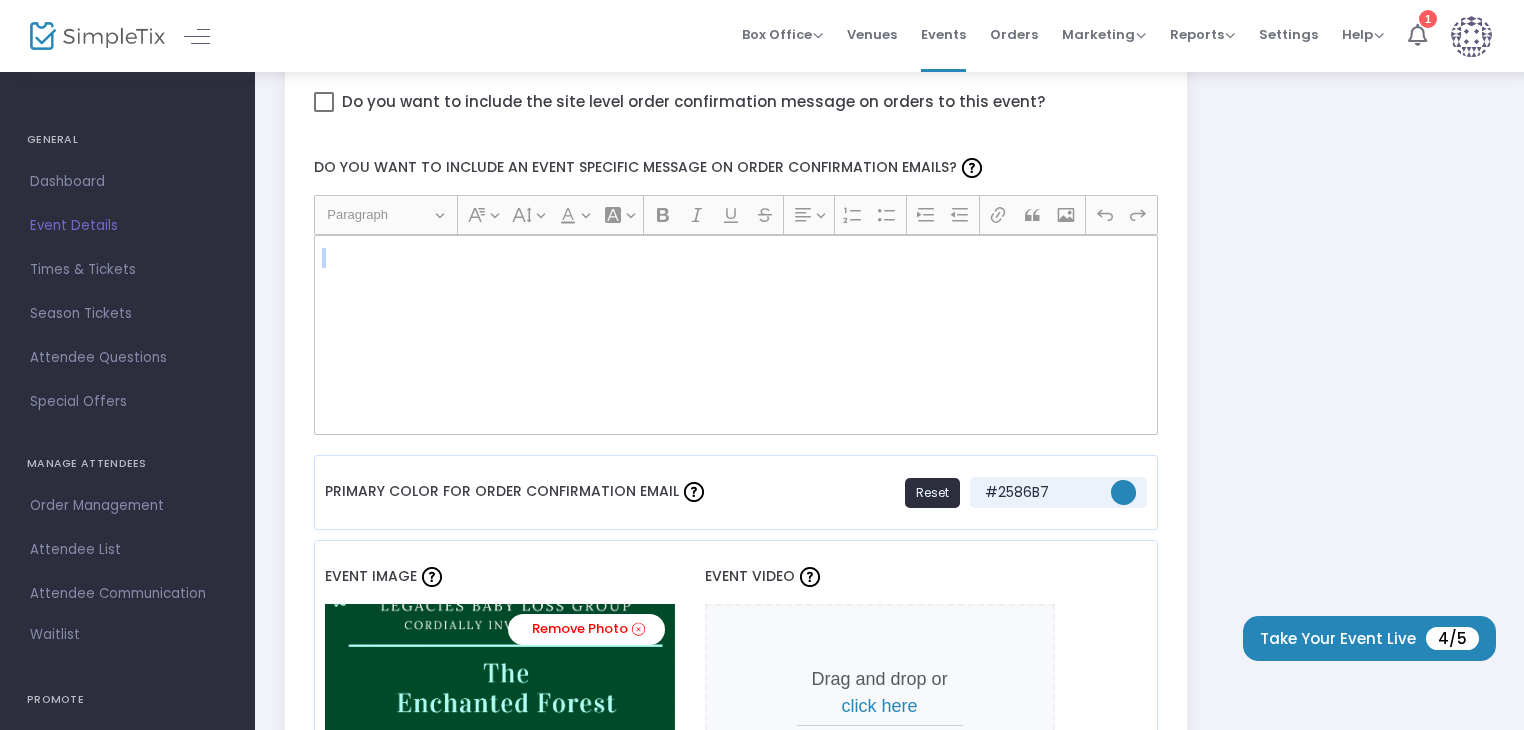 click 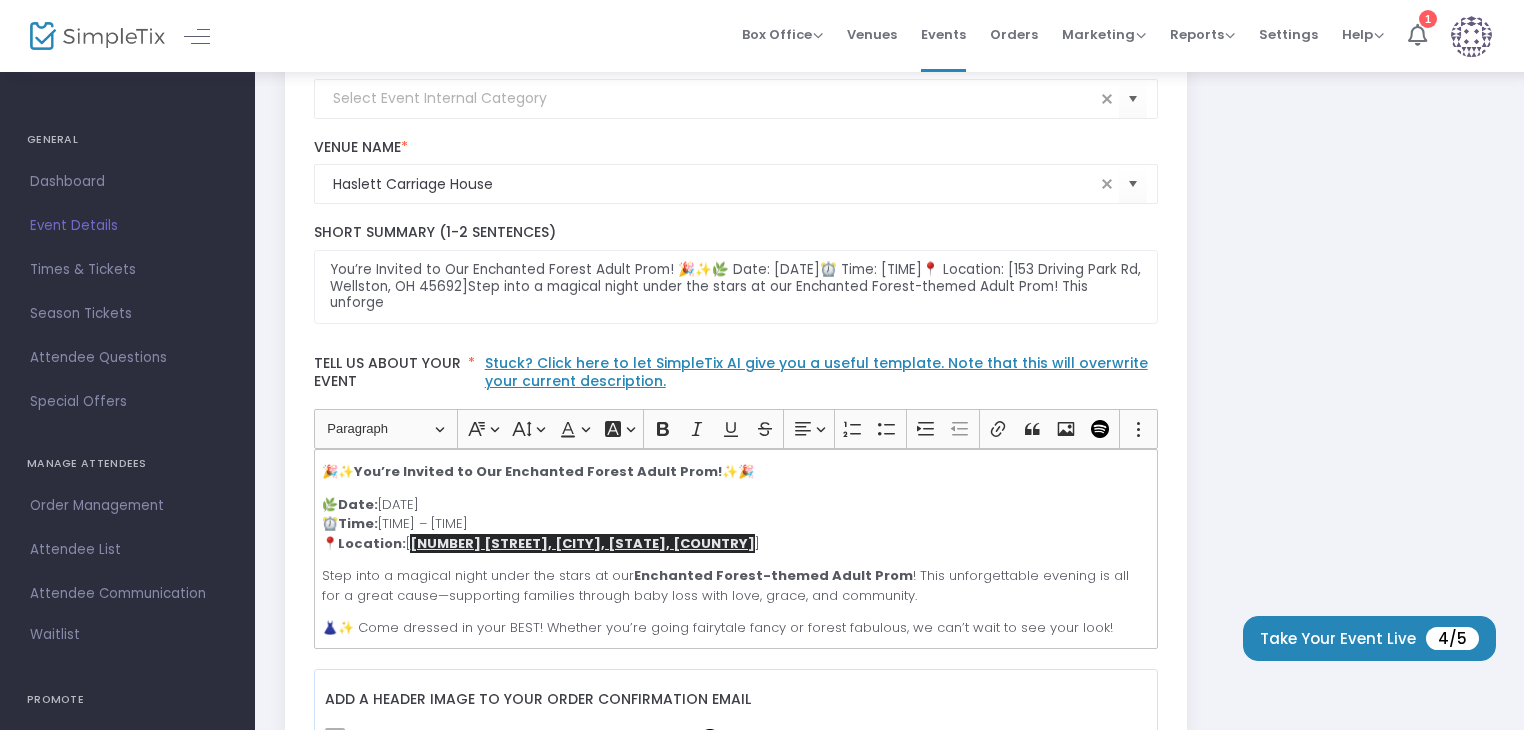 scroll, scrollTop: 200, scrollLeft: 0, axis: vertical 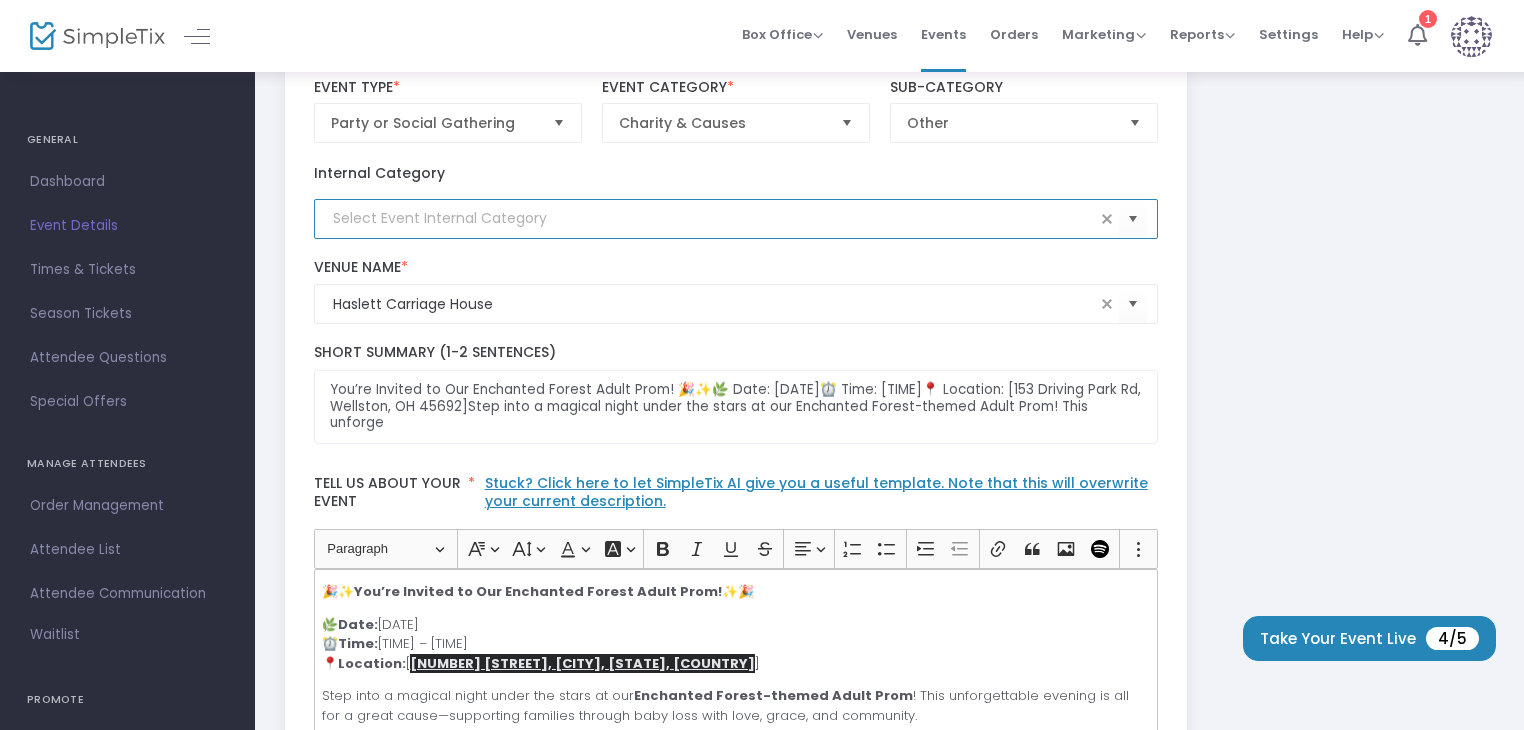 drag, startPoint x: 519, startPoint y: 219, endPoint x: 294, endPoint y: 224, distance: 225.05554 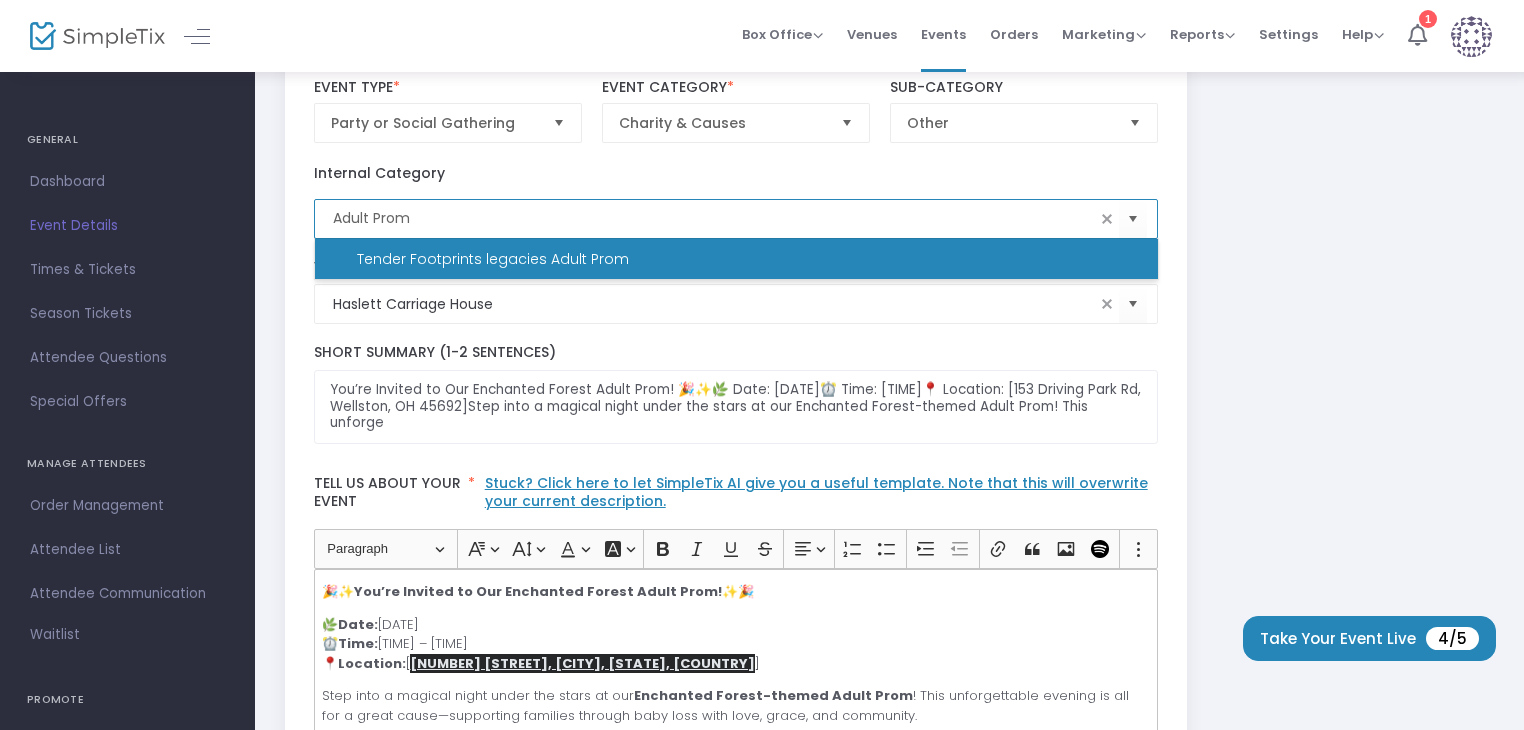 click on "Adult Prom" at bounding box center (714, 218) 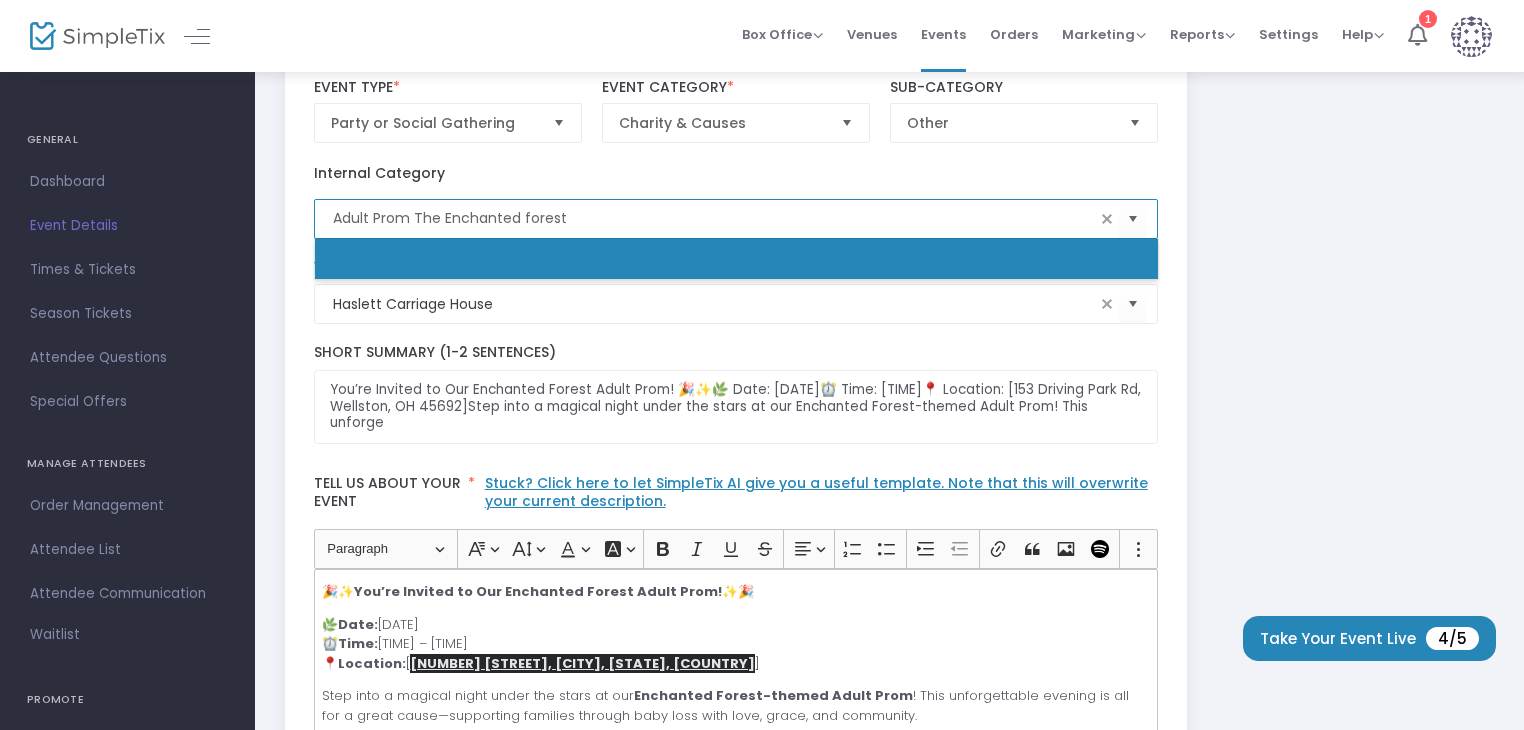click on "Adult Prom The Enchanted forest" at bounding box center (714, 218) 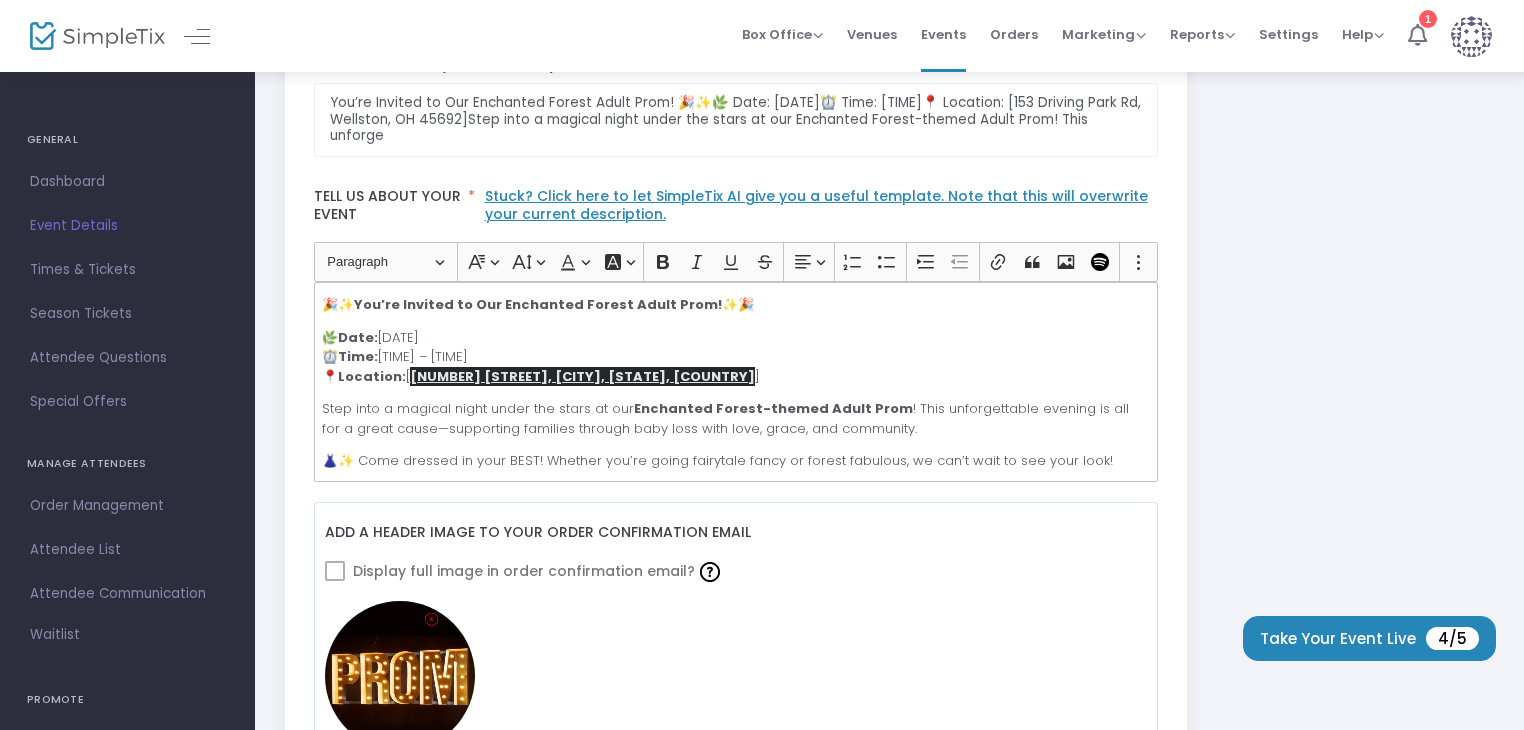 scroll, scrollTop: 500, scrollLeft: 0, axis: vertical 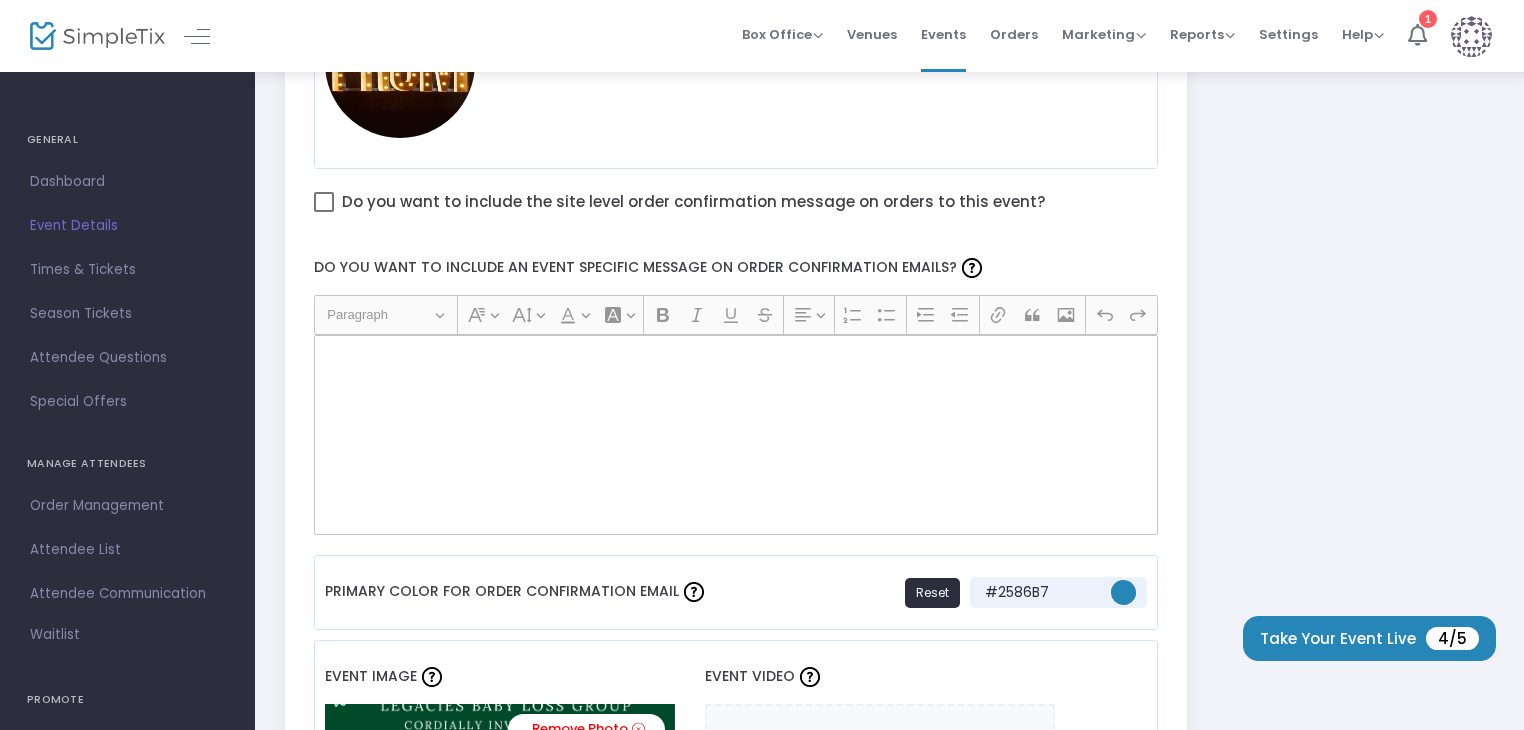 type on "Adult Prom The Enchanted Forest" 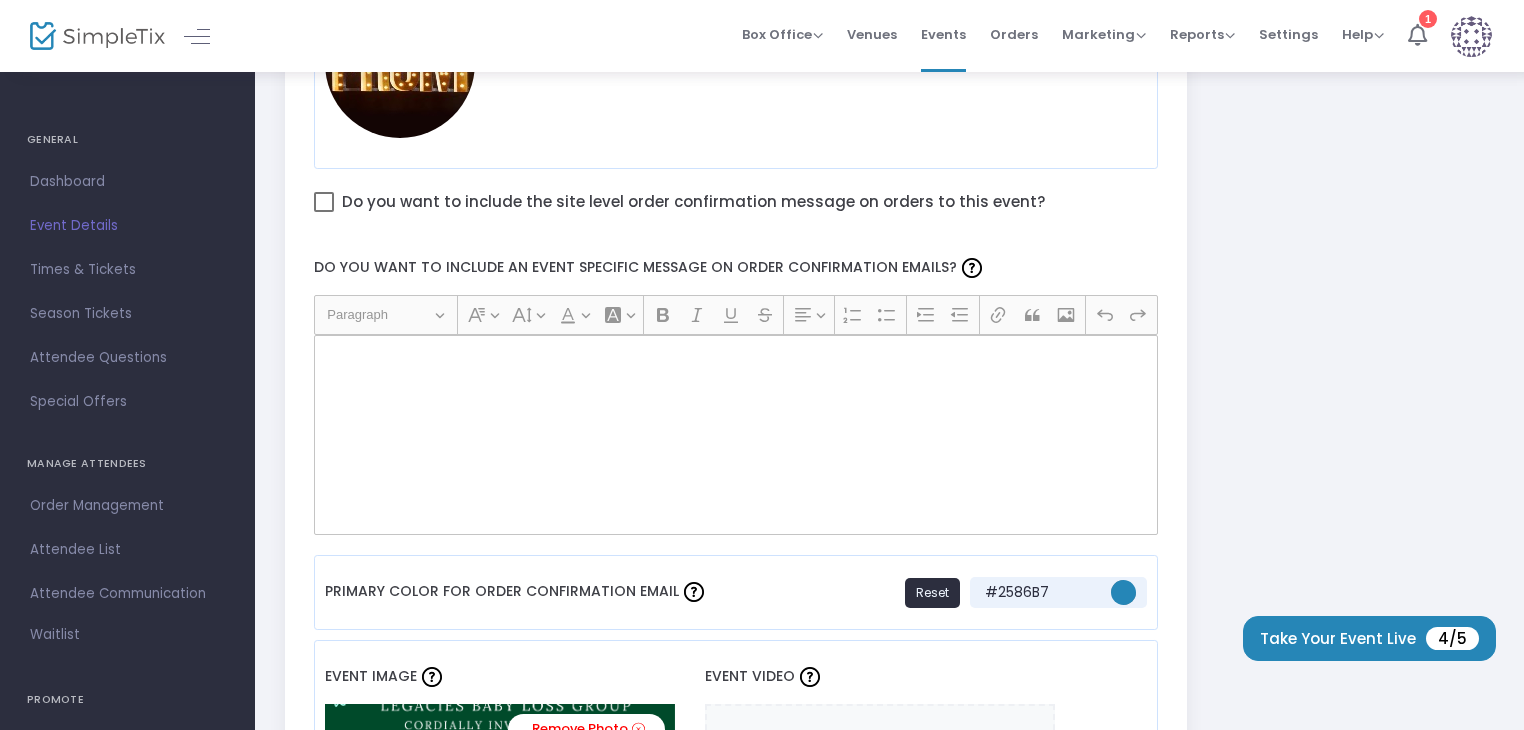 click 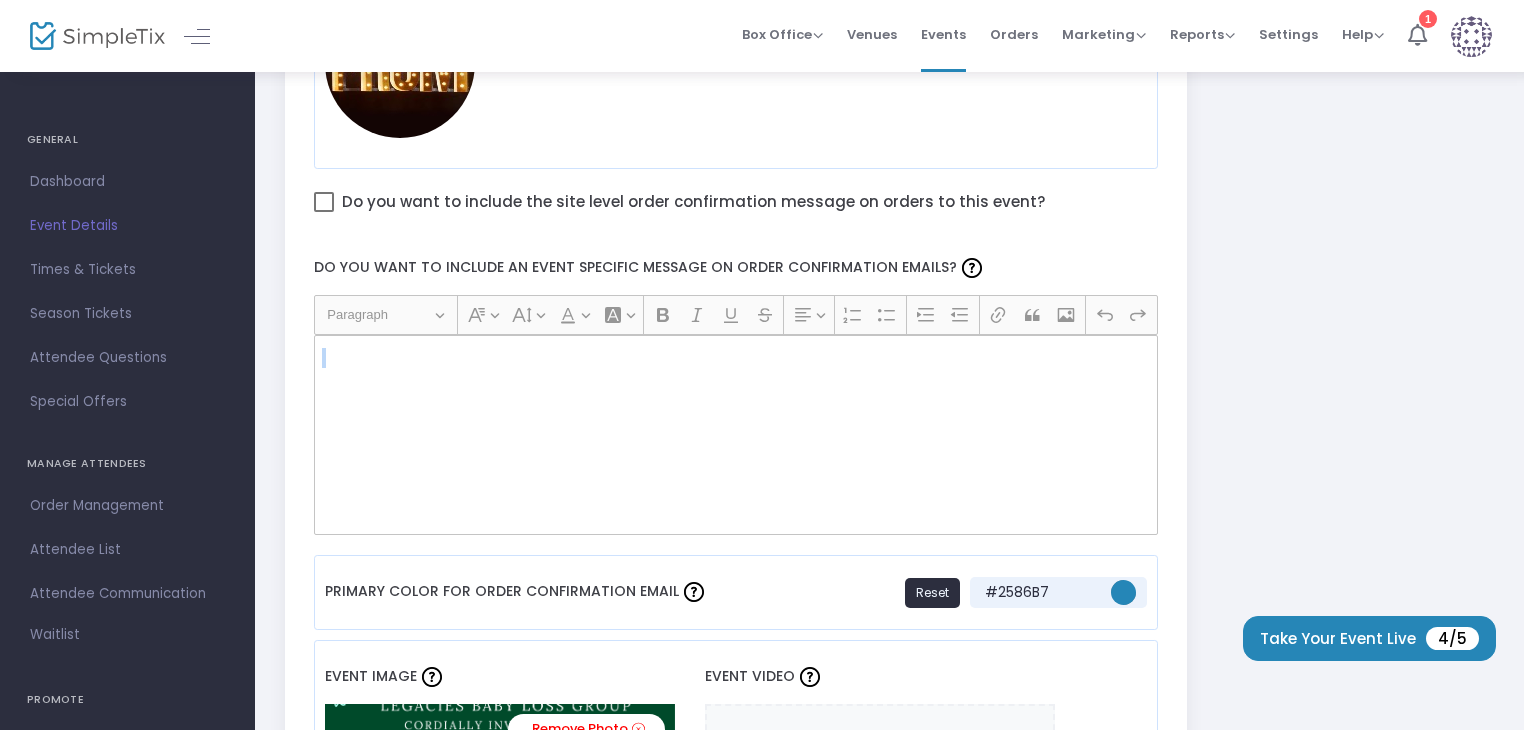 click 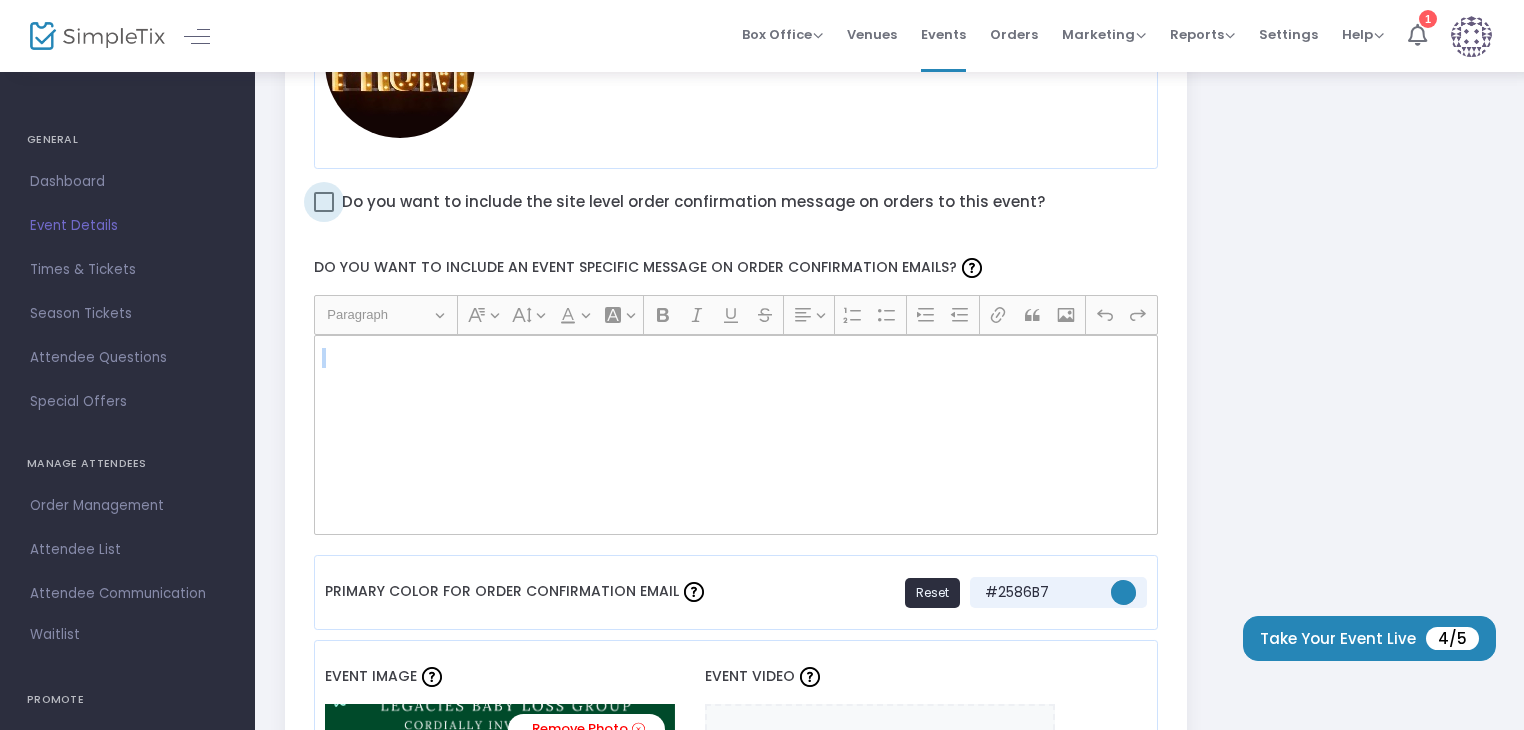 click on "Do you want to include the site level order confirmation message on orders to this event?" at bounding box center [679, 202] 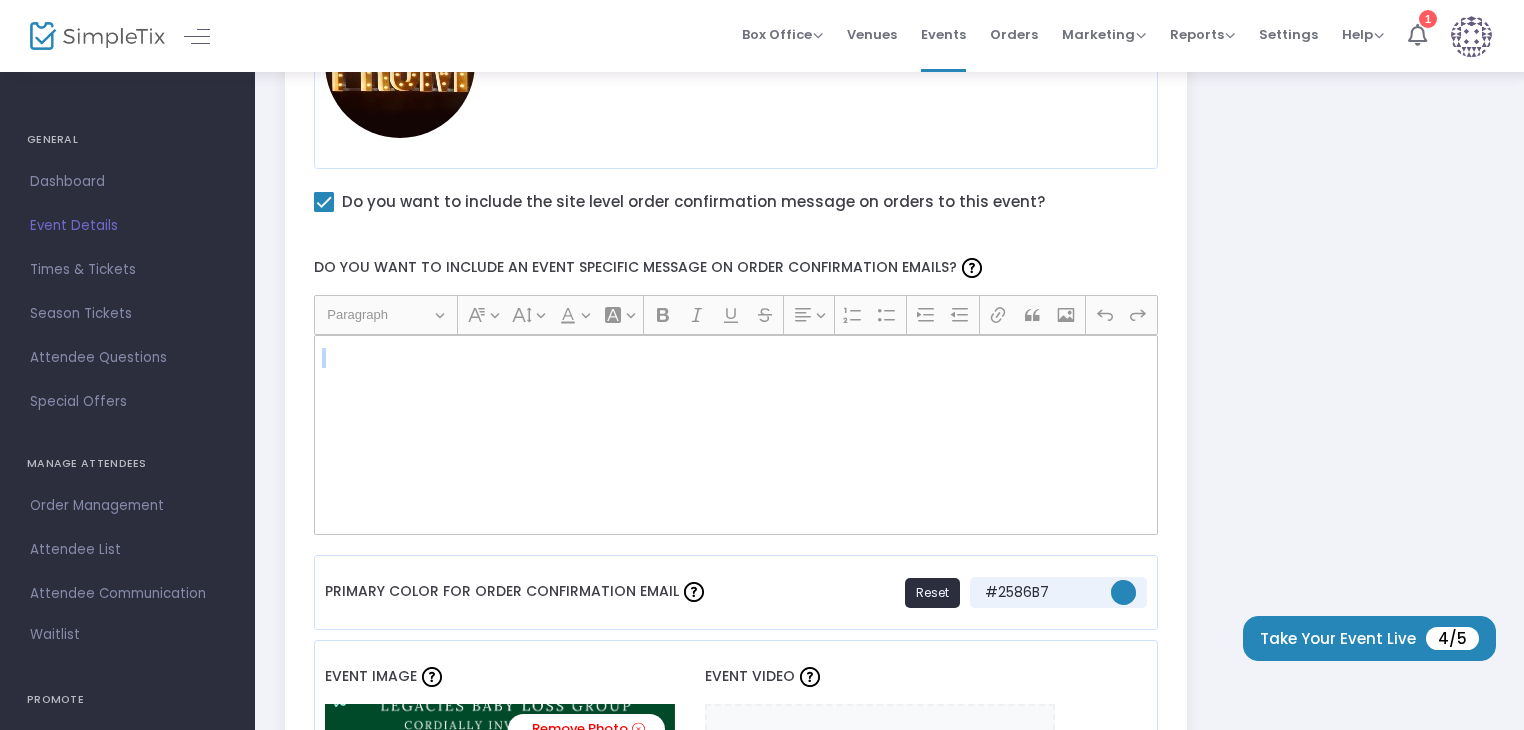 click 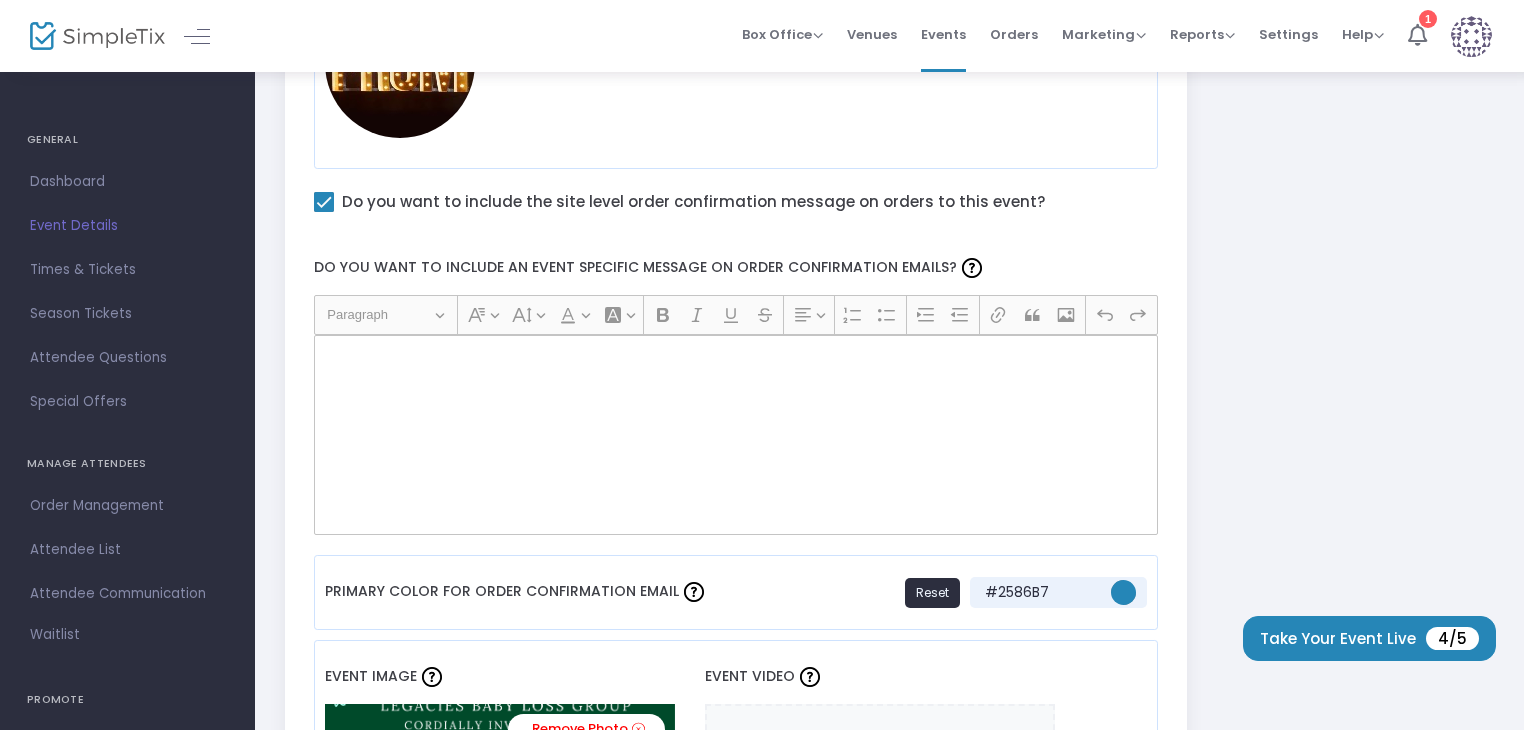 click 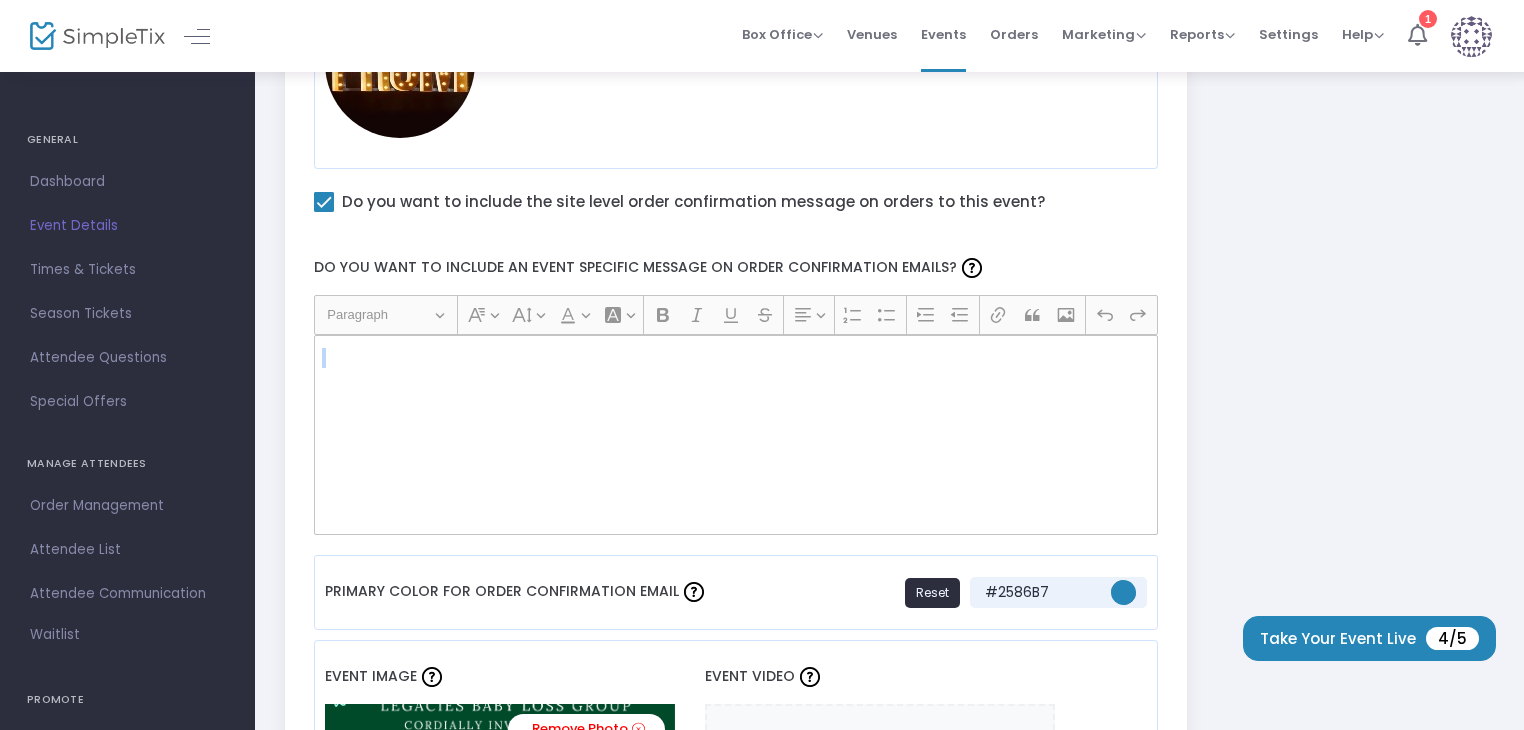 click 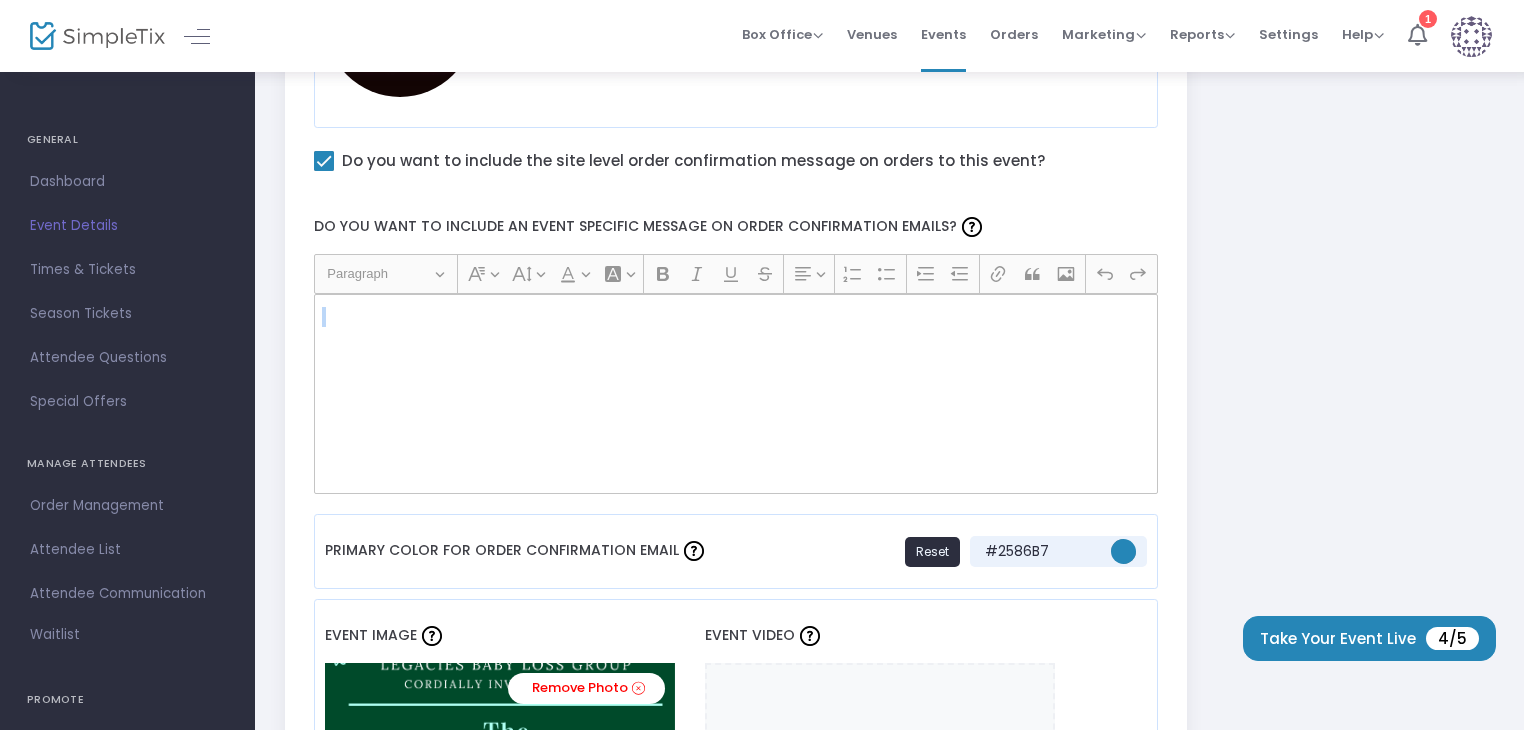 scroll, scrollTop: 1138, scrollLeft: 0, axis: vertical 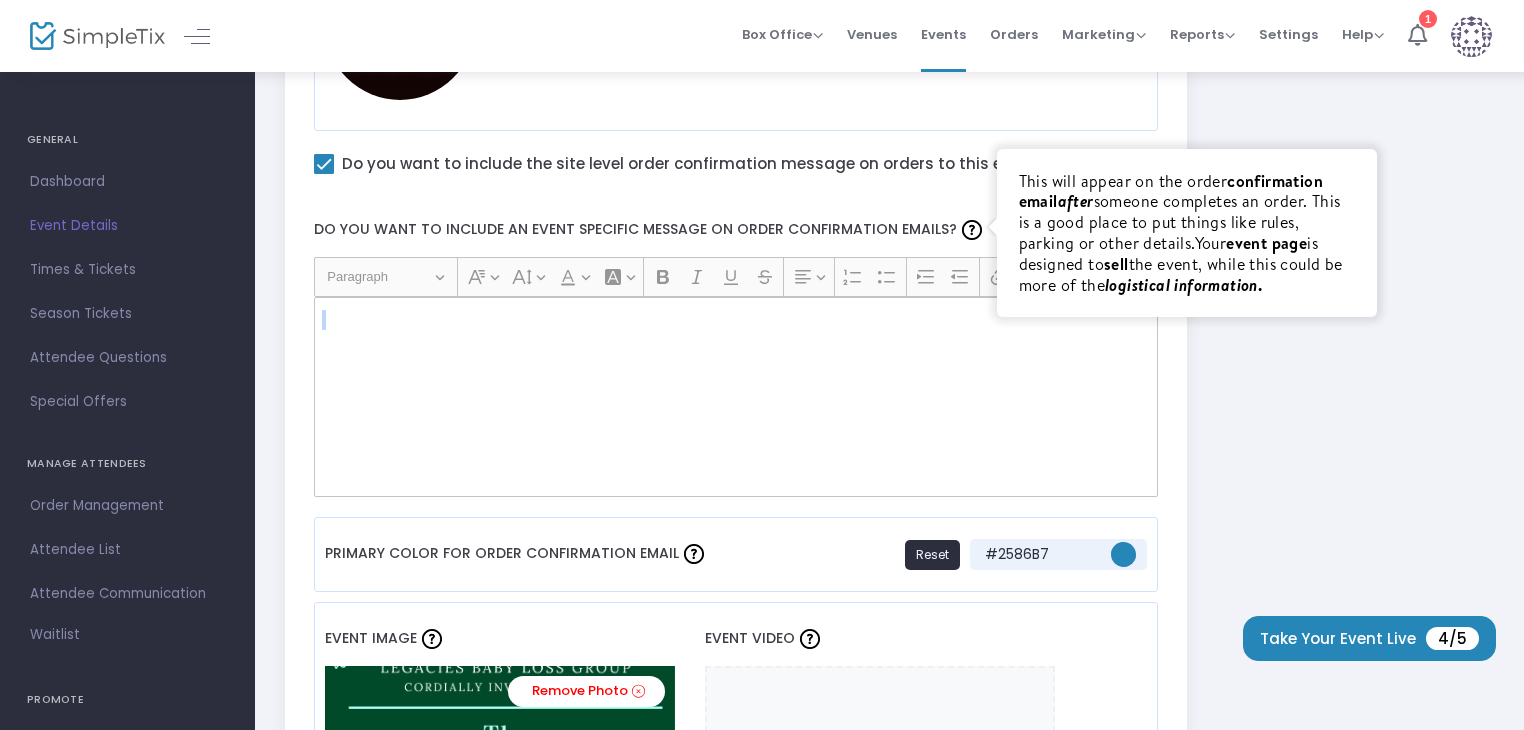 click 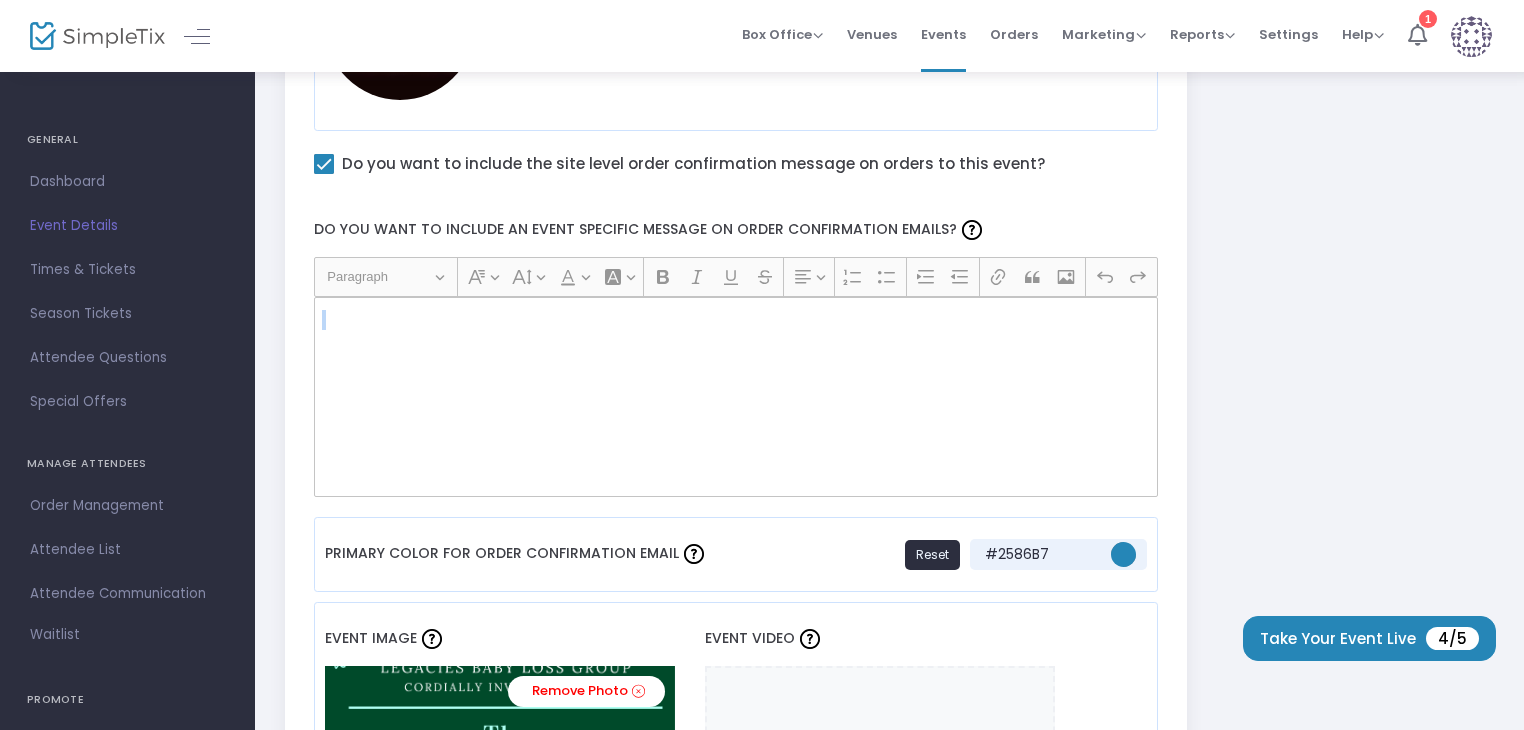click 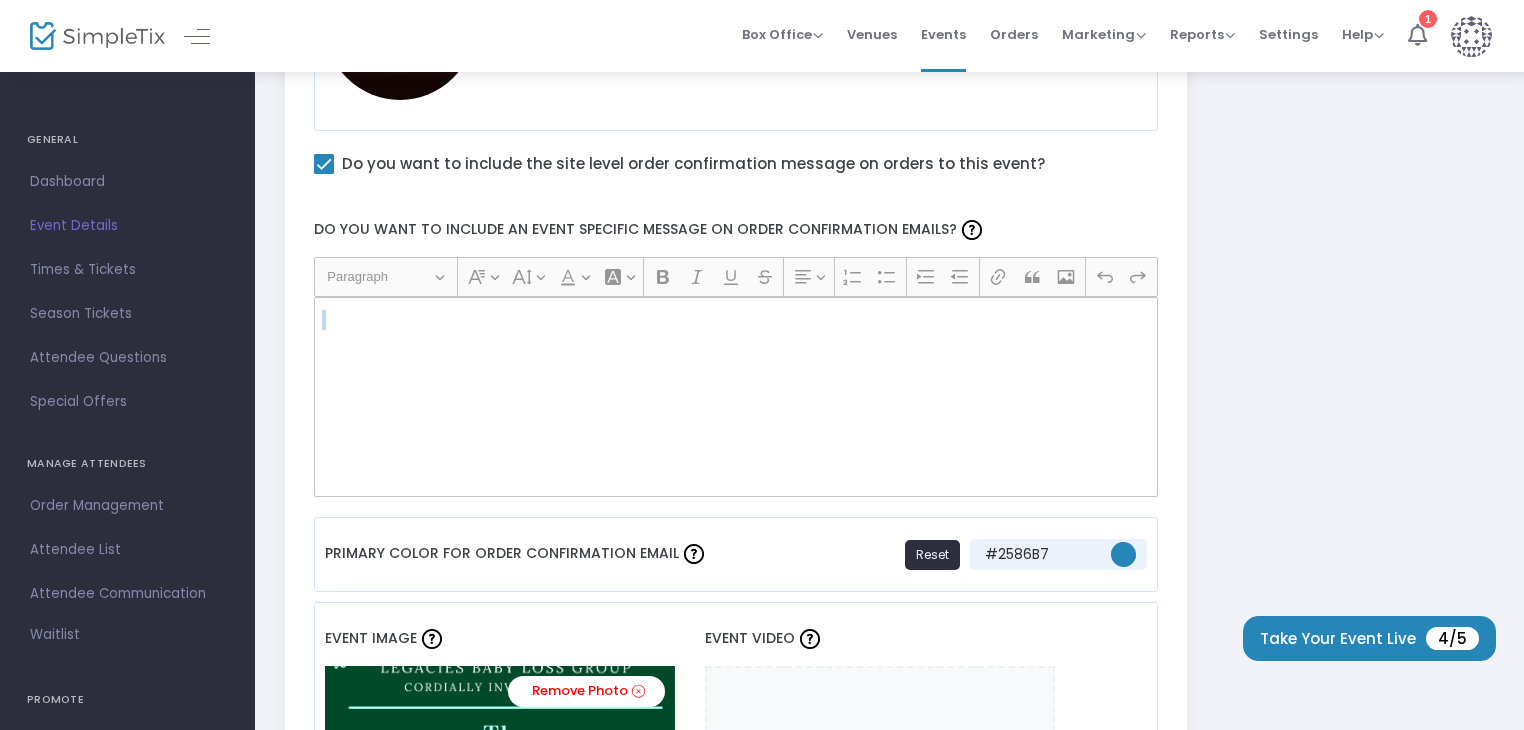 click at bounding box center [324, 164] 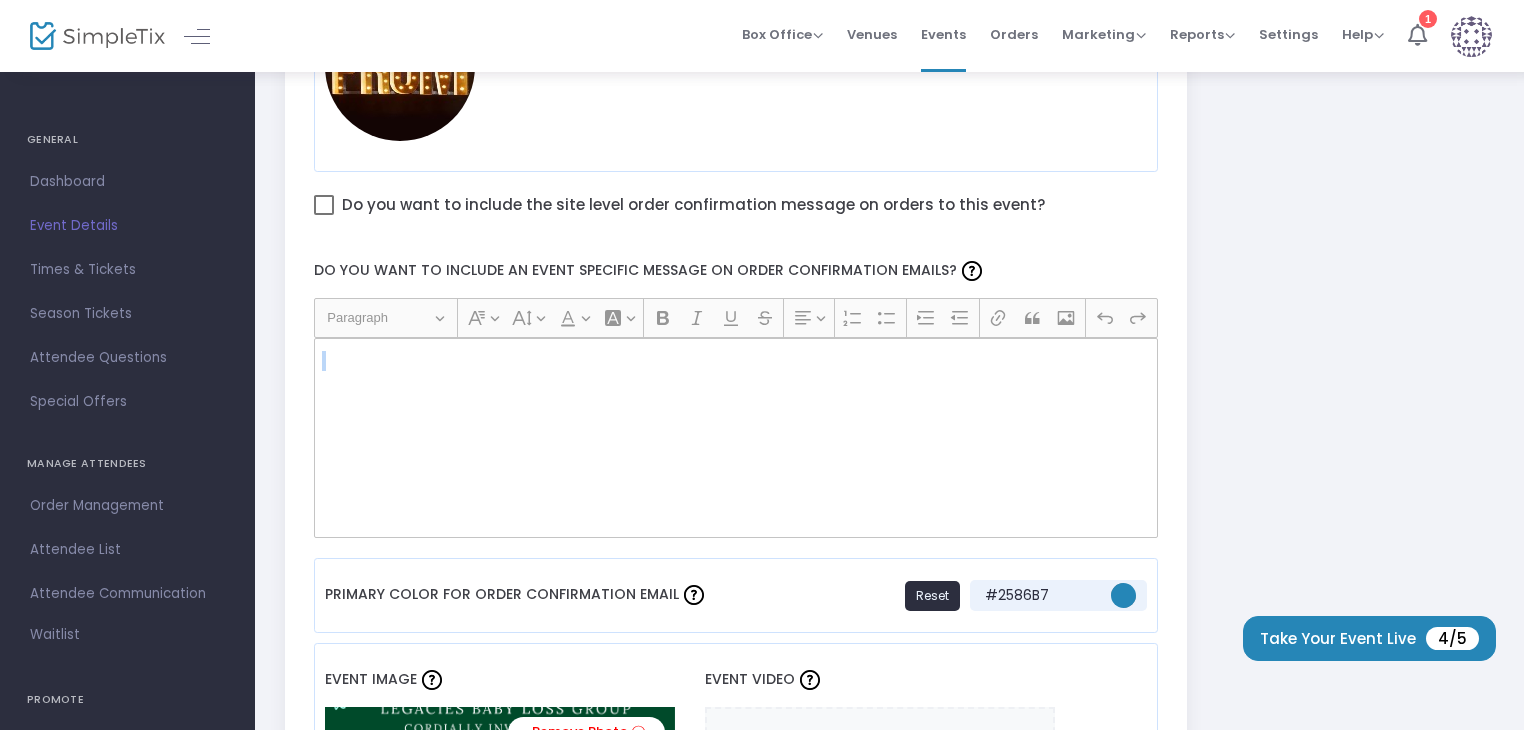 scroll, scrollTop: 638, scrollLeft: 0, axis: vertical 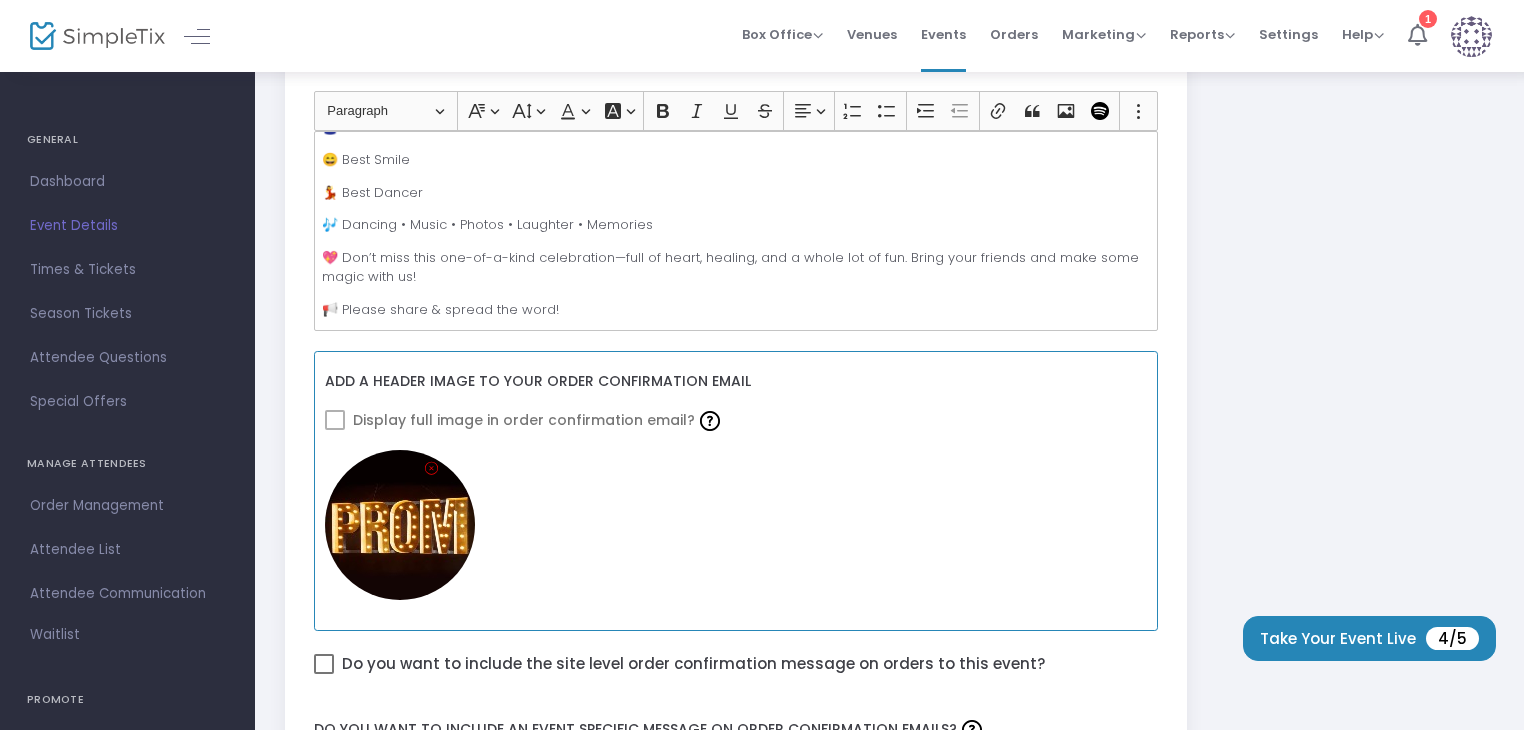 click at bounding box center [335, 420] 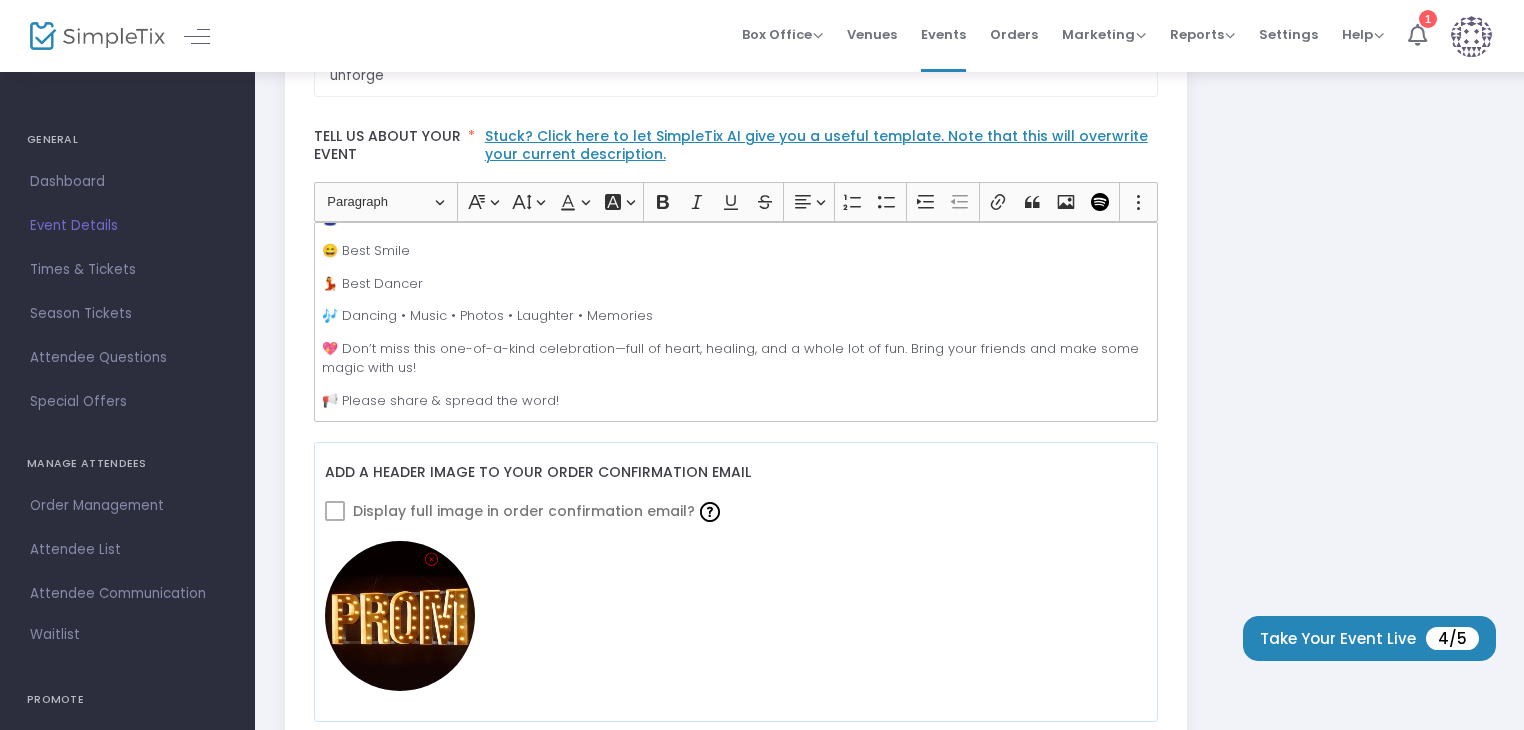 scroll, scrollTop: 438, scrollLeft: 0, axis: vertical 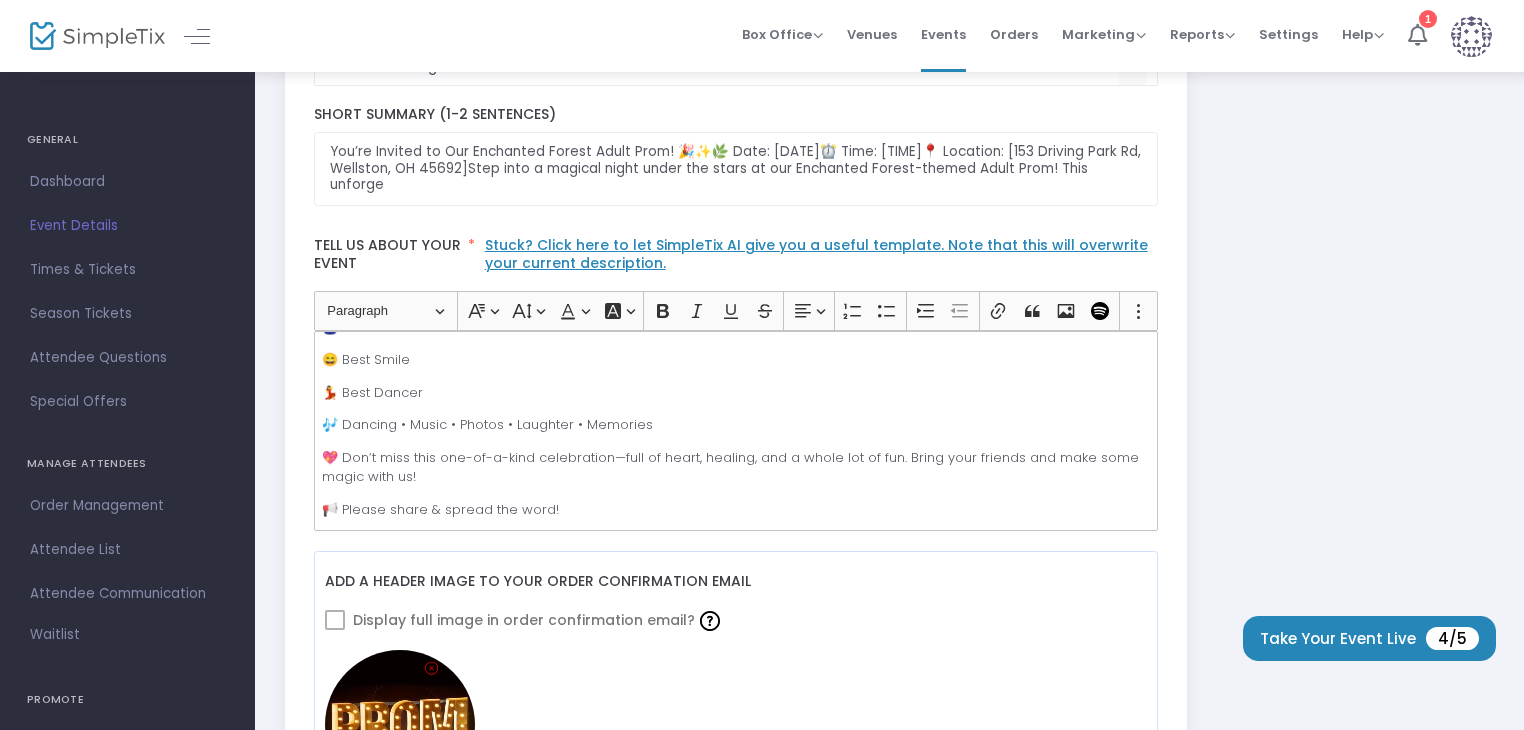 click on "Stuck? Click here to let SimpleTix AI give you a useful template. Note that this will overwrite your current description." 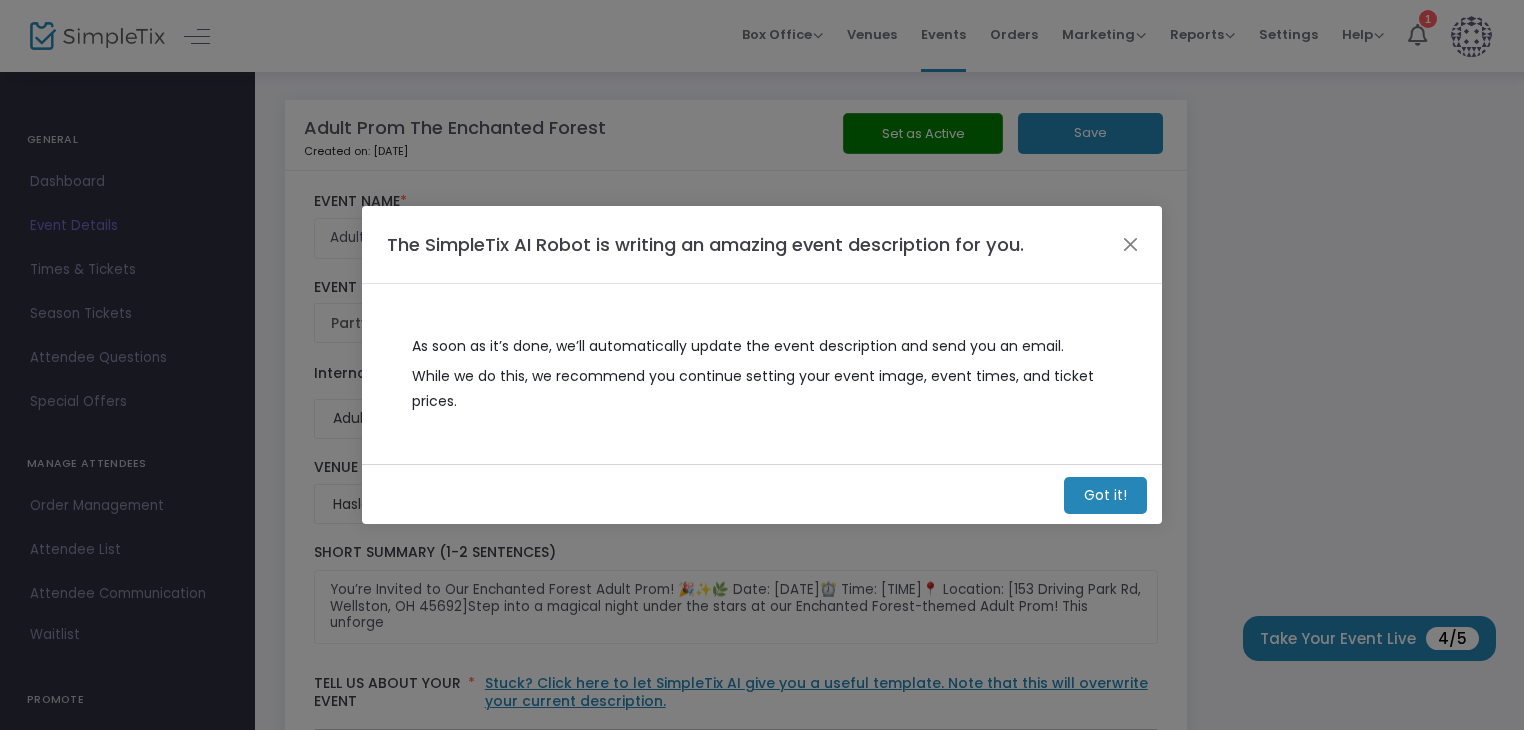 scroll, scrollTop: 0, scrollLeft: 0, axis: both 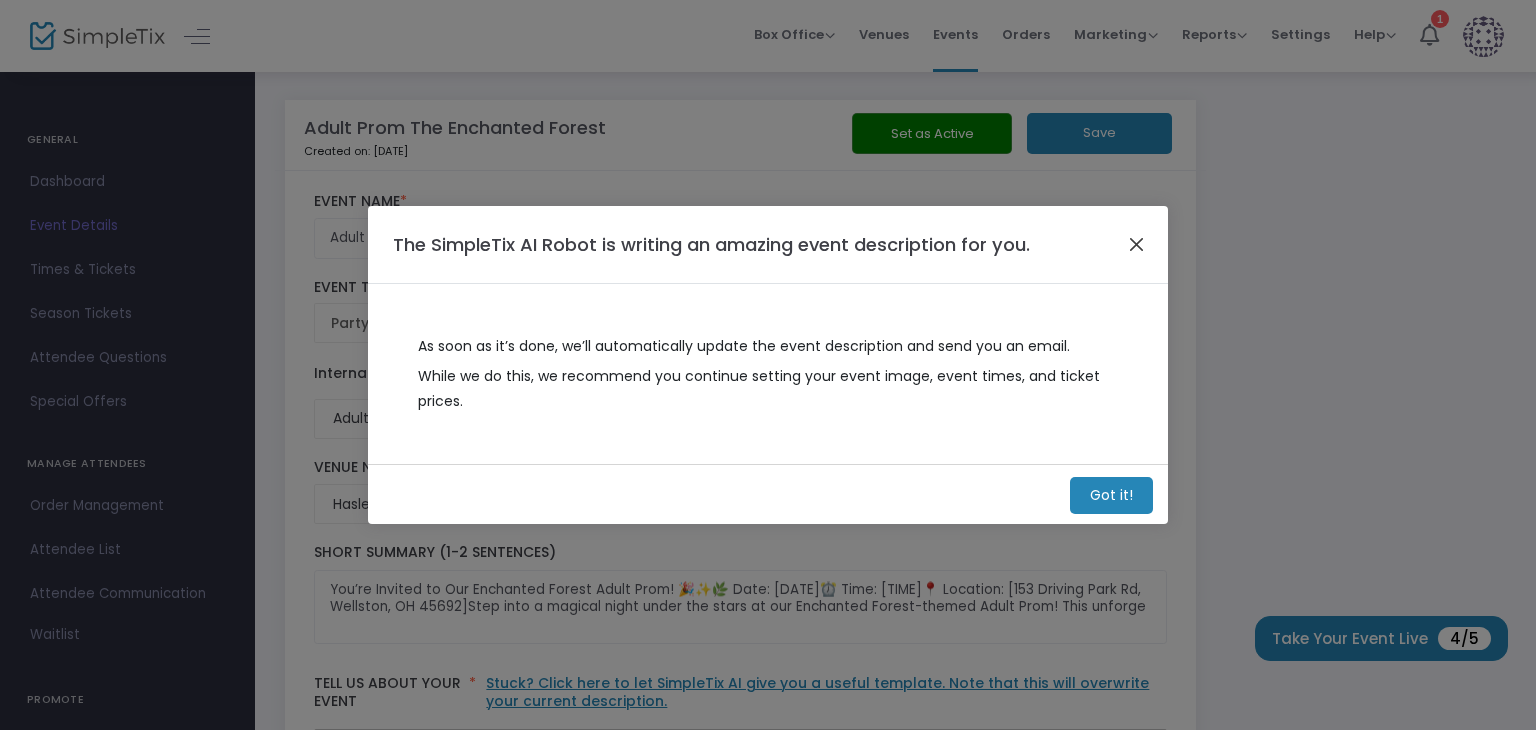click 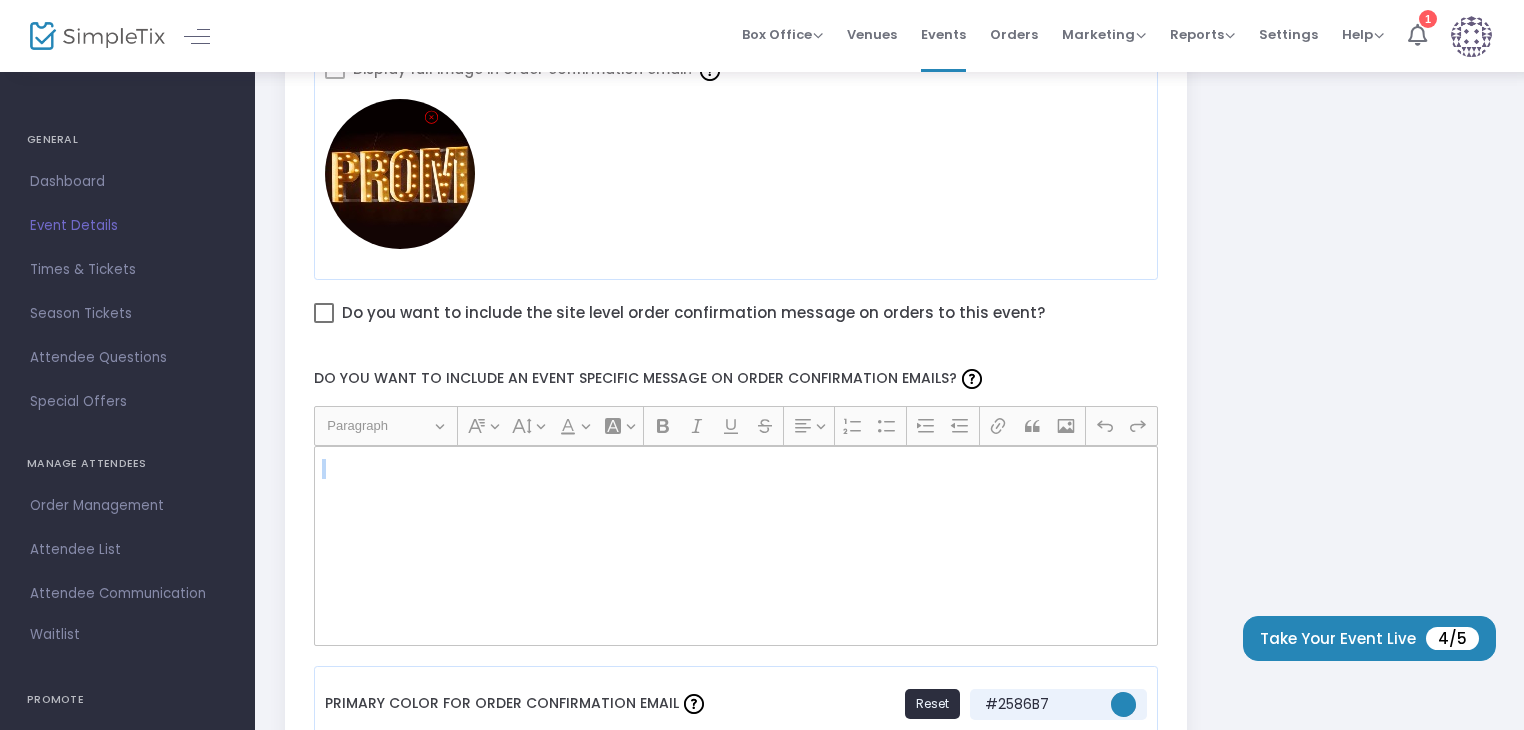 scroll, scrollTop: 900, scrollLeft: 0, axis: vertical 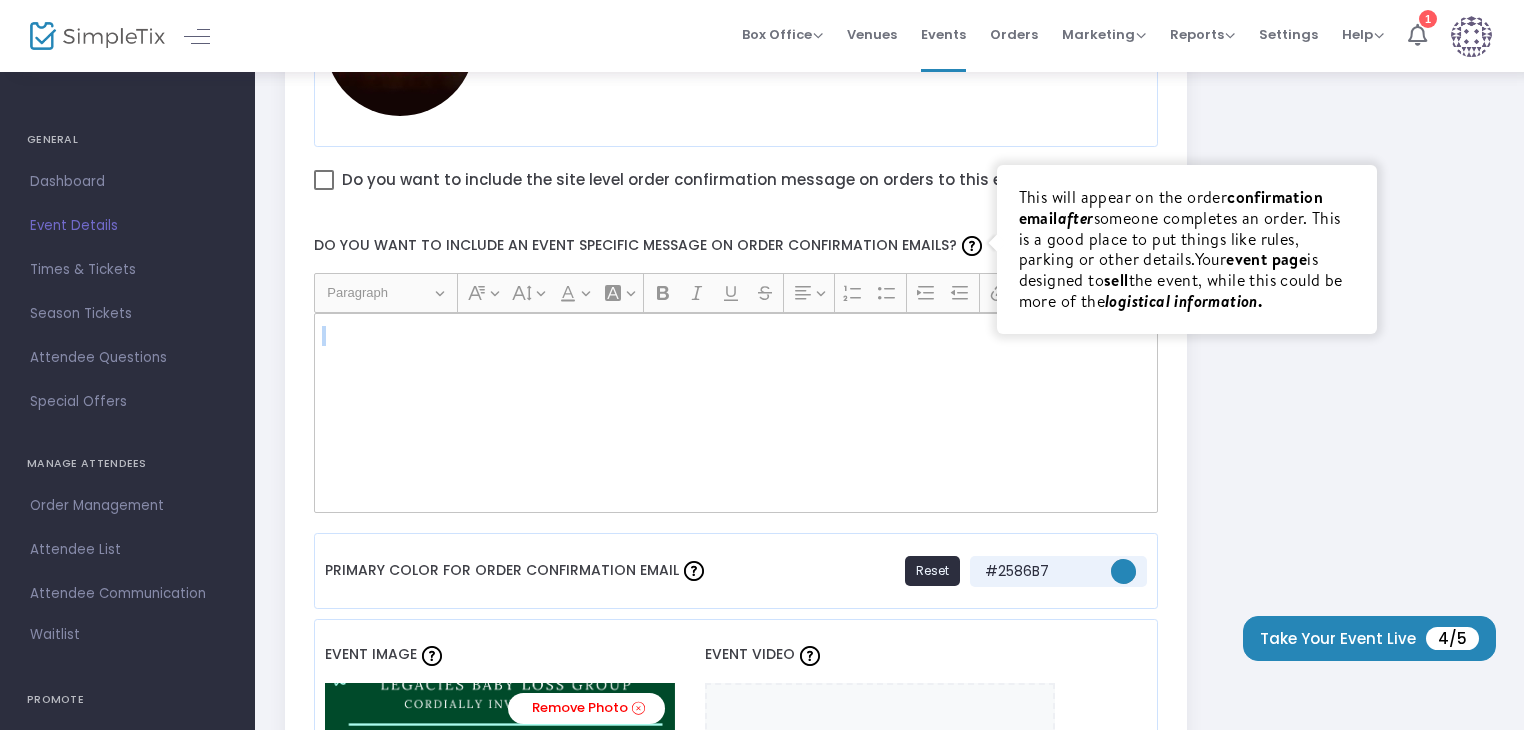 click 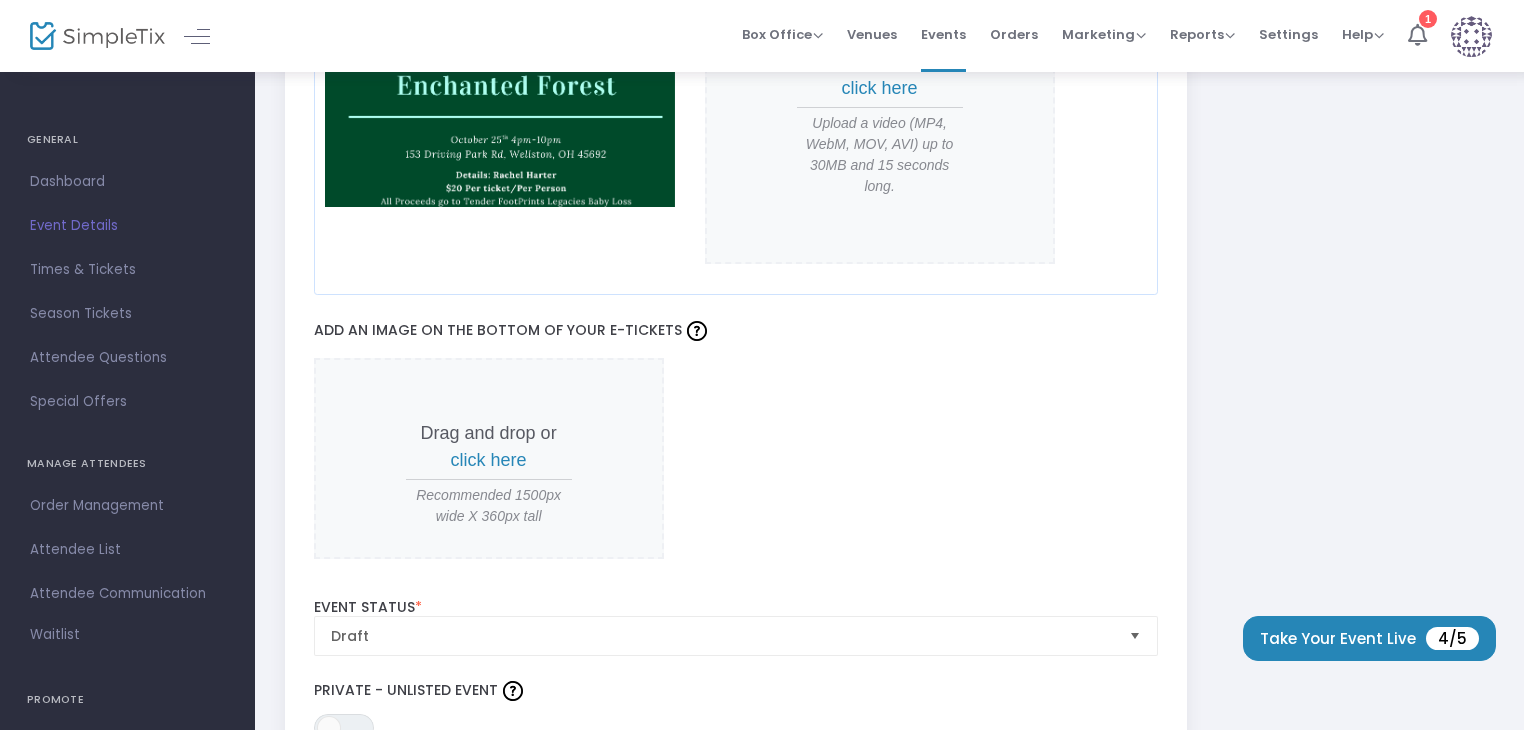 scroll, scrollTop: 1600, scrollLeft: 0, axis: vertical 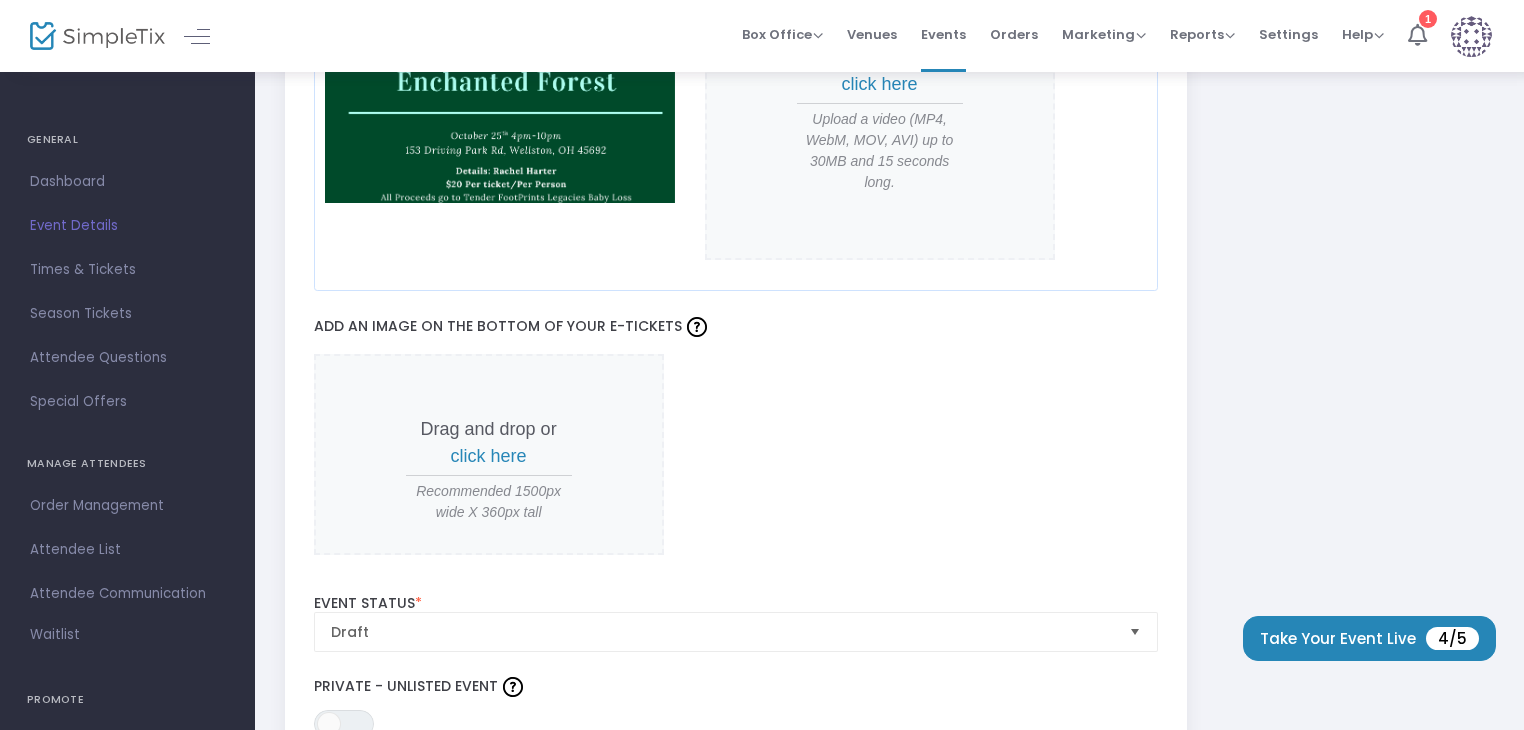 click on "click here" at bounding box center [489, 456] 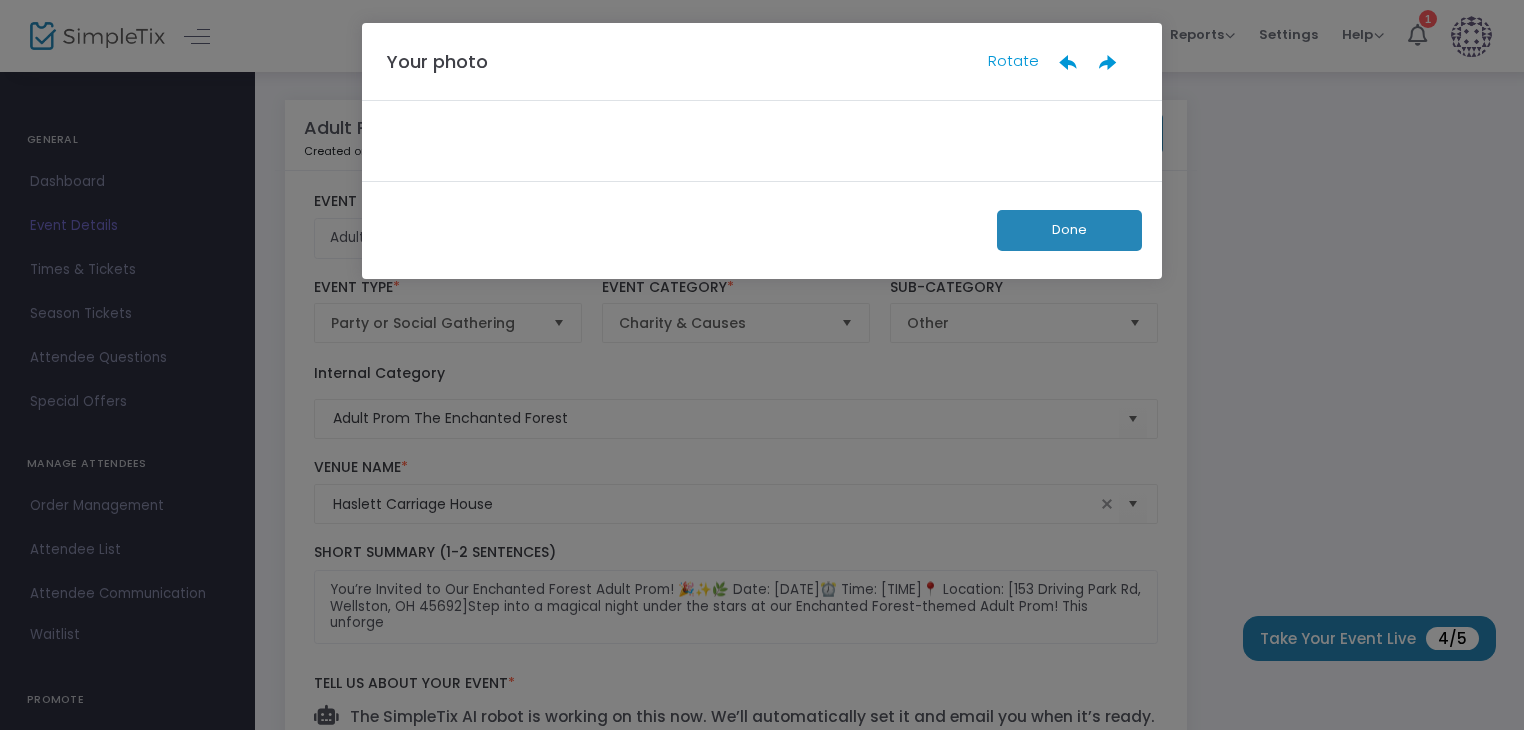 scroll, scrollTop: 0, scrollLeft: 0, axis: both 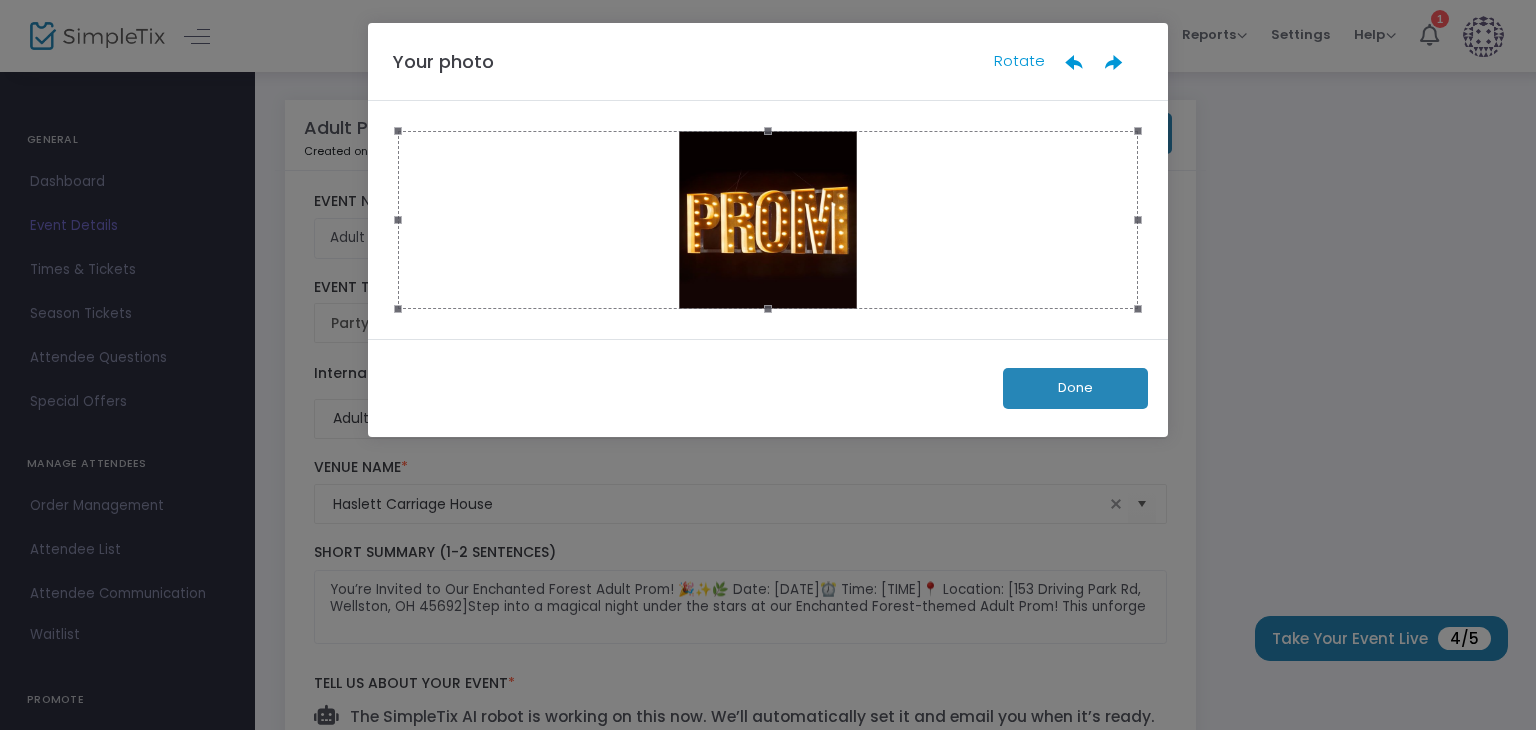 click on "Done" 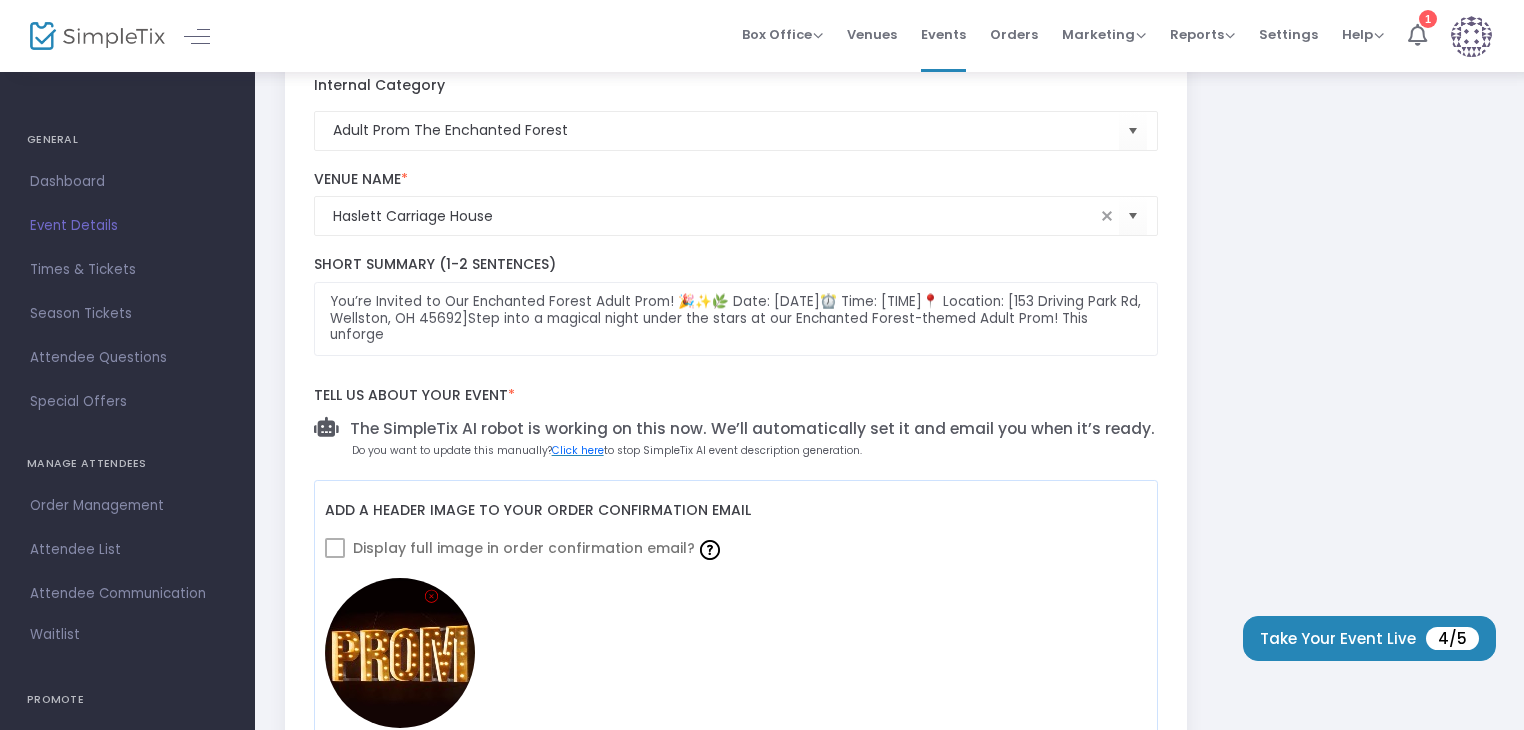 scroll, scrollTop: 0, scrollLeft: 0, axis: both 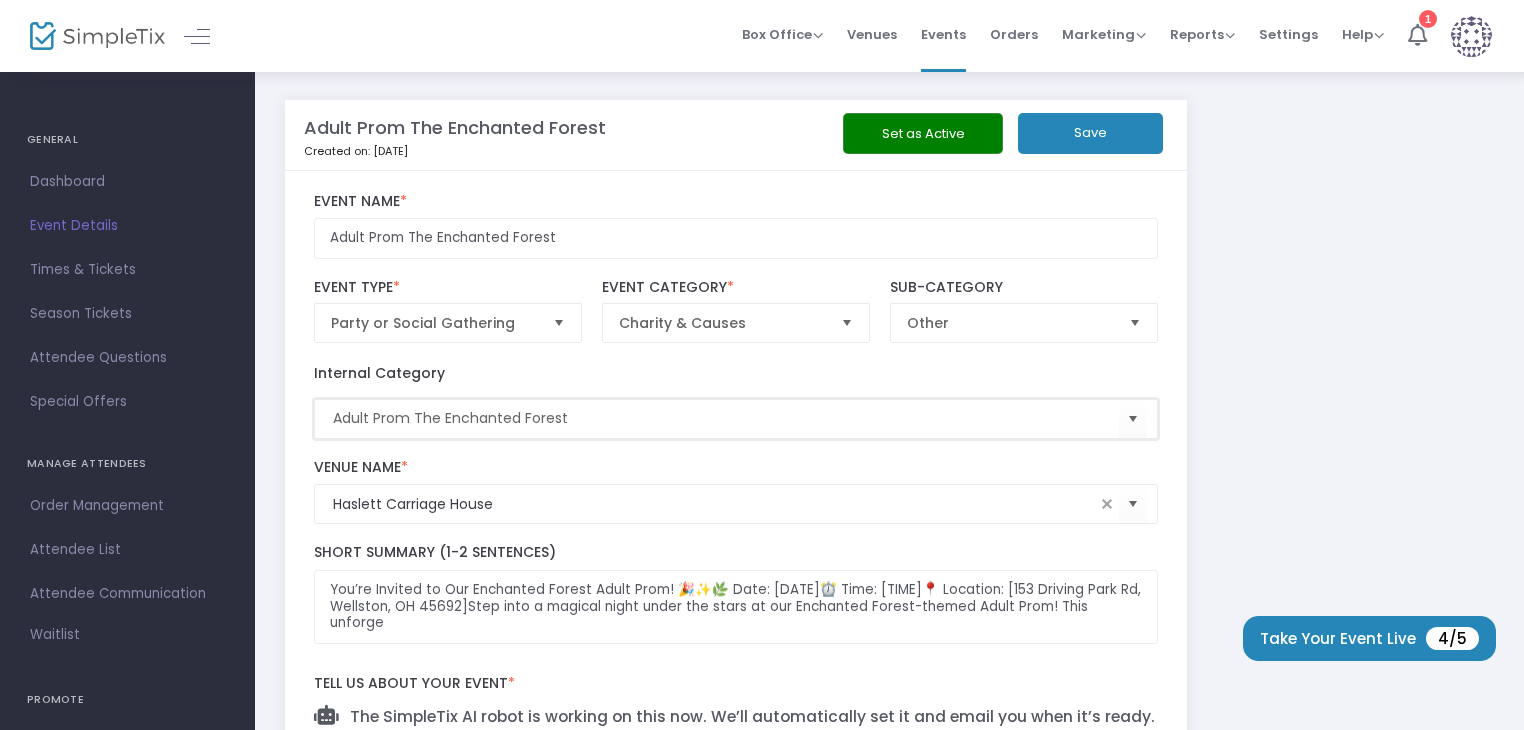 click on "Adult Prom The Enchanted Forest" at bounding box center [726, 418] 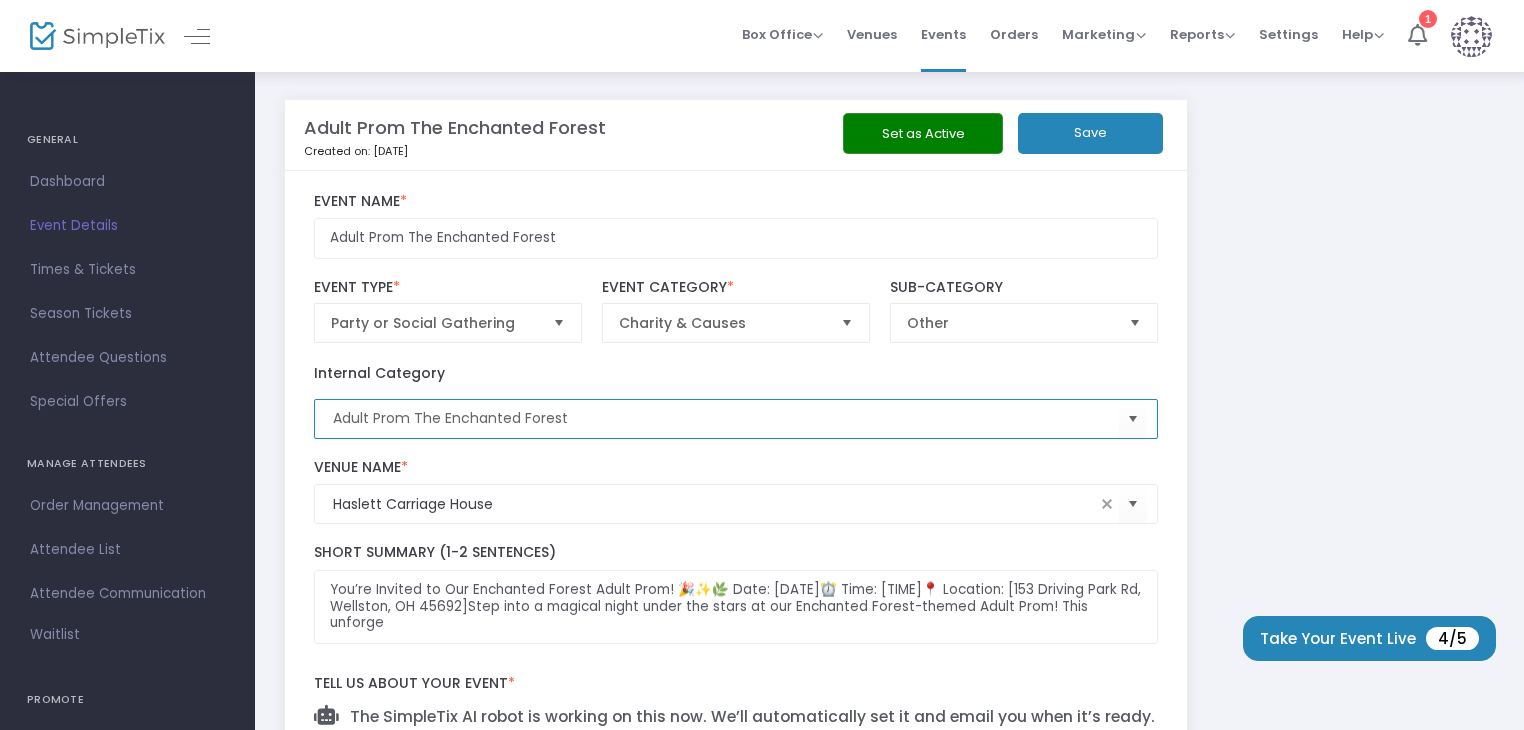 click on "Adult Prom The Enchanted Forest" at bounding box center (726, 418) 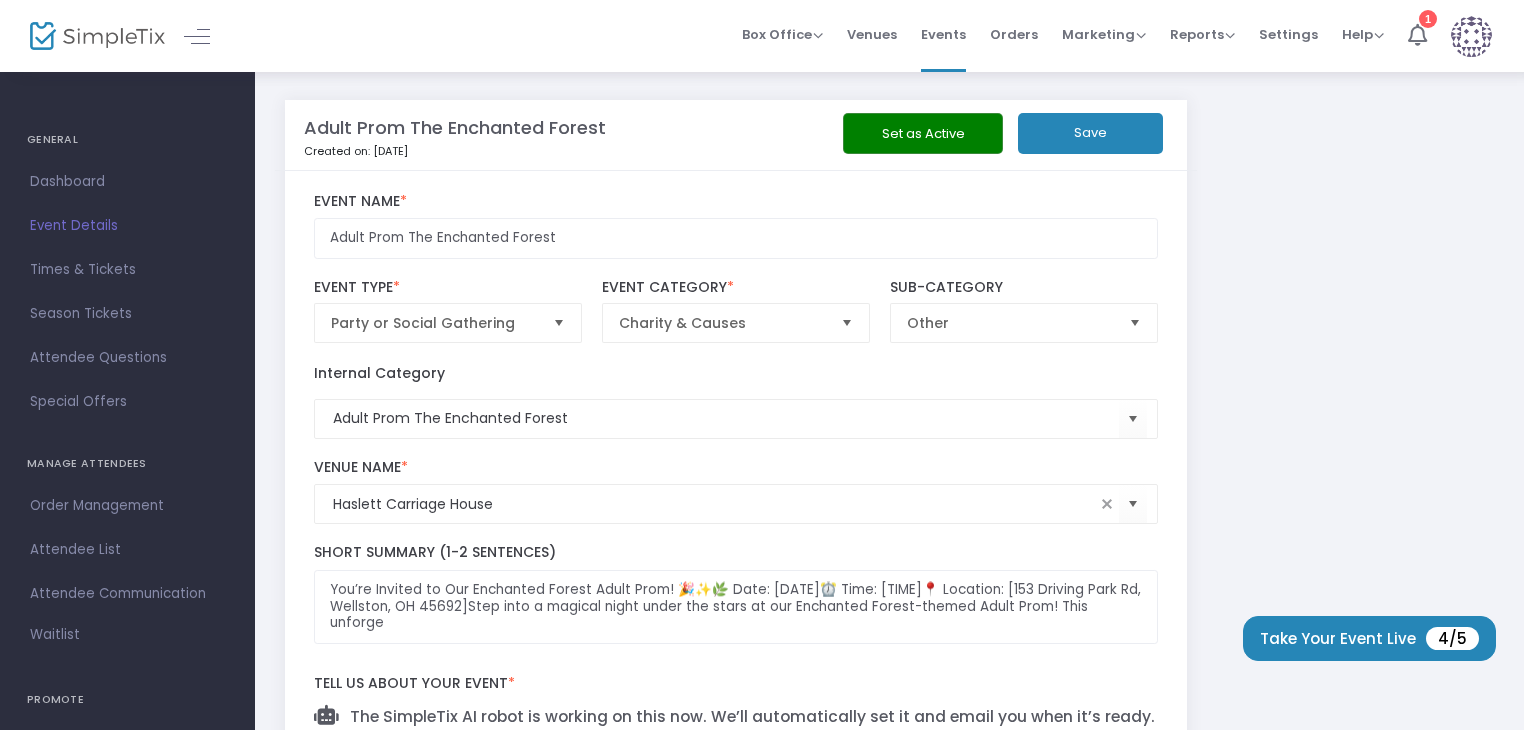 click on "Adult Prom The Enchanted Forest Event Name  * Party or Social Gathering  Event Type  *  Event Type is required  Charity & Causes  Event Category  * Other  Sub-Category  Internal Category  Adult Prom The Enchanted Forest Haslett Carriage House Venue Name  *  Venue is required  [NUMBER] [STREET], [CITY], [STATE], [COUNTRY] Venue Address 🎉✨ You’re Invited to Our Enchanted Forest Adult Prom! ✨🎉🌿 Date: [DATE]⏰ Time: [TIME]📍 Location: [153 Driving Park Rd, Wellston, OH 45692]Step into a magical night under the stars at our Enchanted Forest-themed Adult Prom! This unforge Short Summary (1-2 Sentences) Tell us about your event  * The SimpleTix AI robot is working on this now. We’ll automatically set it and email you when it’s ready.  Do you want to update this manually?  Click here  to stop SimpleTix AI event description generation.  Add a header image to your order confirmation email    Display full image in order confirmation email?    Heading Paragraph Paragraph Heading 1" 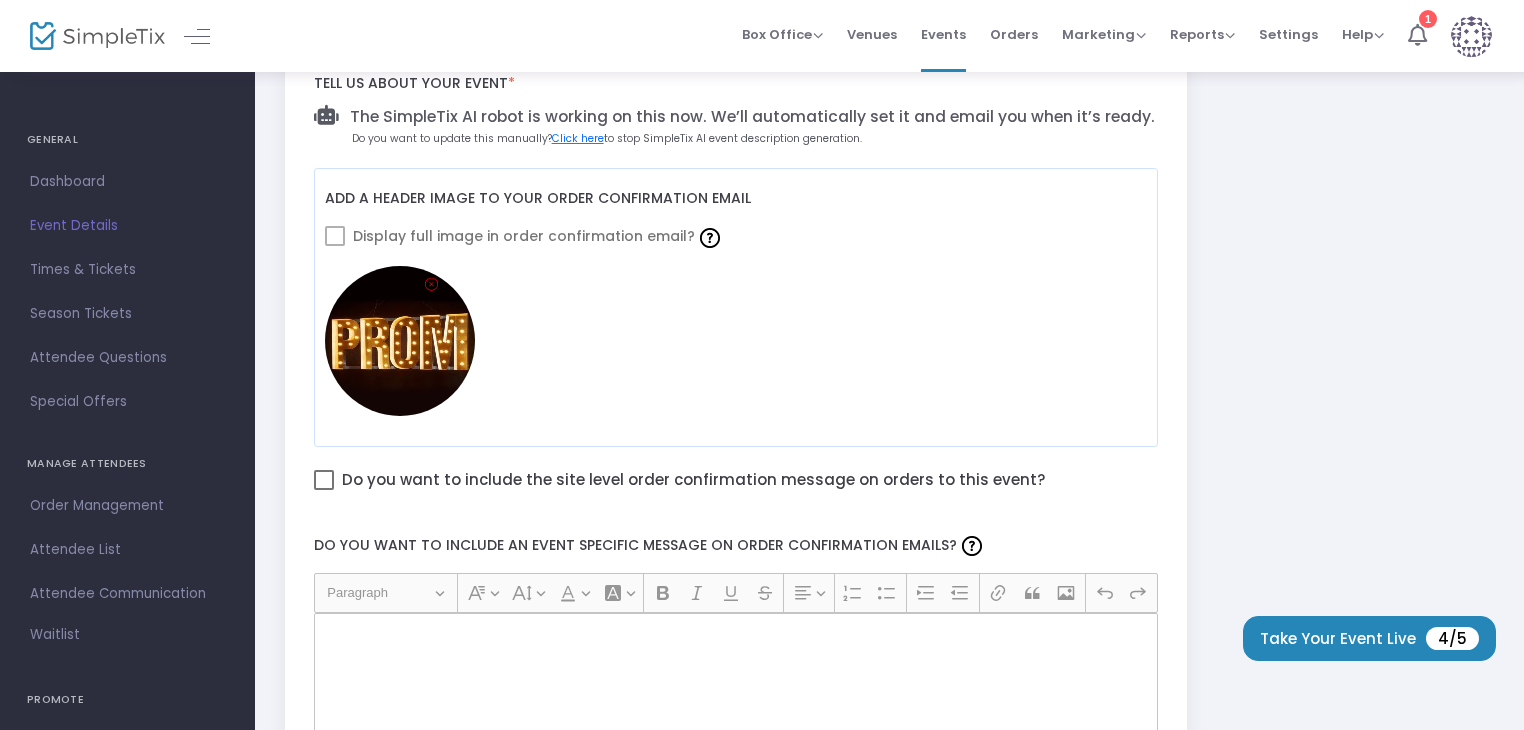 scroll, scrollTop: 700, scrollLeft: 0, axis: vertical 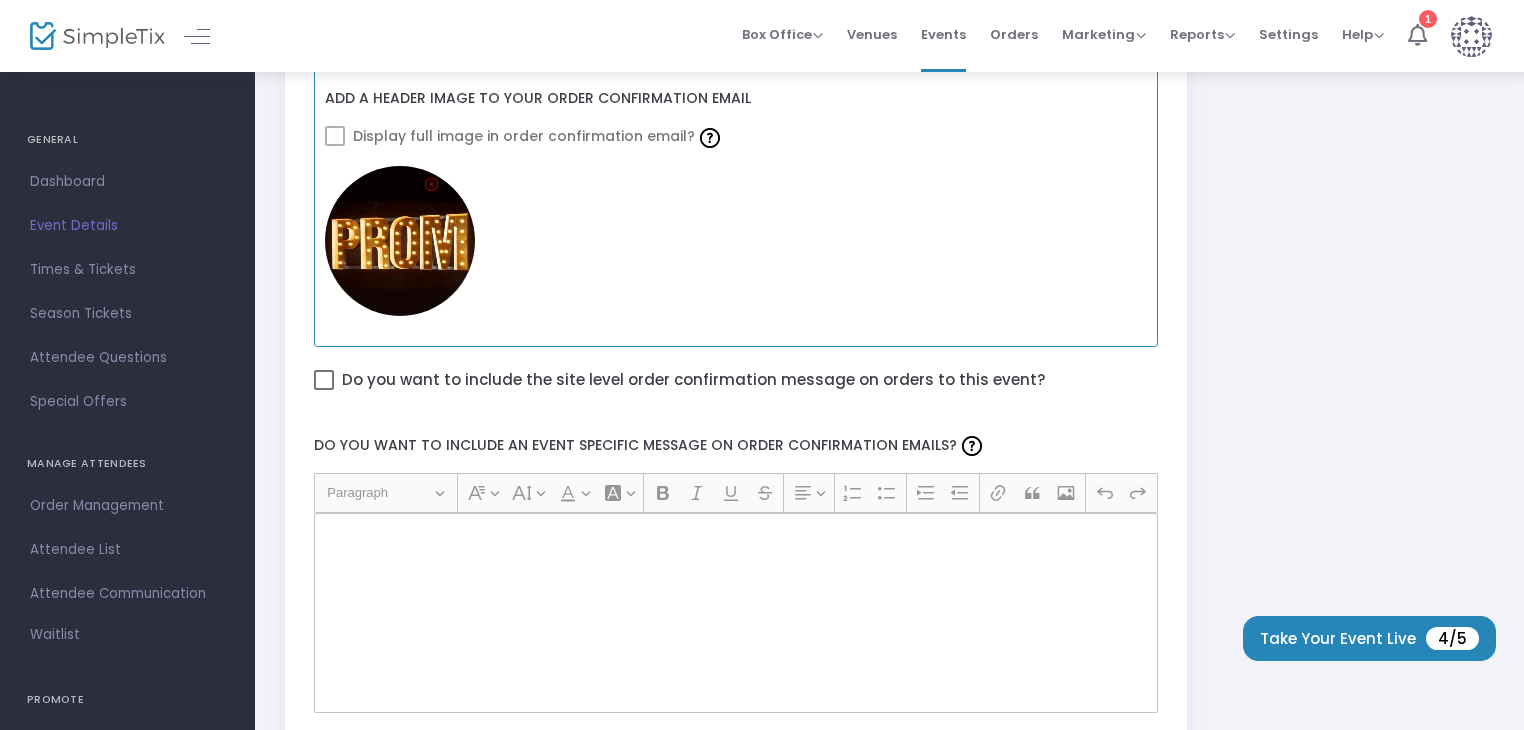 click at bounding box center [335, 136] 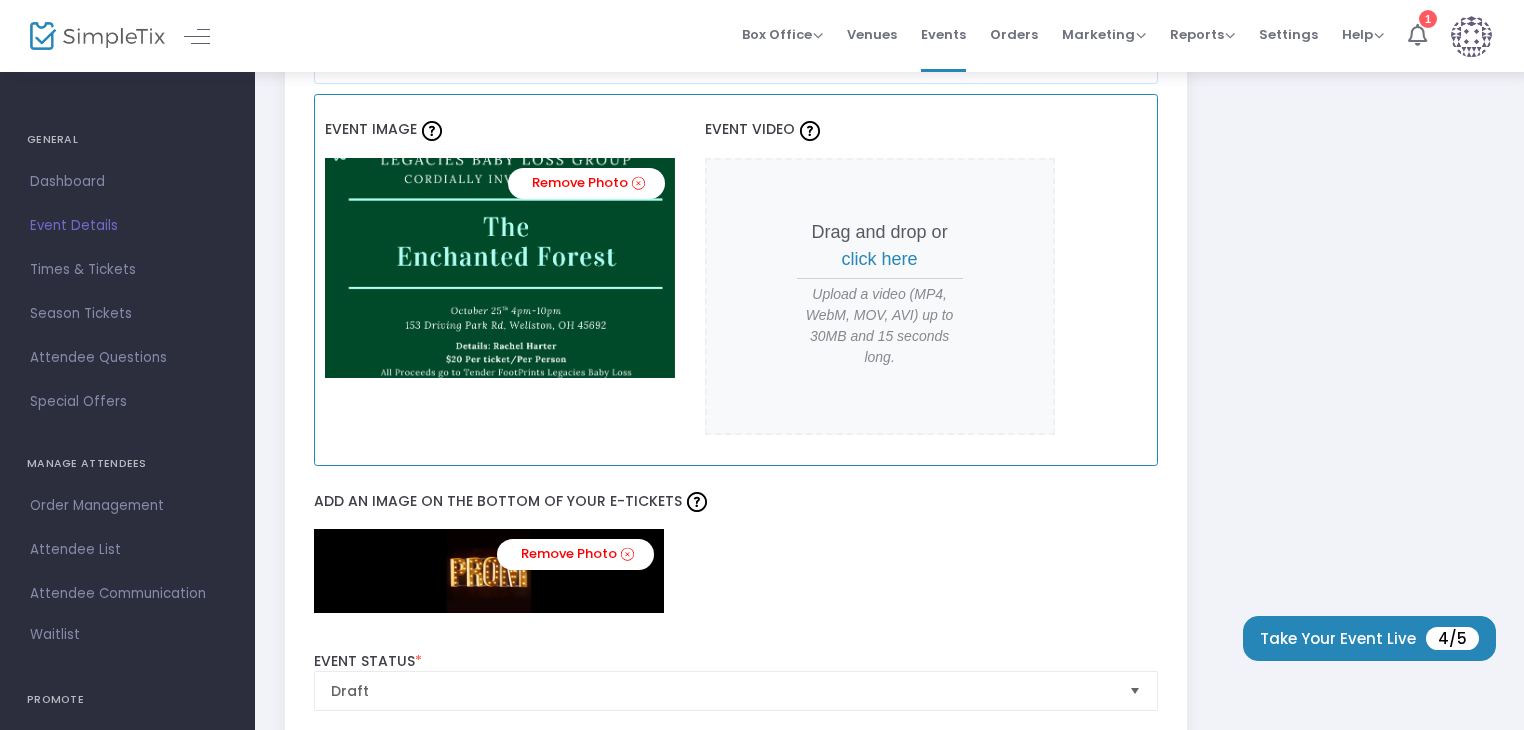 scroll, scrollTop: 1600, scrollLeft: 0, axis: vertical 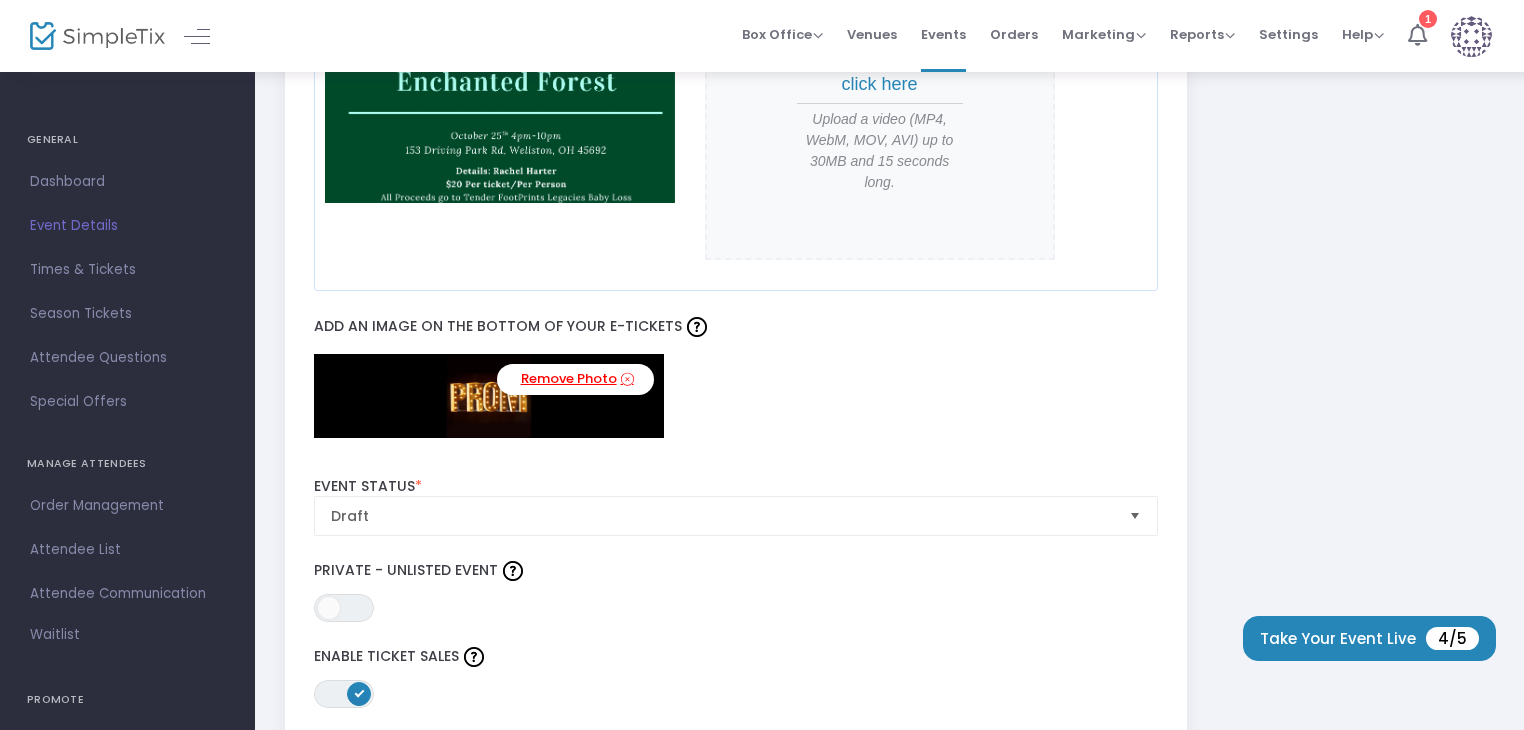 click at bounding box center [627, 379] 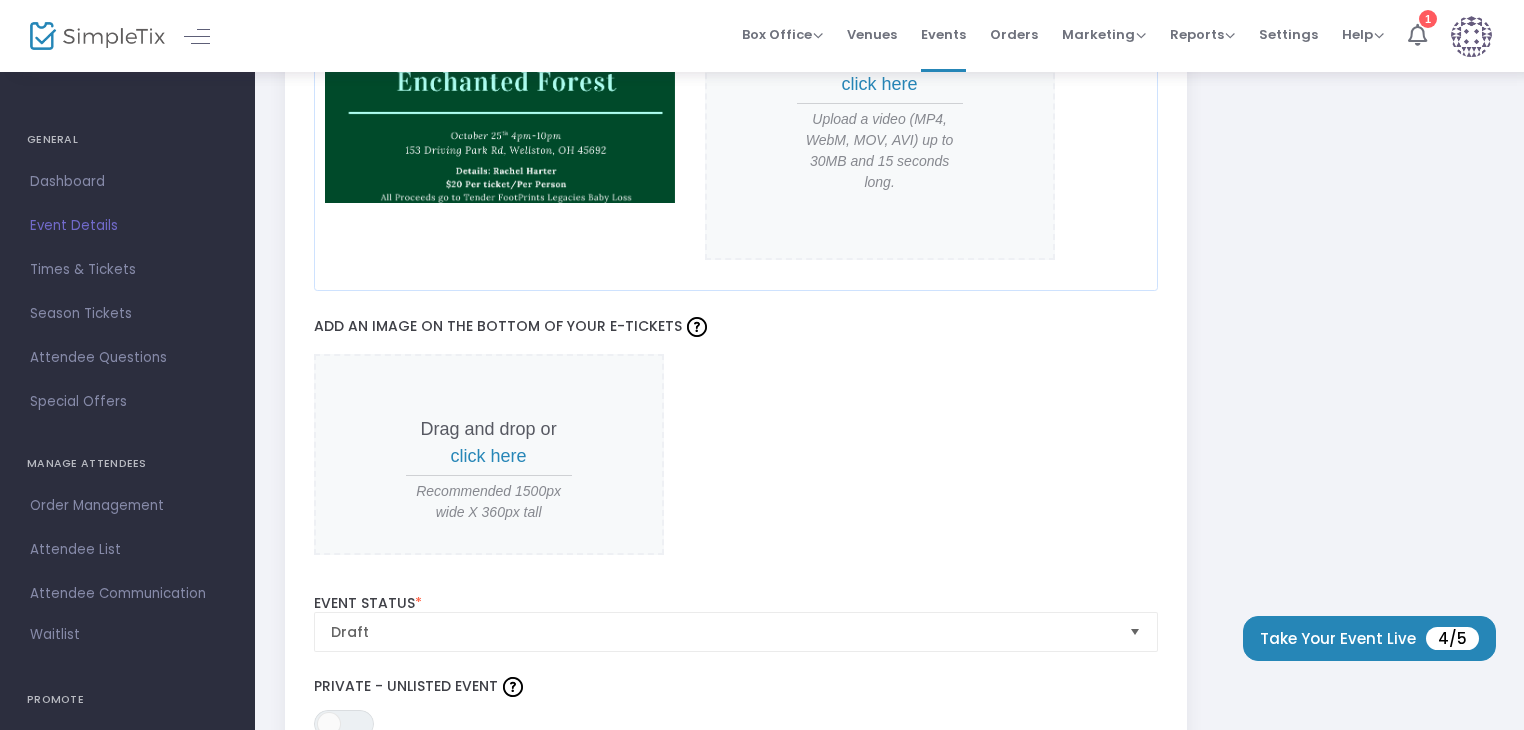click on "click here" at bounding box center (489, 456) 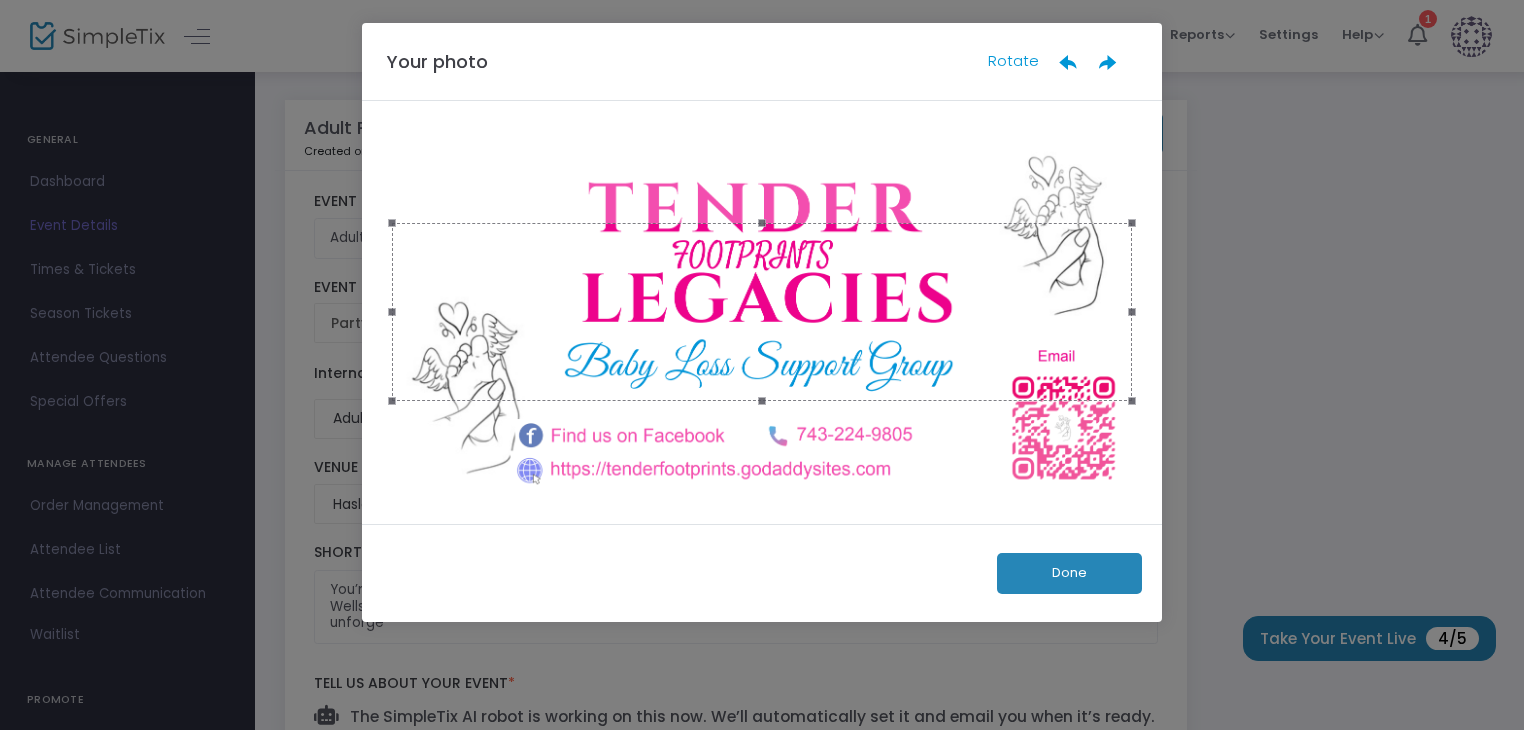 scroll, scrollTop: 0, scrollLeft: 0, axis: both 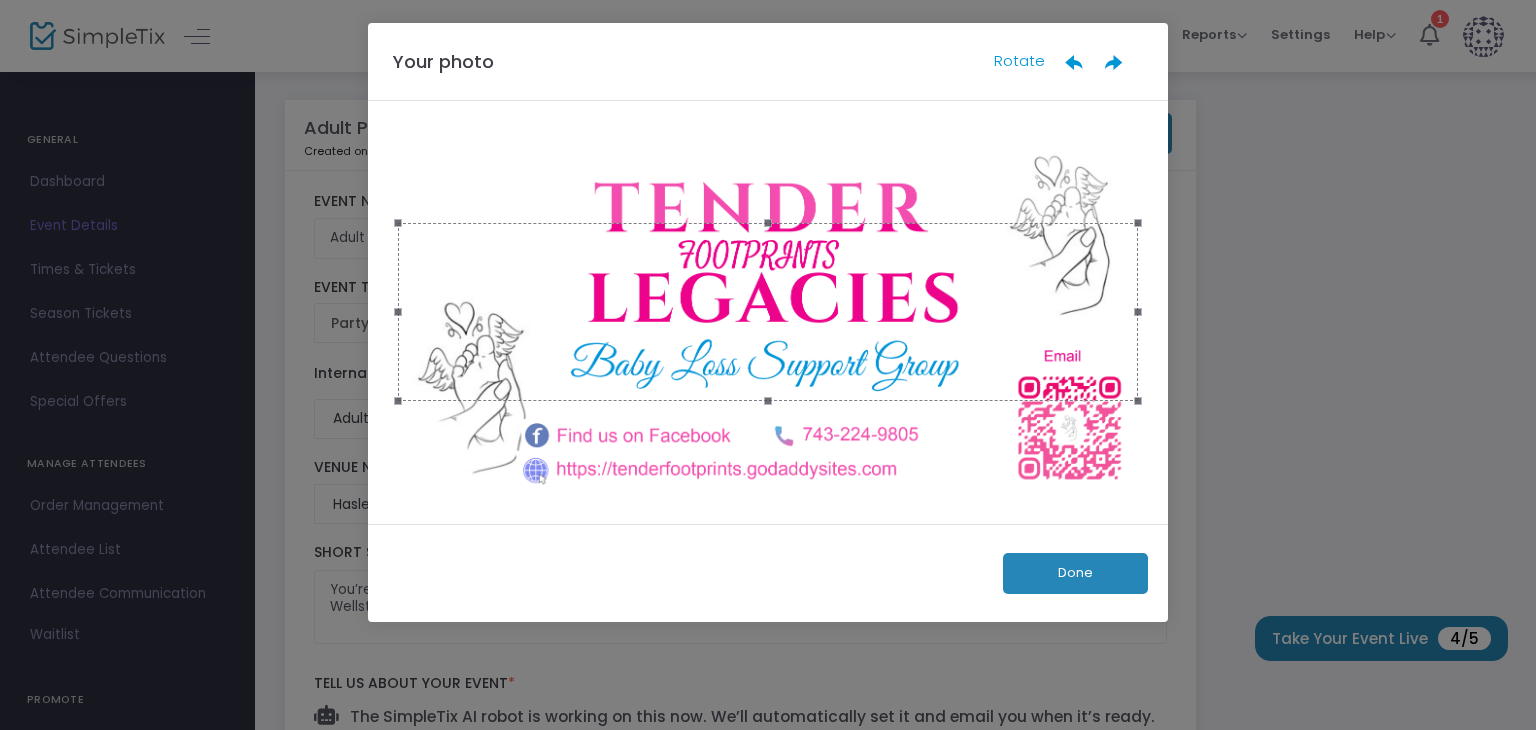 drag, startPoint x: 1137, startPoint y: 400, endPoint x: 1140, endPoint y: 437, distance: 37.12142 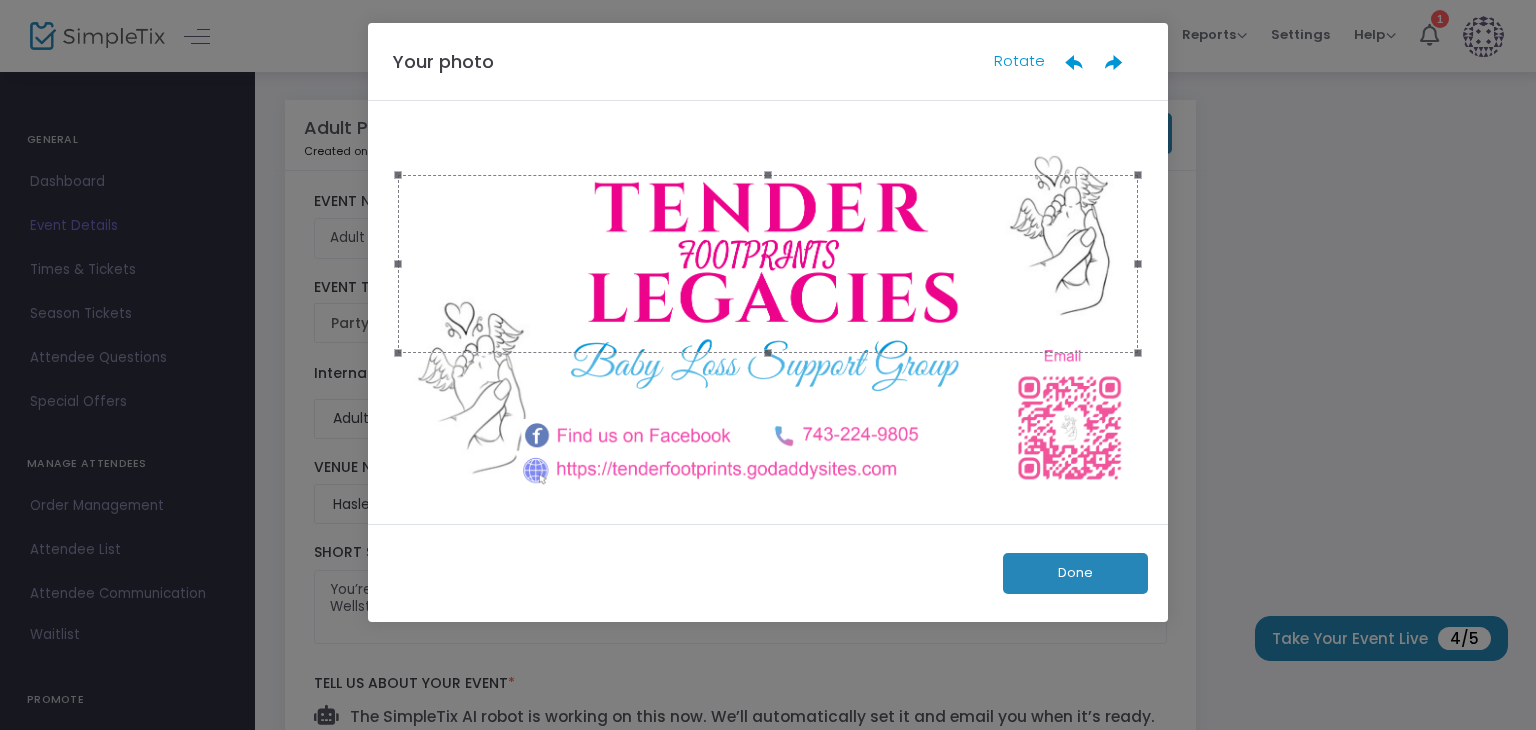 drag, startPoint x: 793, startPoint y: 292, endPoint x: 816, endPoint y: 240, distance: 56.859474 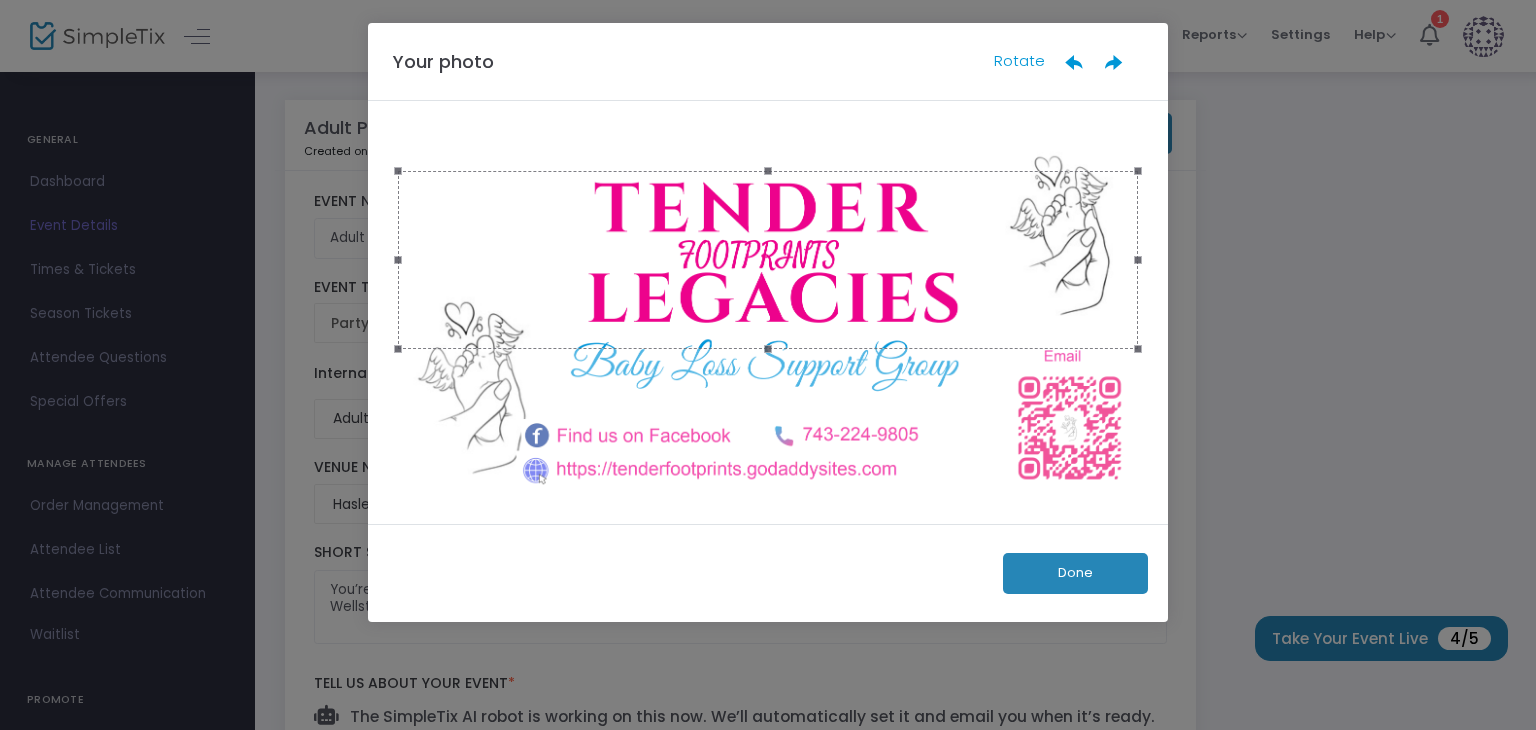drag, startPoint x: 771, startPoint y: 357, endPoint x: 773, endPoint y: 412, distance: 55.03635 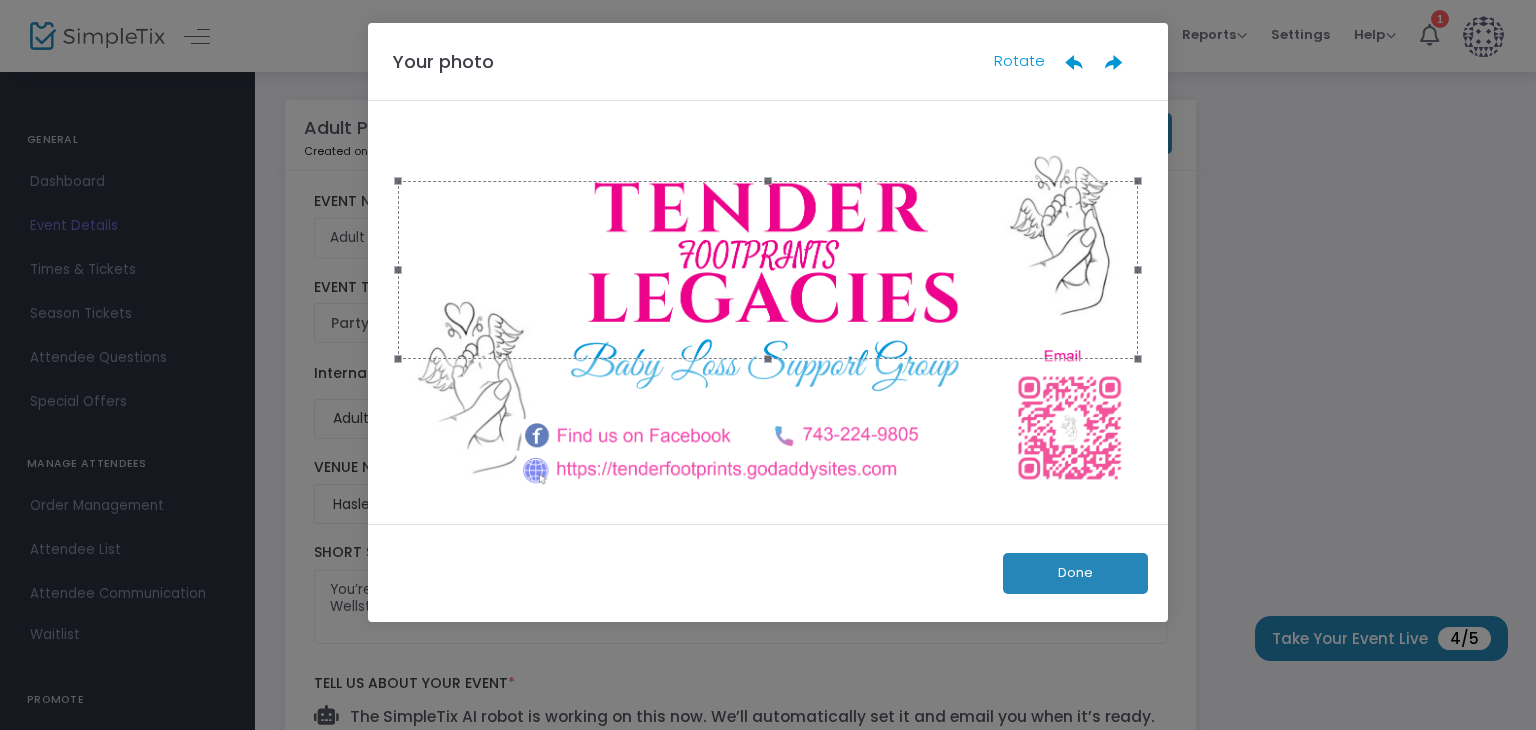 drag, startPoint x: 795, startPoint y: 300, endPoint x: 792, endPoint y: 310, distance: 10.440307 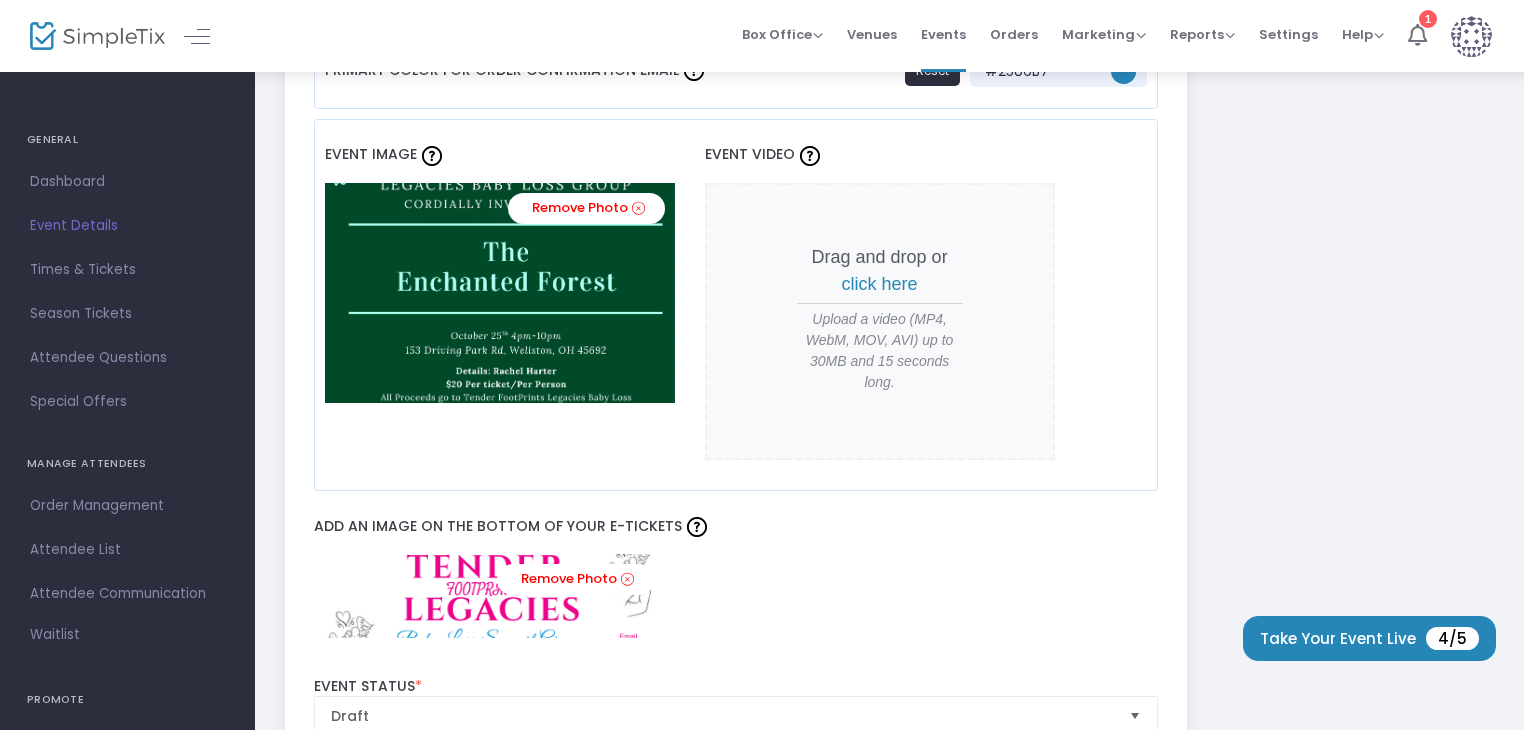 scroll, scrollTop: 1700, scrollLeft: 0, axis: vertical 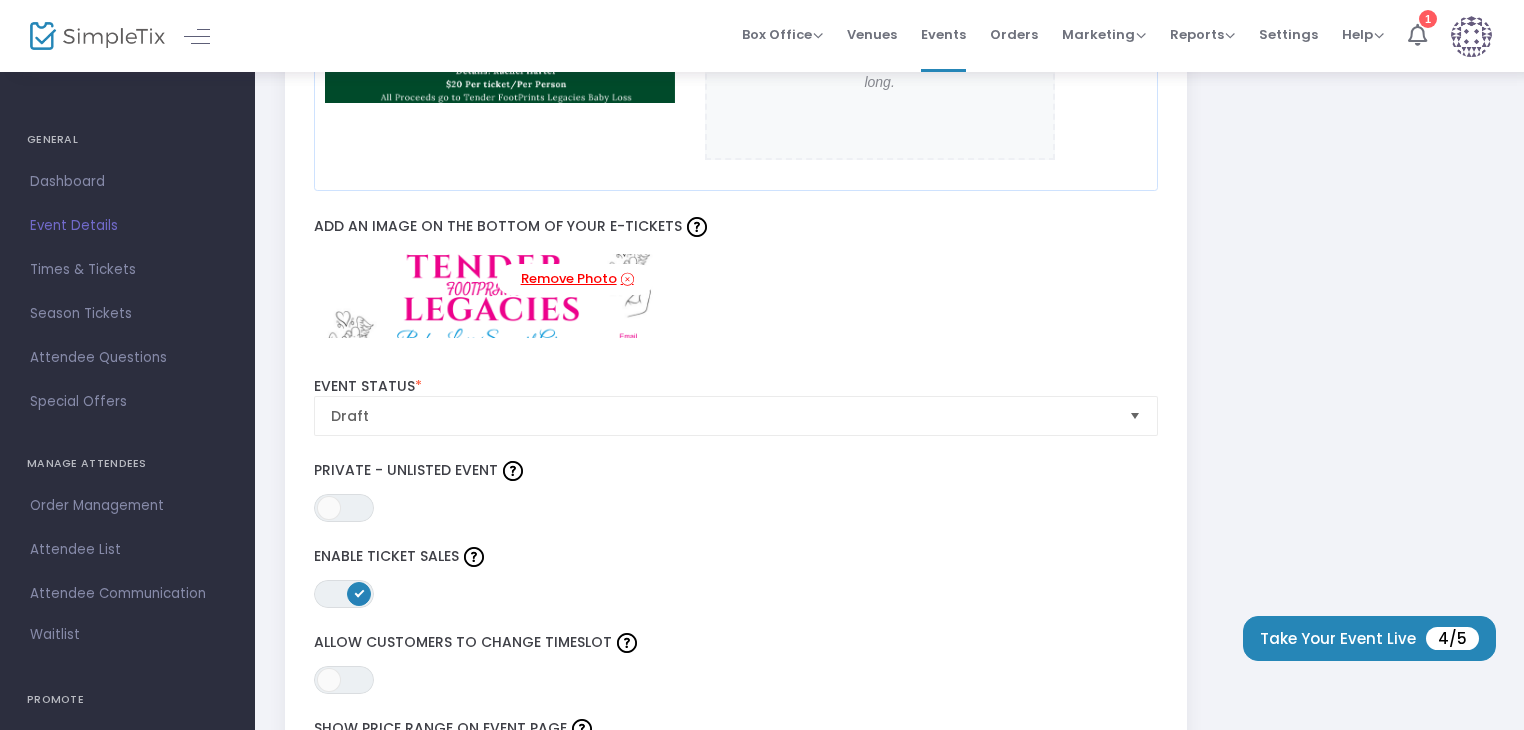 click at bounding box center [627, 279] 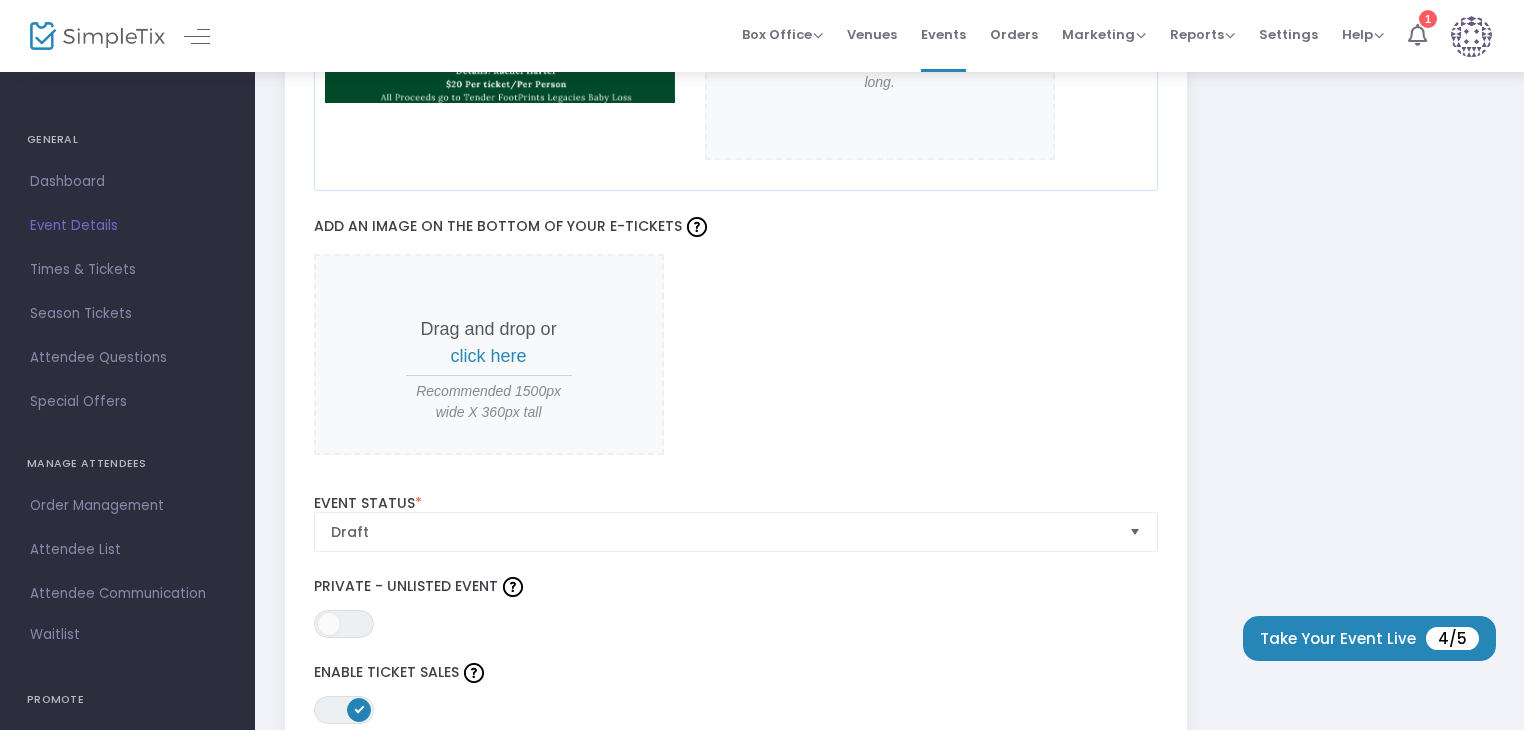 click on "click here" at bounding box center [489, 356] 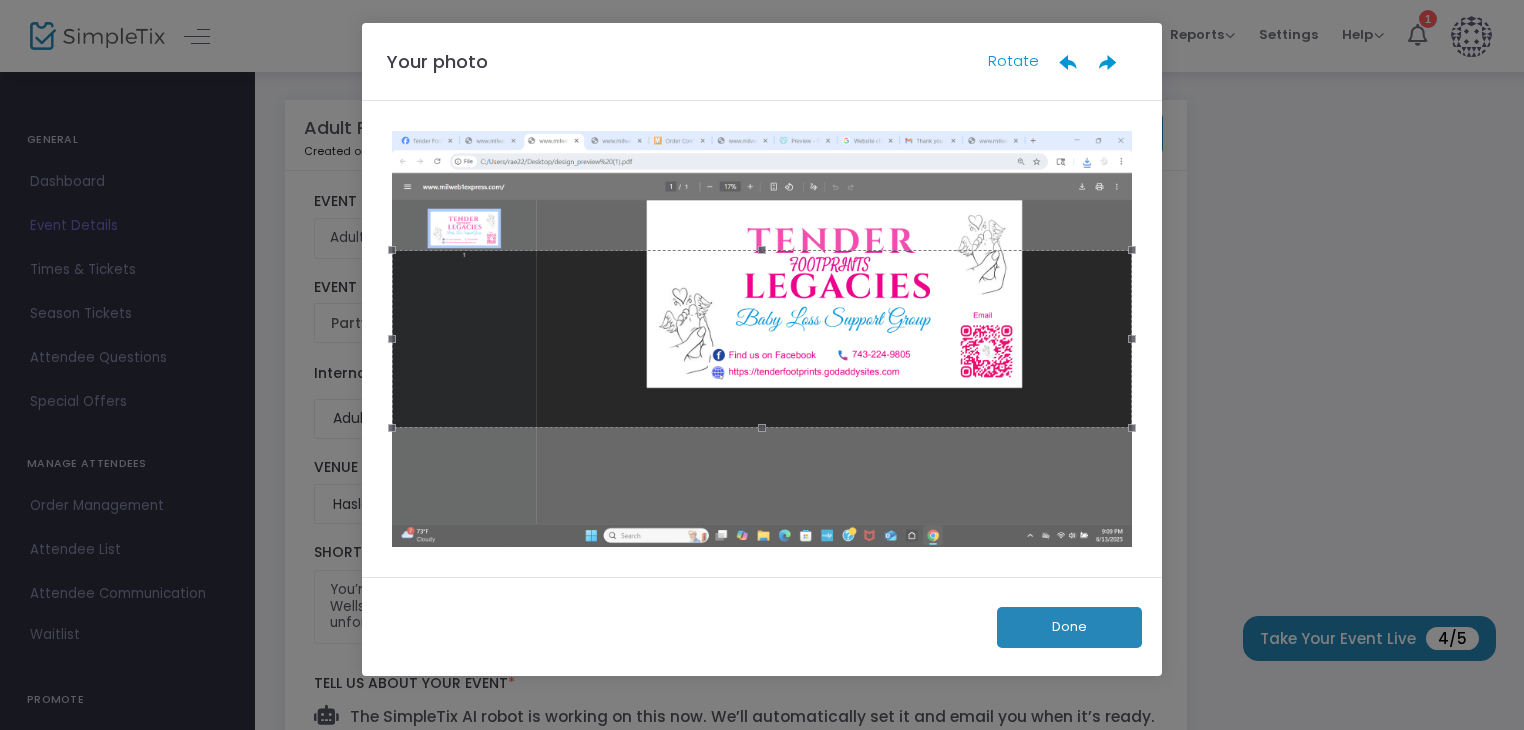 scroll, scrollTop: 0, scrollLeft: 0, axis: both 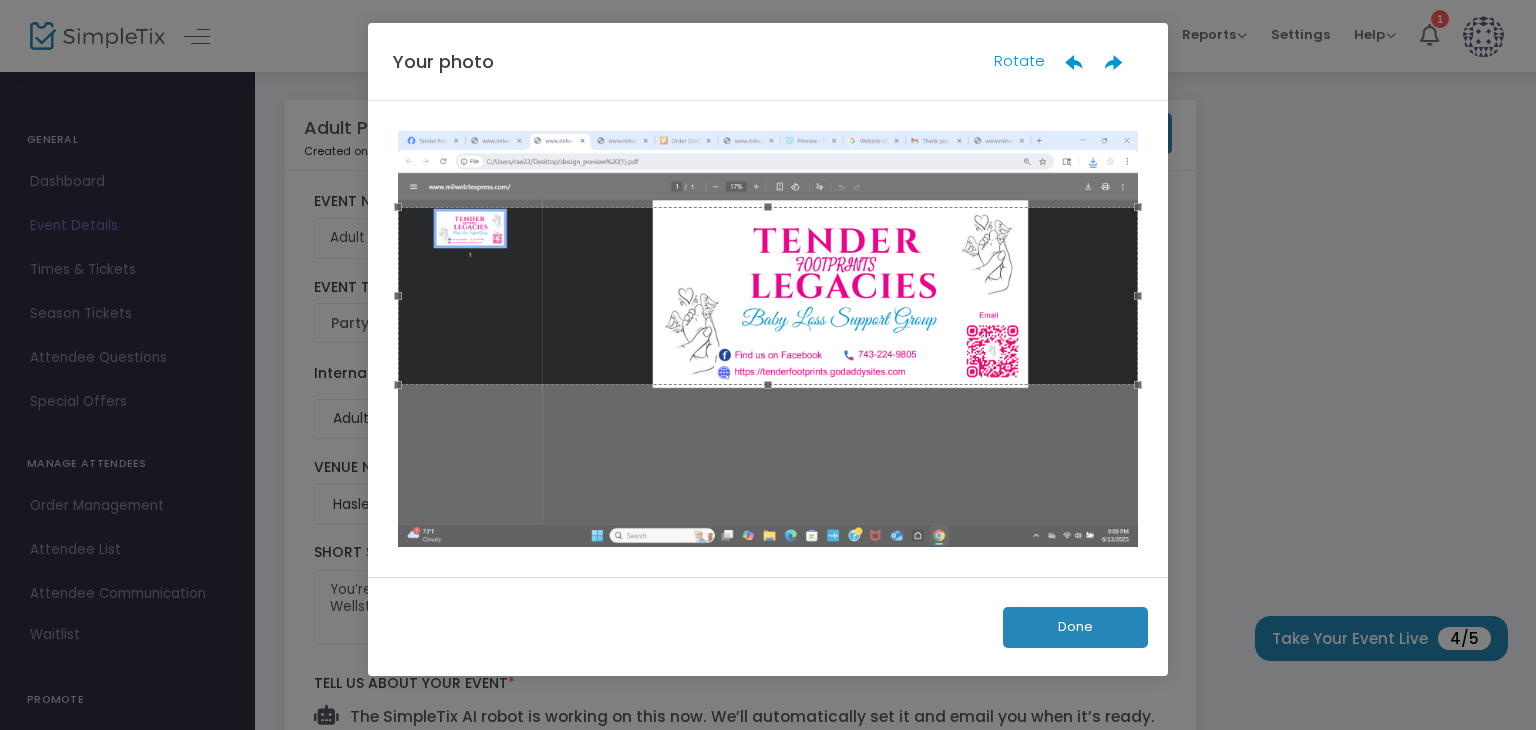 drag, startPoint x: 808, startPoint y: 320, endPoint x: 808, endPoint y: 262, distance: 58 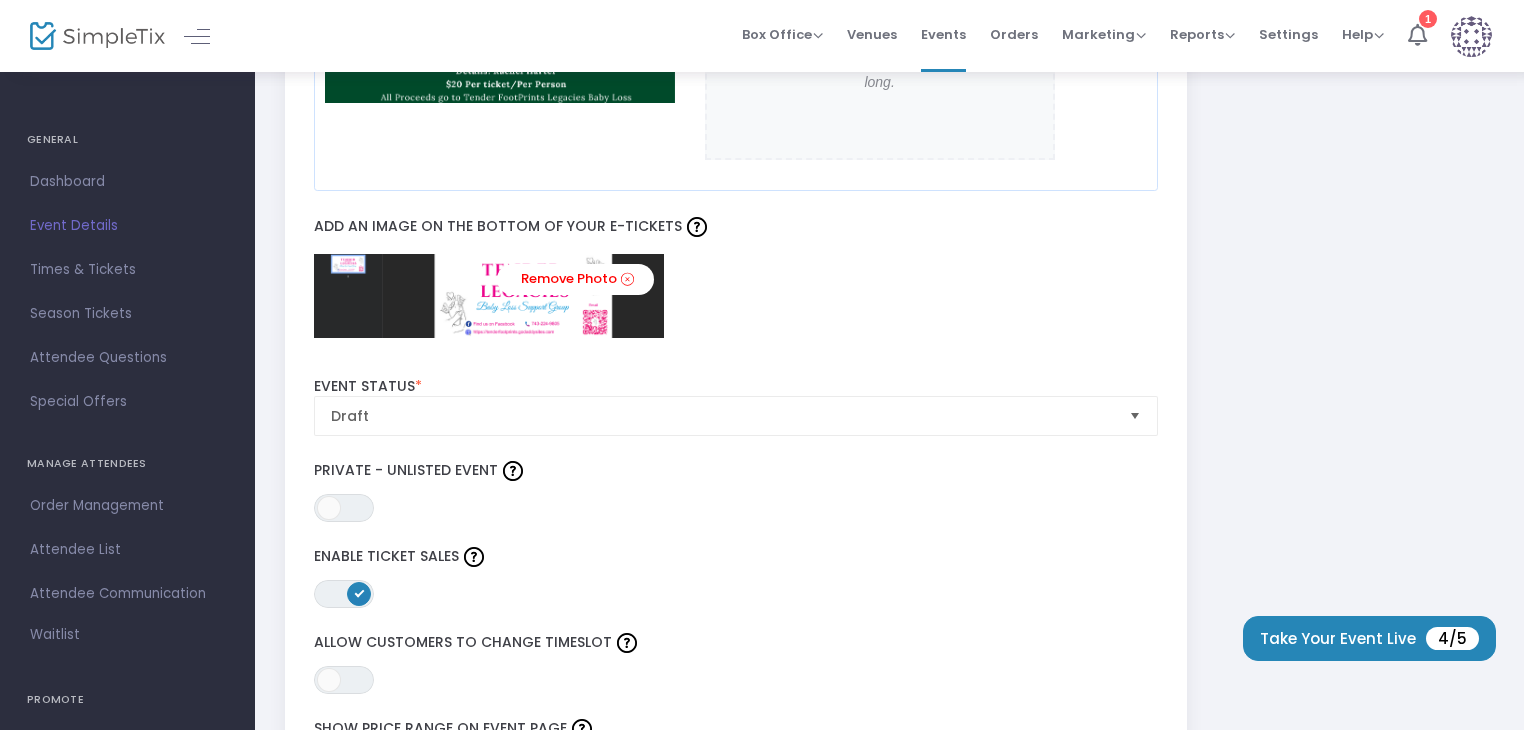 scroll, scrollTop: 1900, scrollLeft: 0, axis: vertical 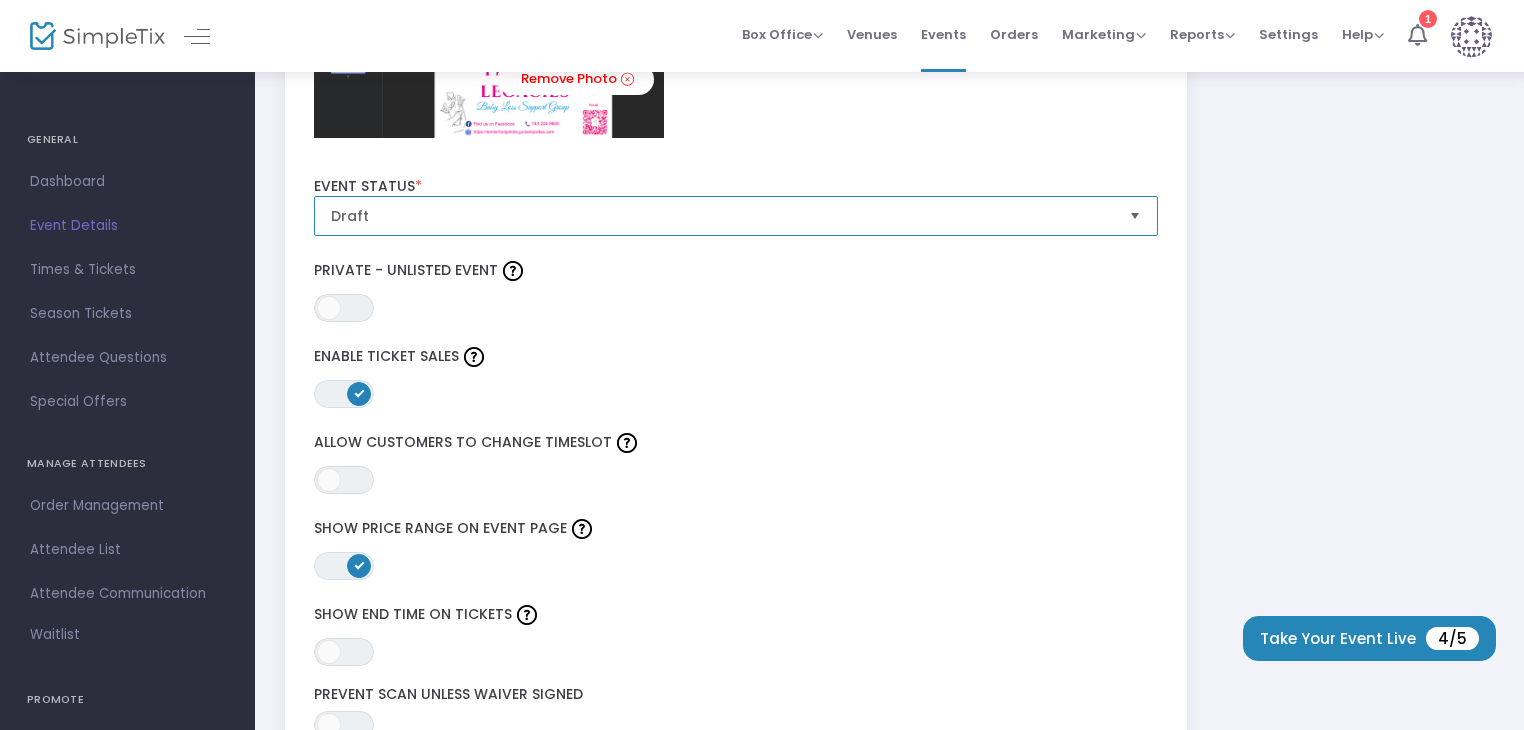 click on "Draft" at bounding box center (722, 216) 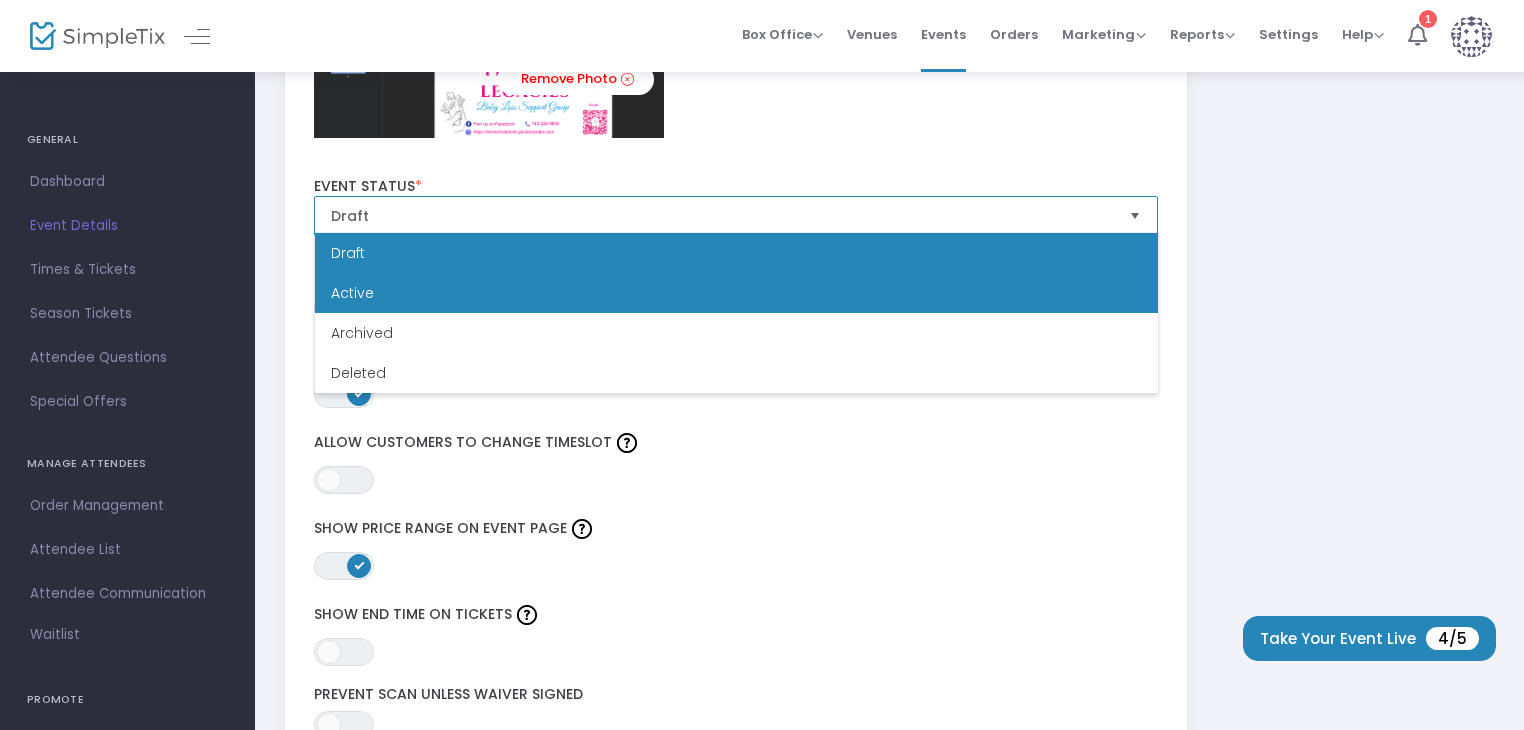 click on "Active" at bounding box center (352, 293) 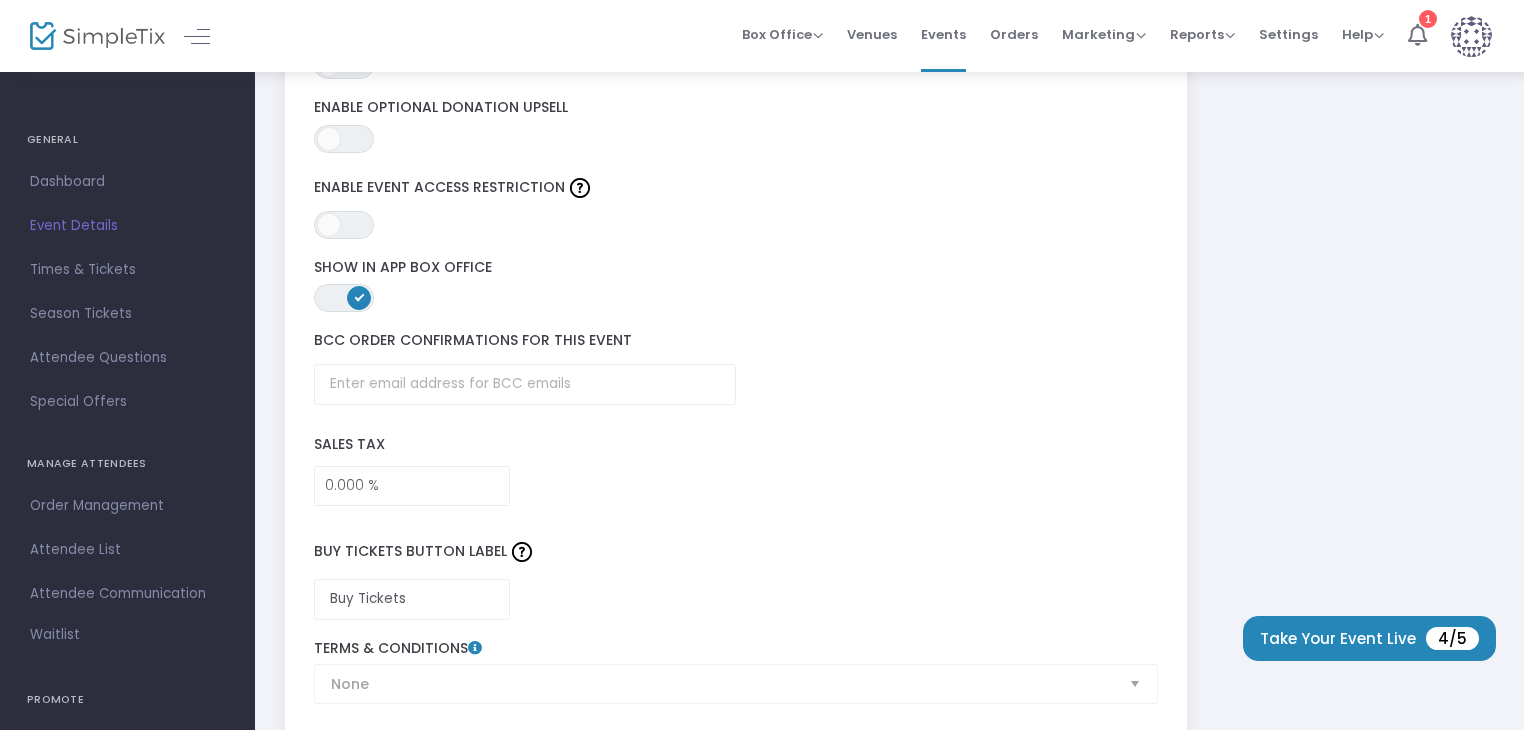 scroll, scrollTop: 2700, scrollLeft: 0, axis: vertical 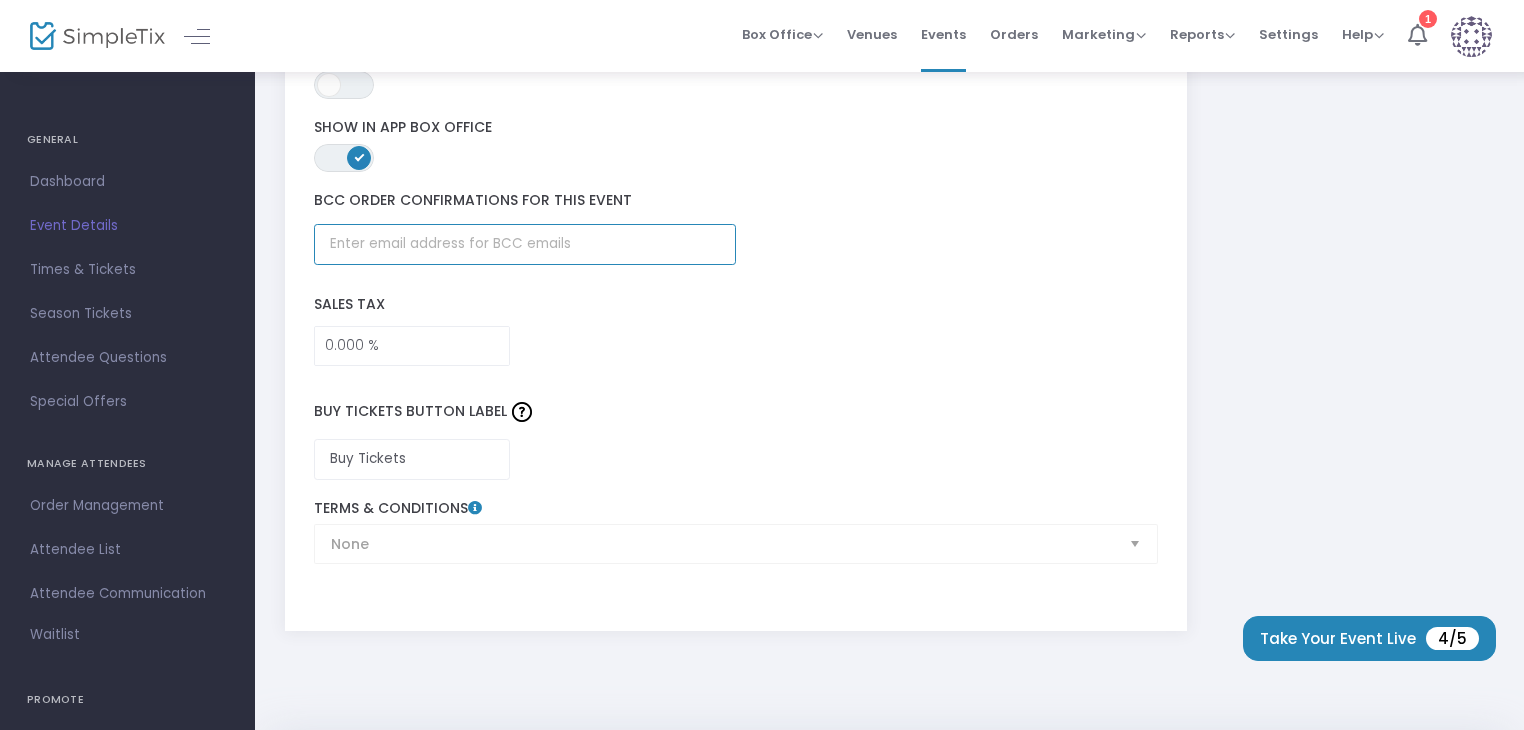 click 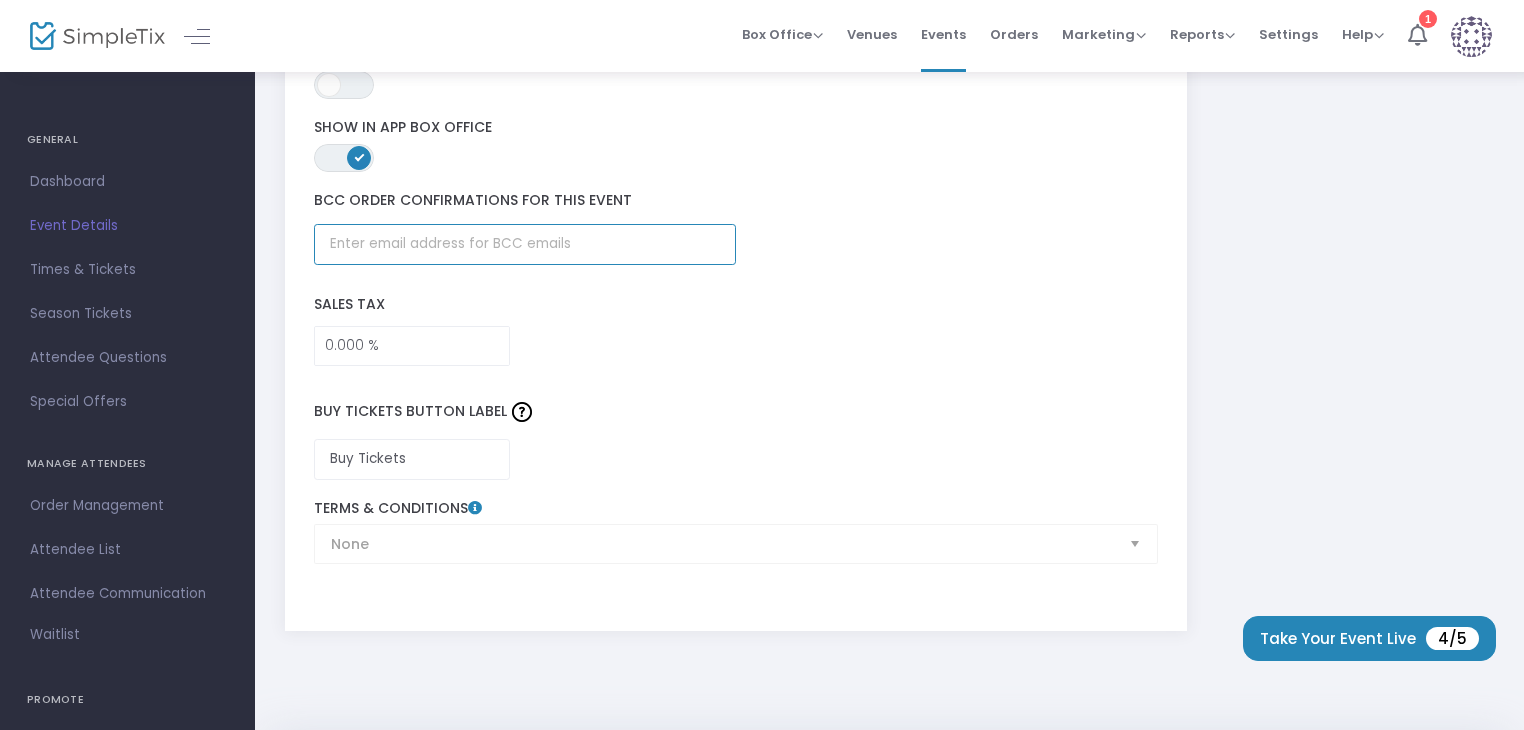type on "[EMAIL]" 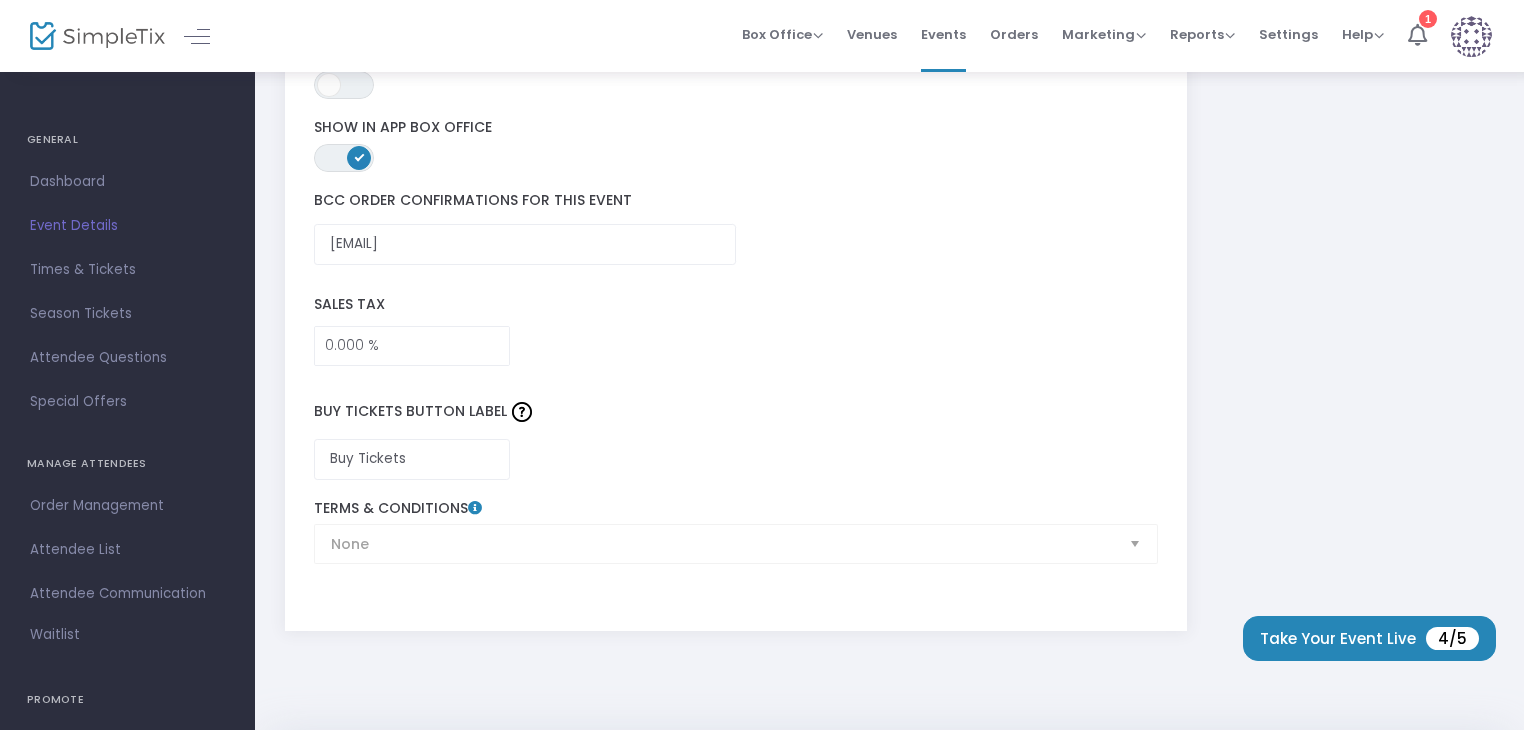 click on "Sales Tax" 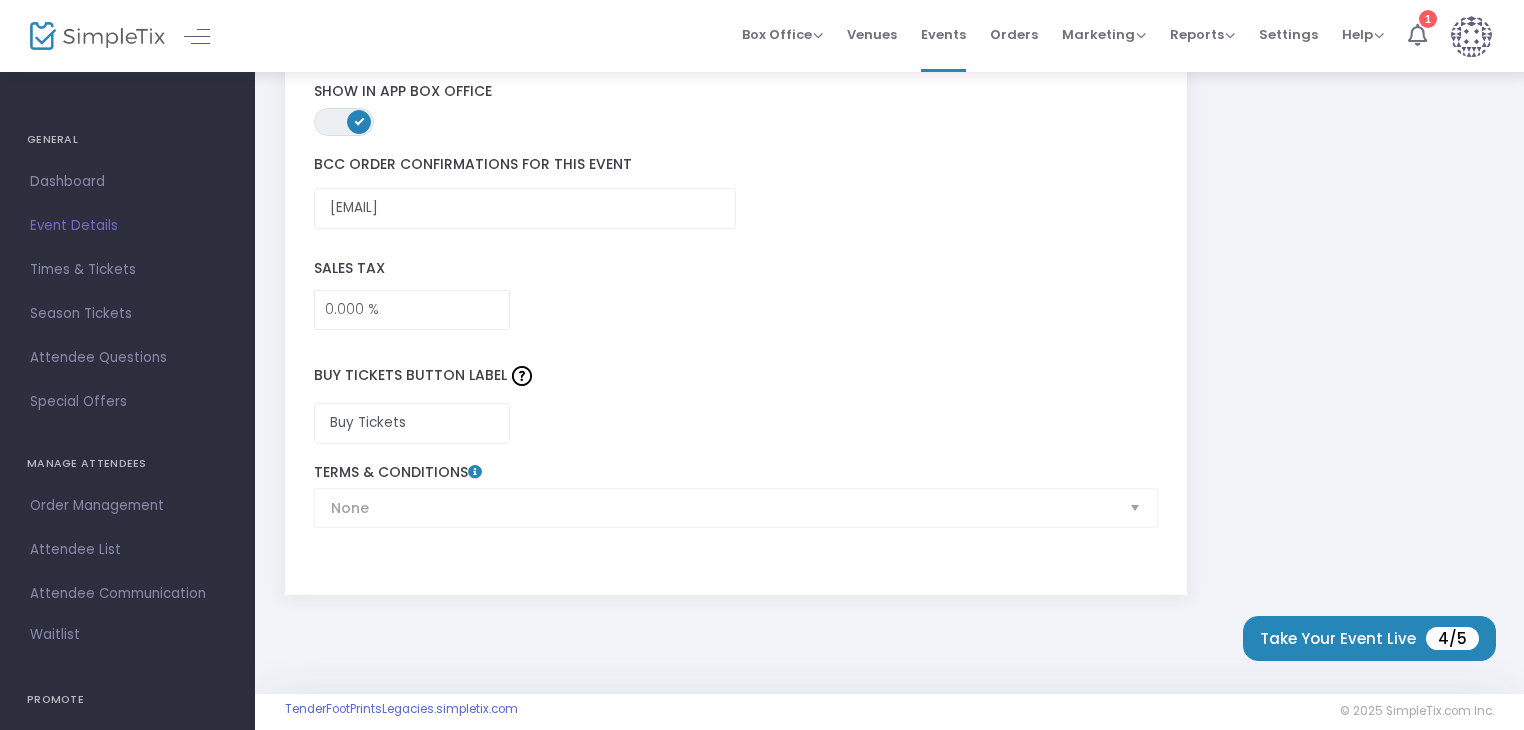 scroll, scrollTop: 2755, scrollLeft: 0, axis: vertical 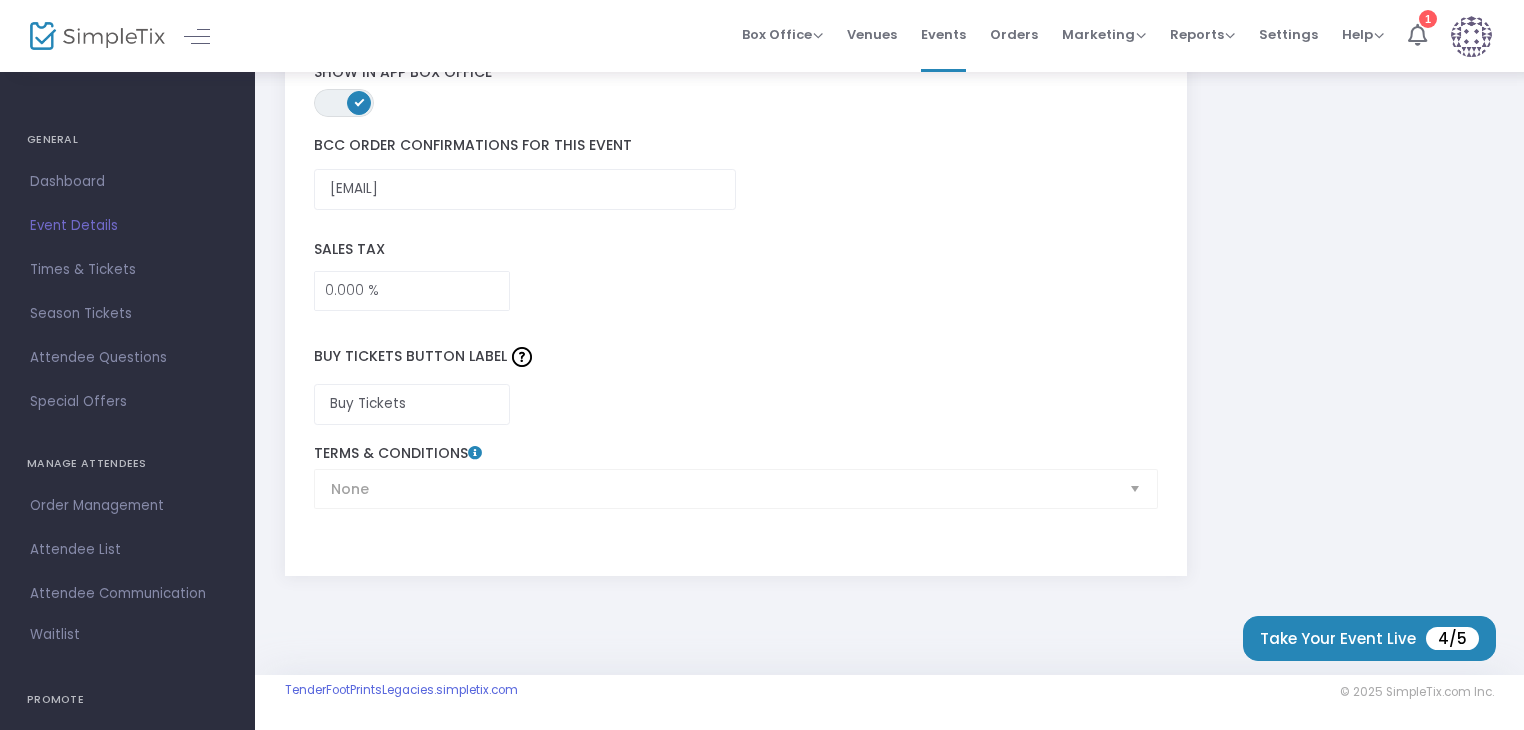 click on "None  Terms & Conditions" 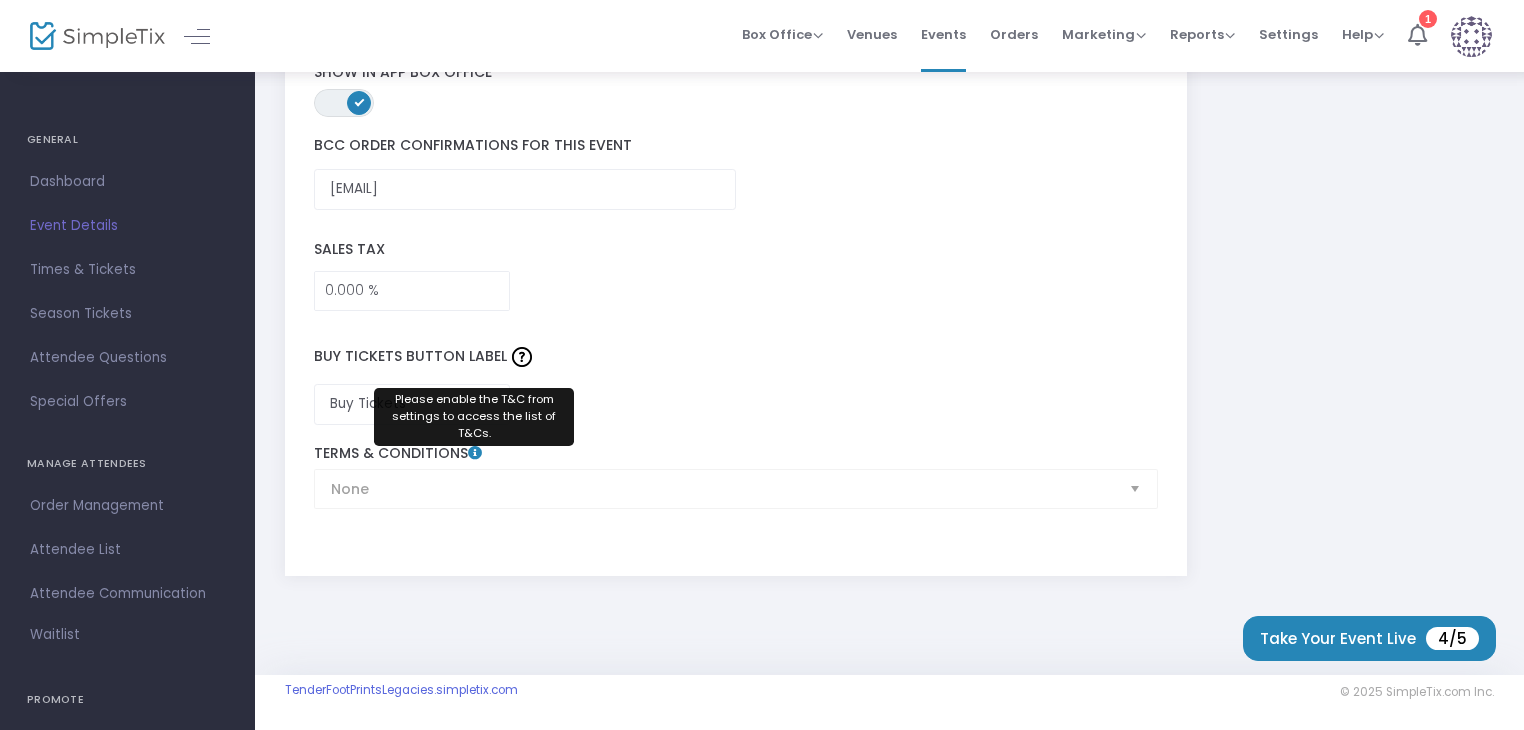click on "Terms & Conditions  Please enable the T&C from settings to access the list of T&Cs." 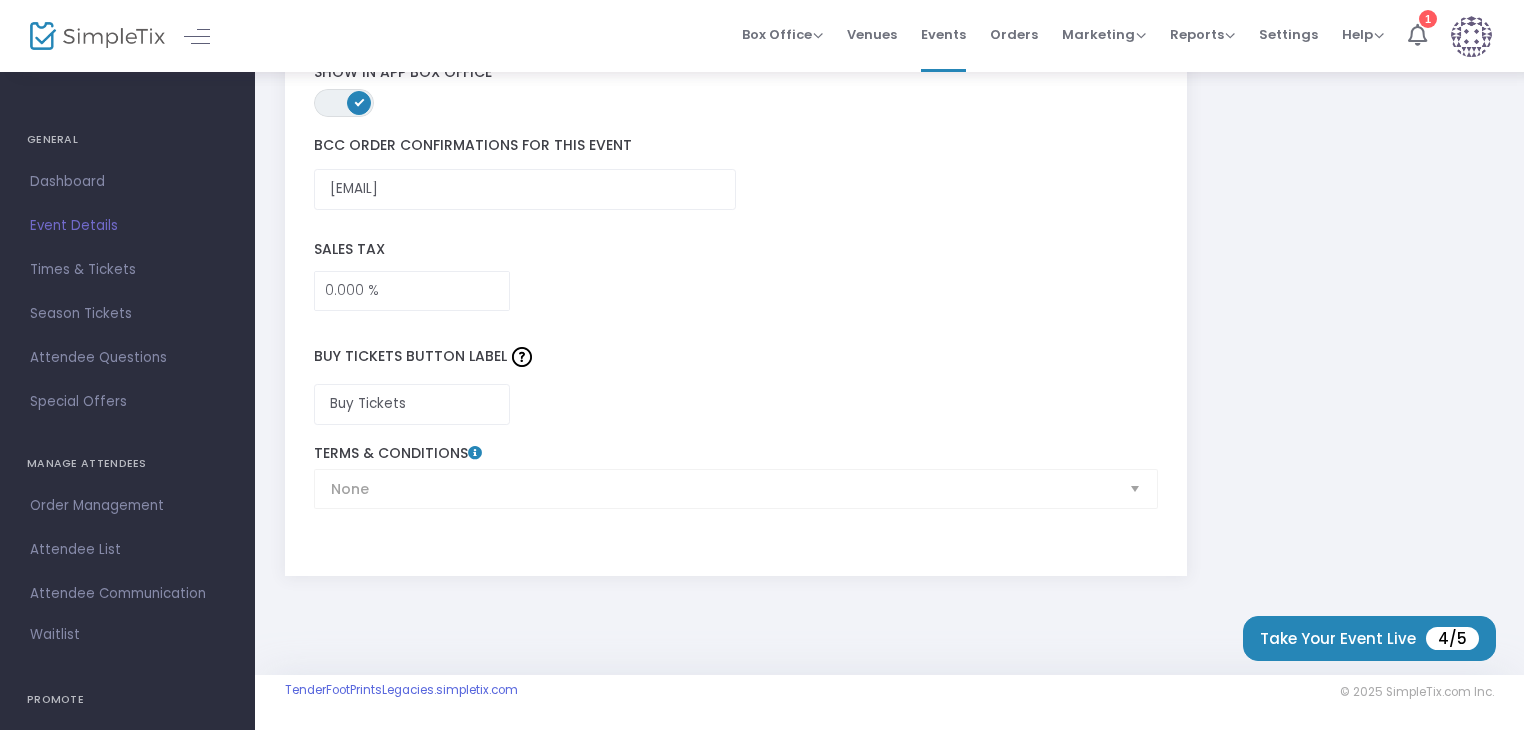 click 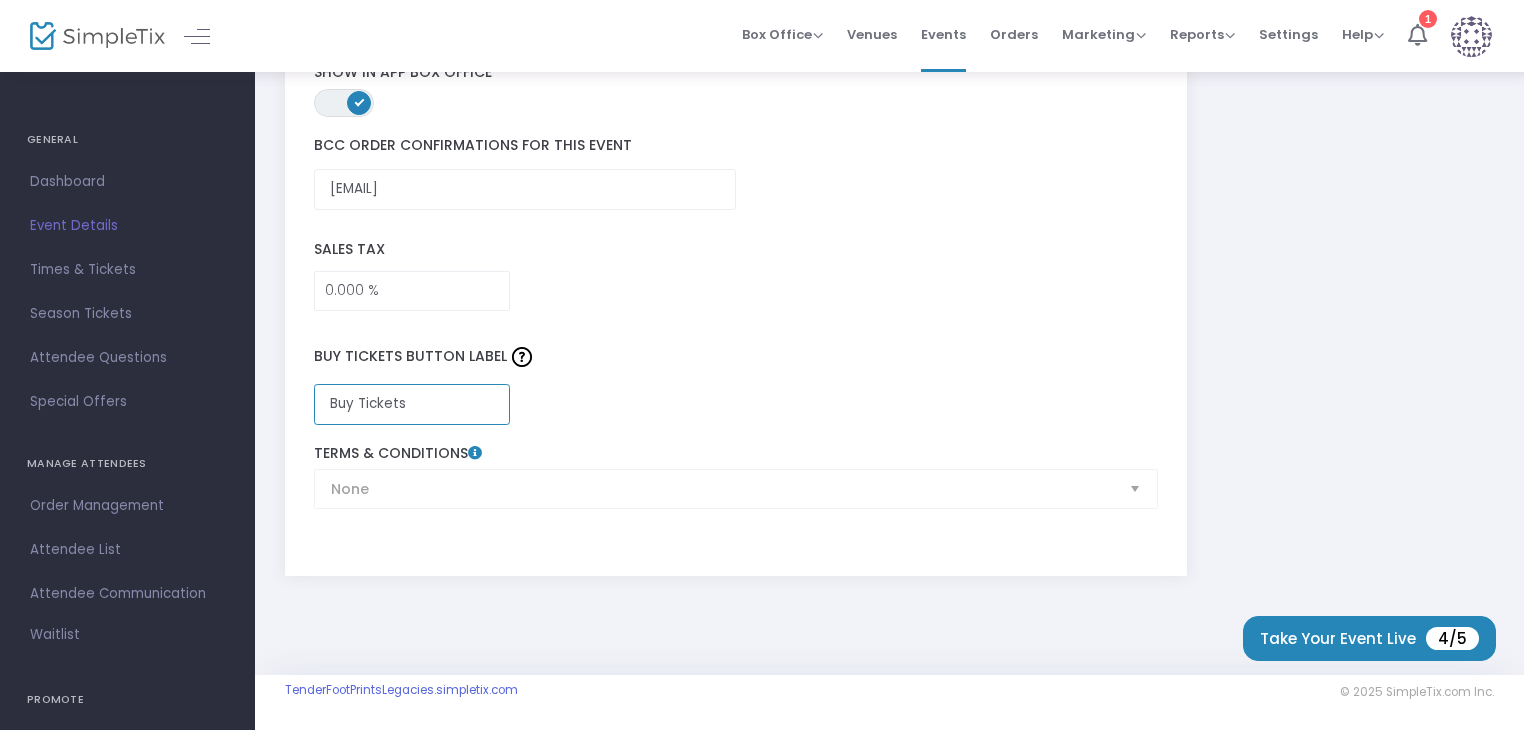 click on "Buy Tickets" 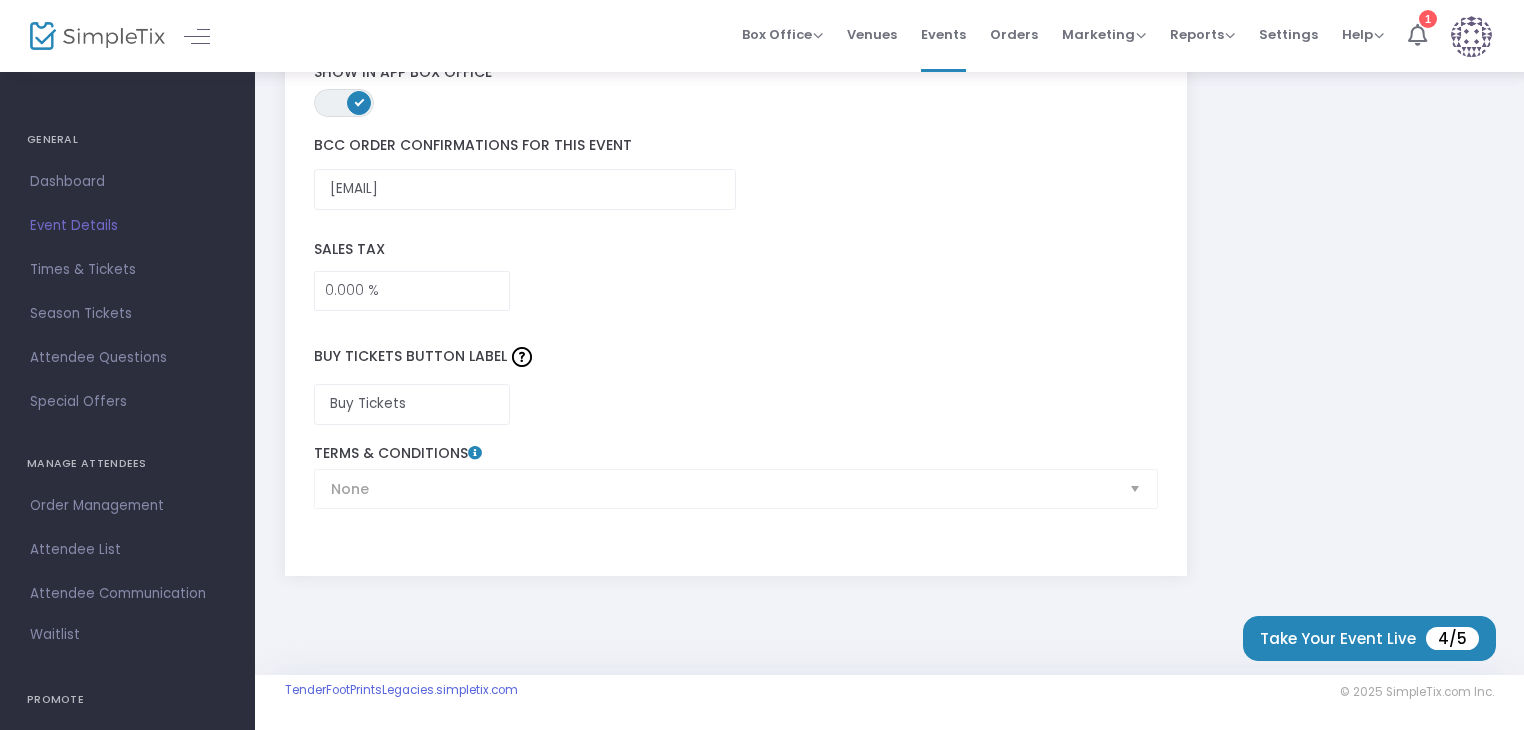 click on "Sales Tax  0.000 %" 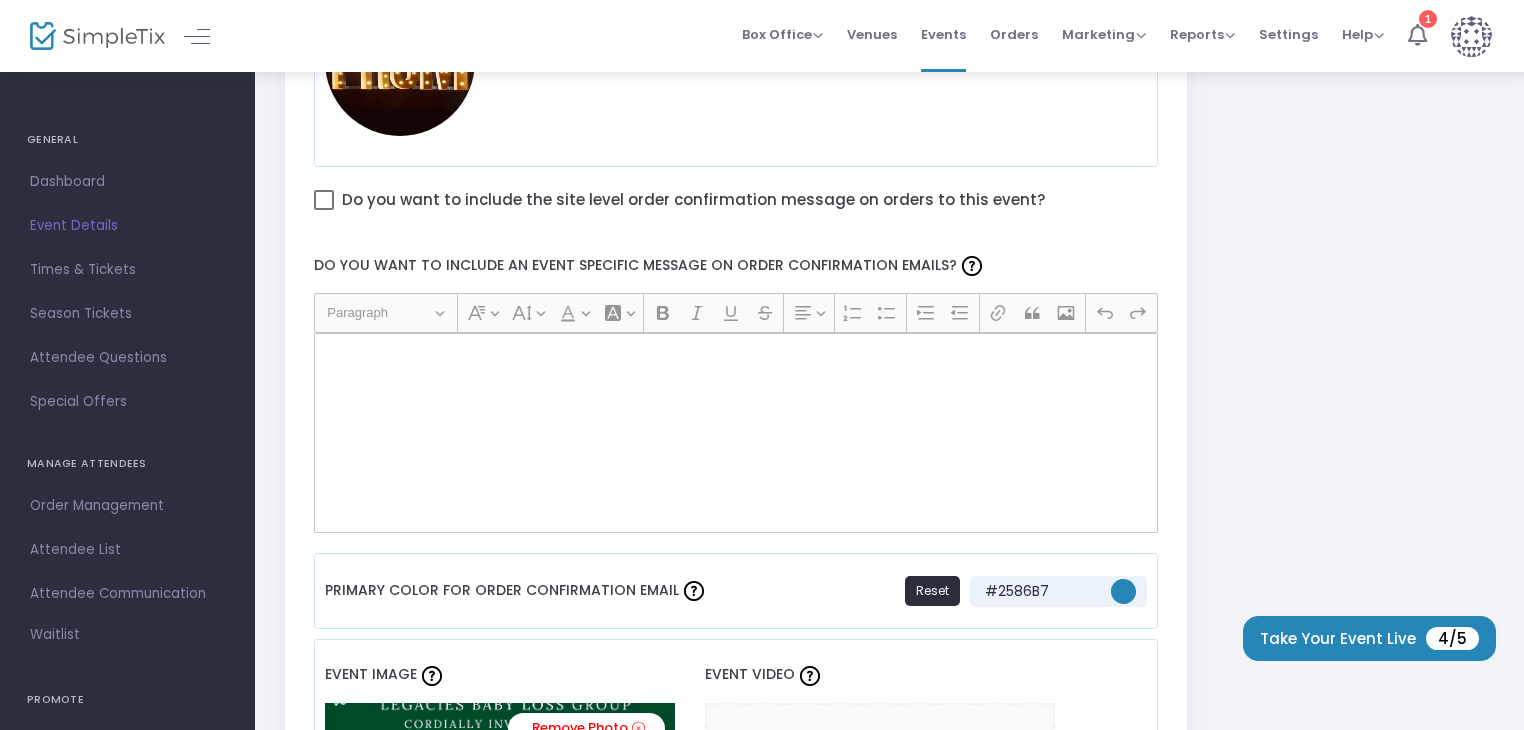 scroll, scrollTop: 855, scrollLeft: 0, axis: vertical 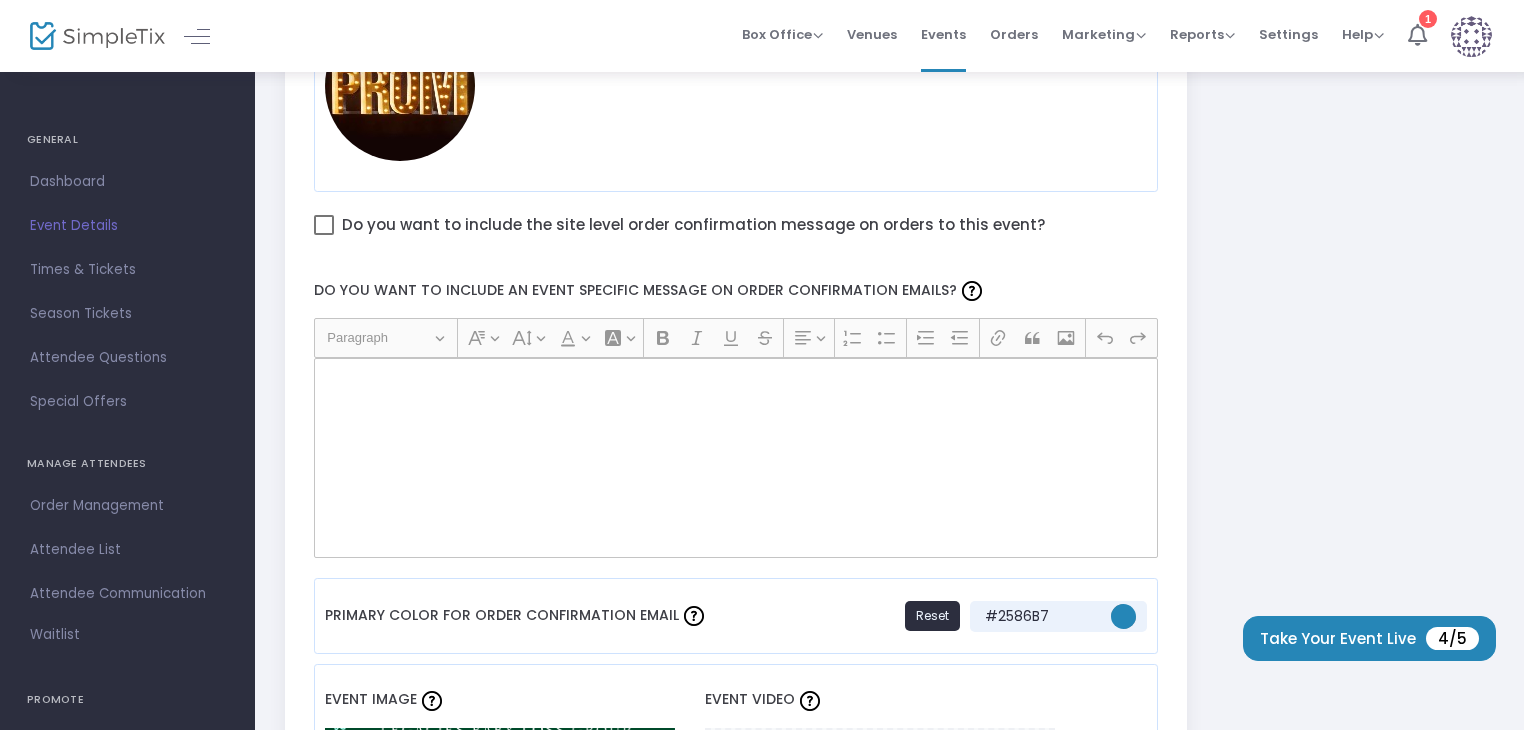 click 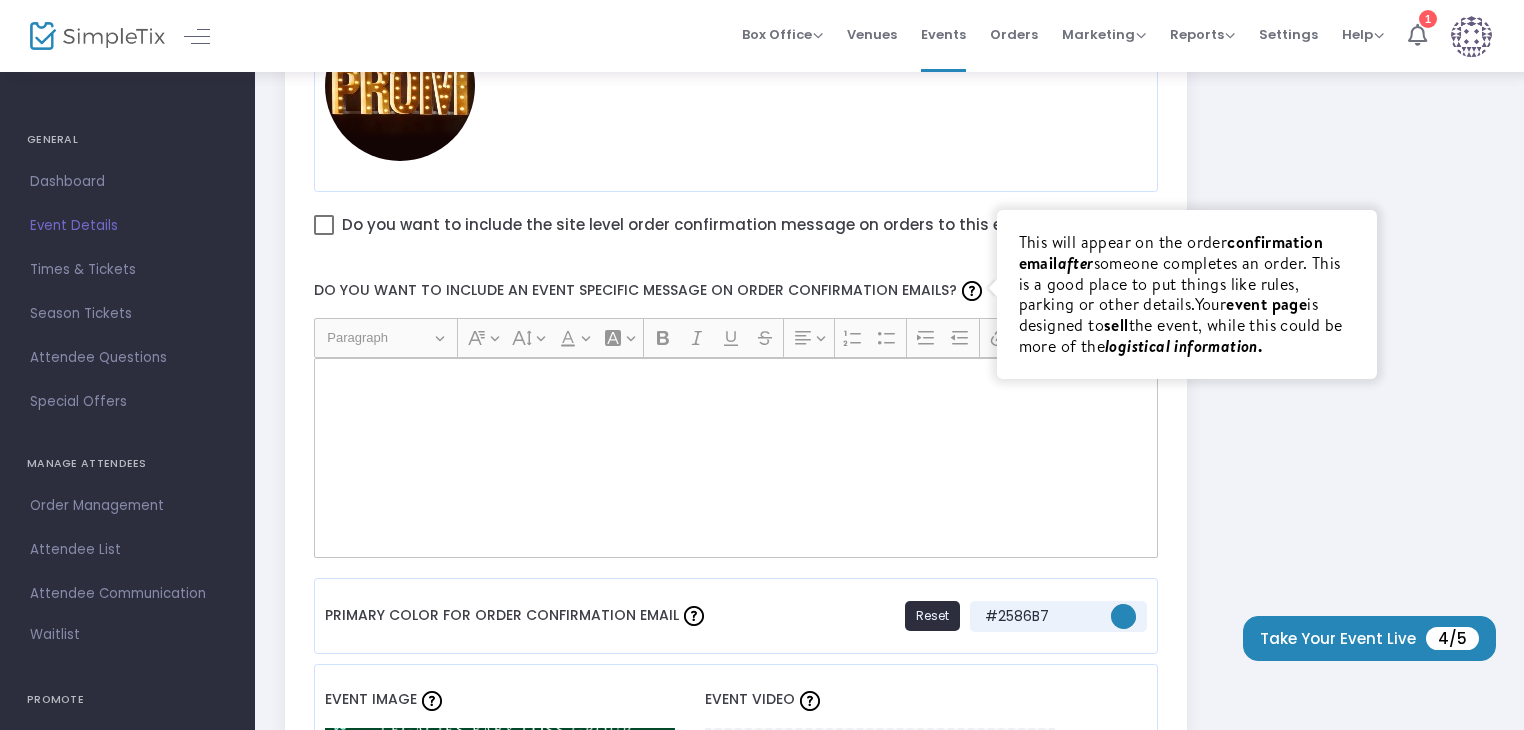 click 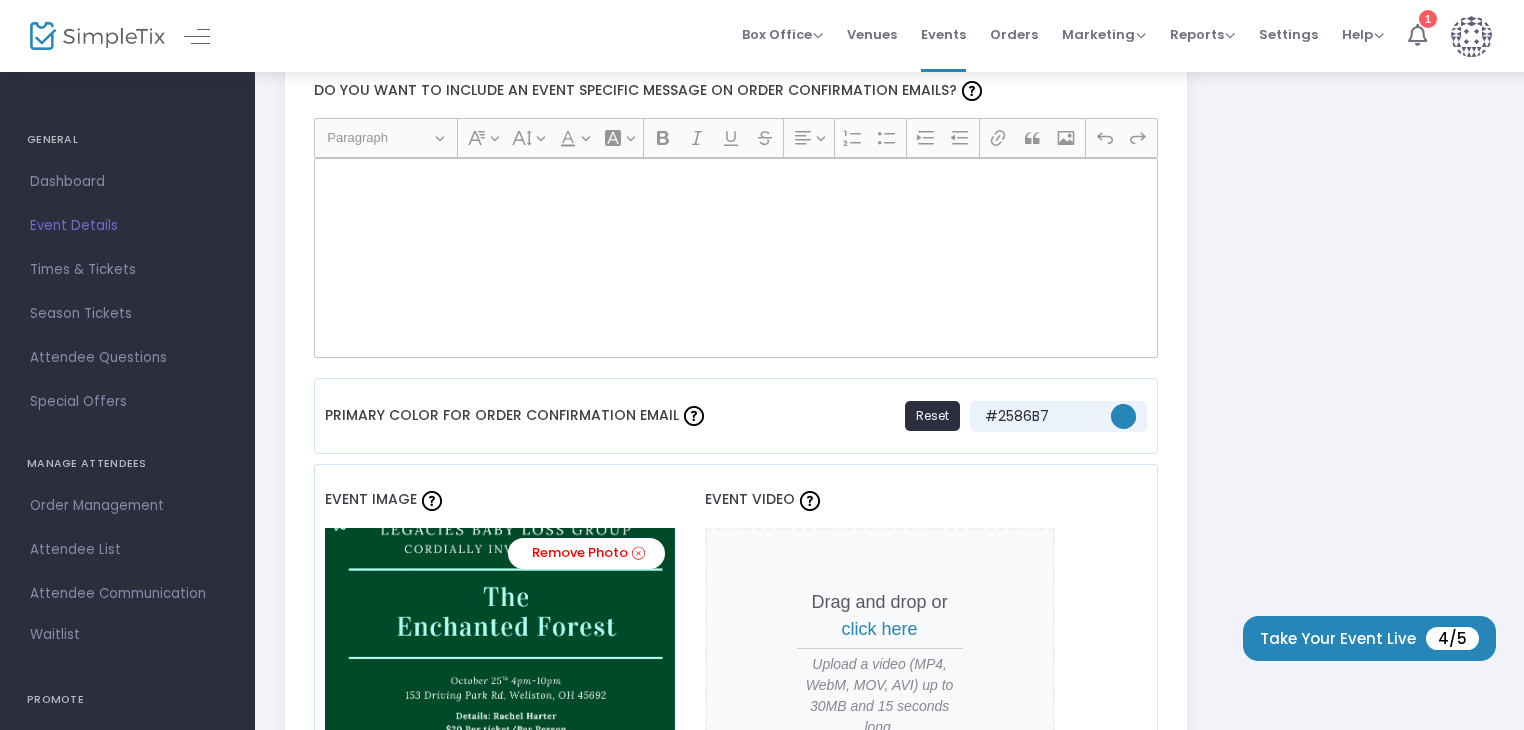 scroll, scrollTop: 855, scrollLeft: 0, axis: vertical 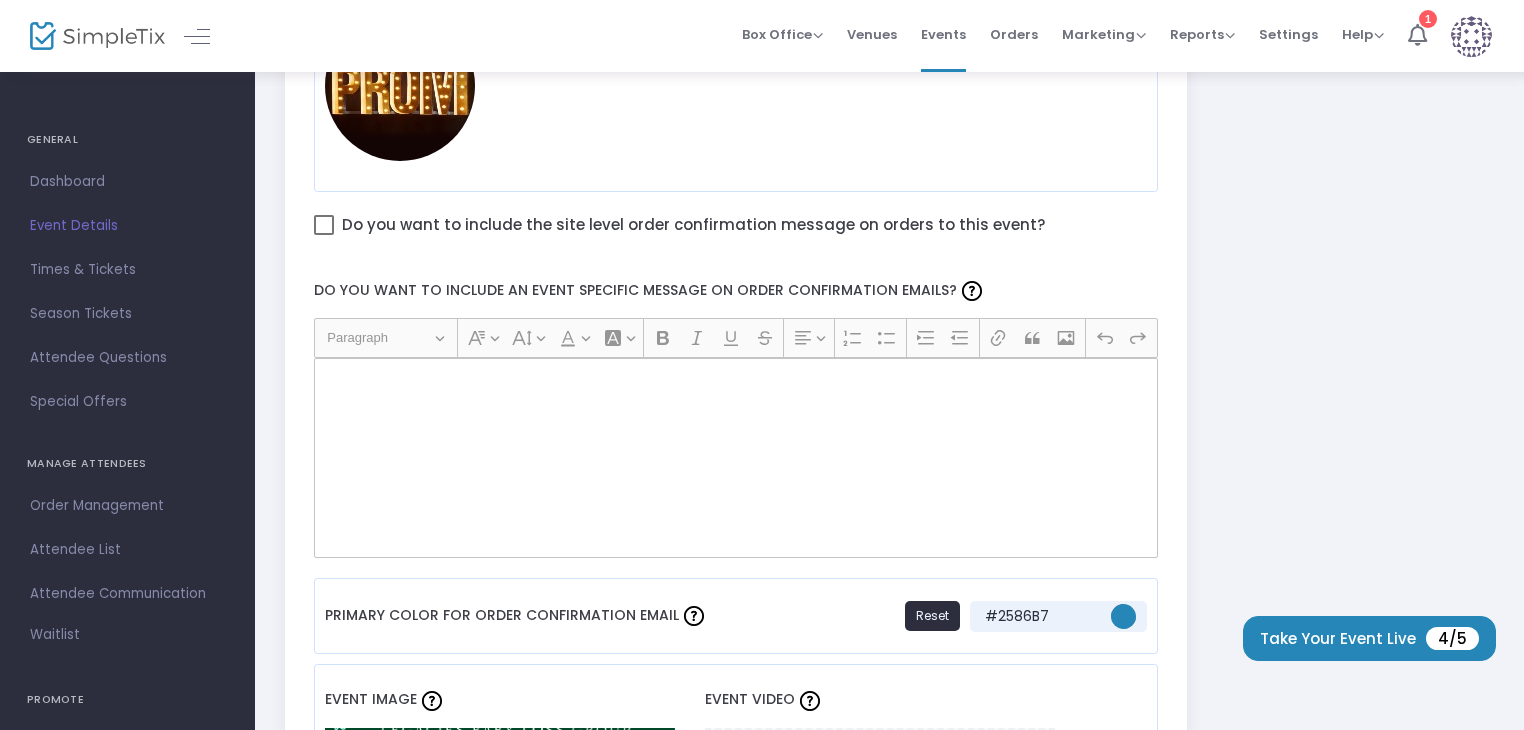 click at bounding box center [324, 225] 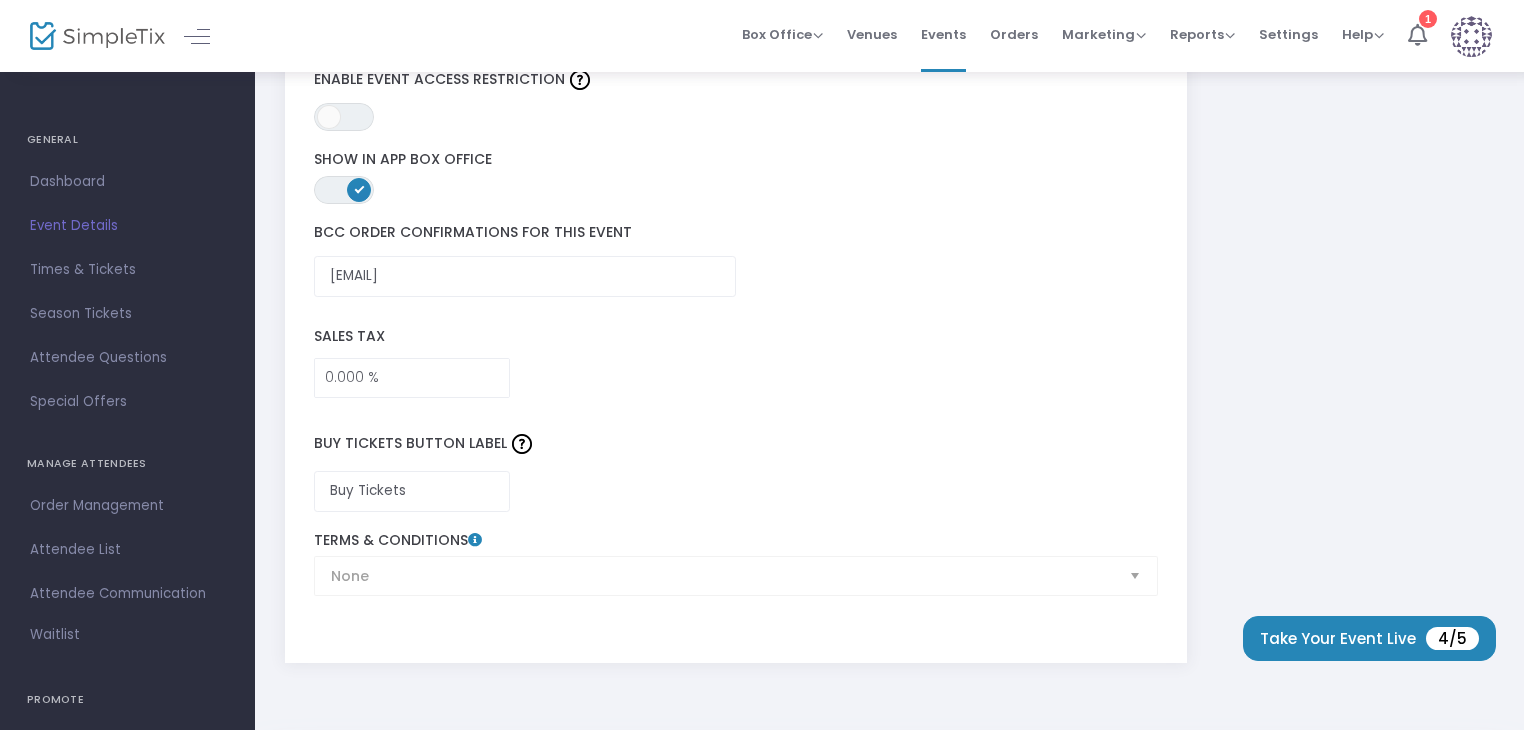 scroll, scrollTop: 2755, scrollLeft: 0, axis: vertical 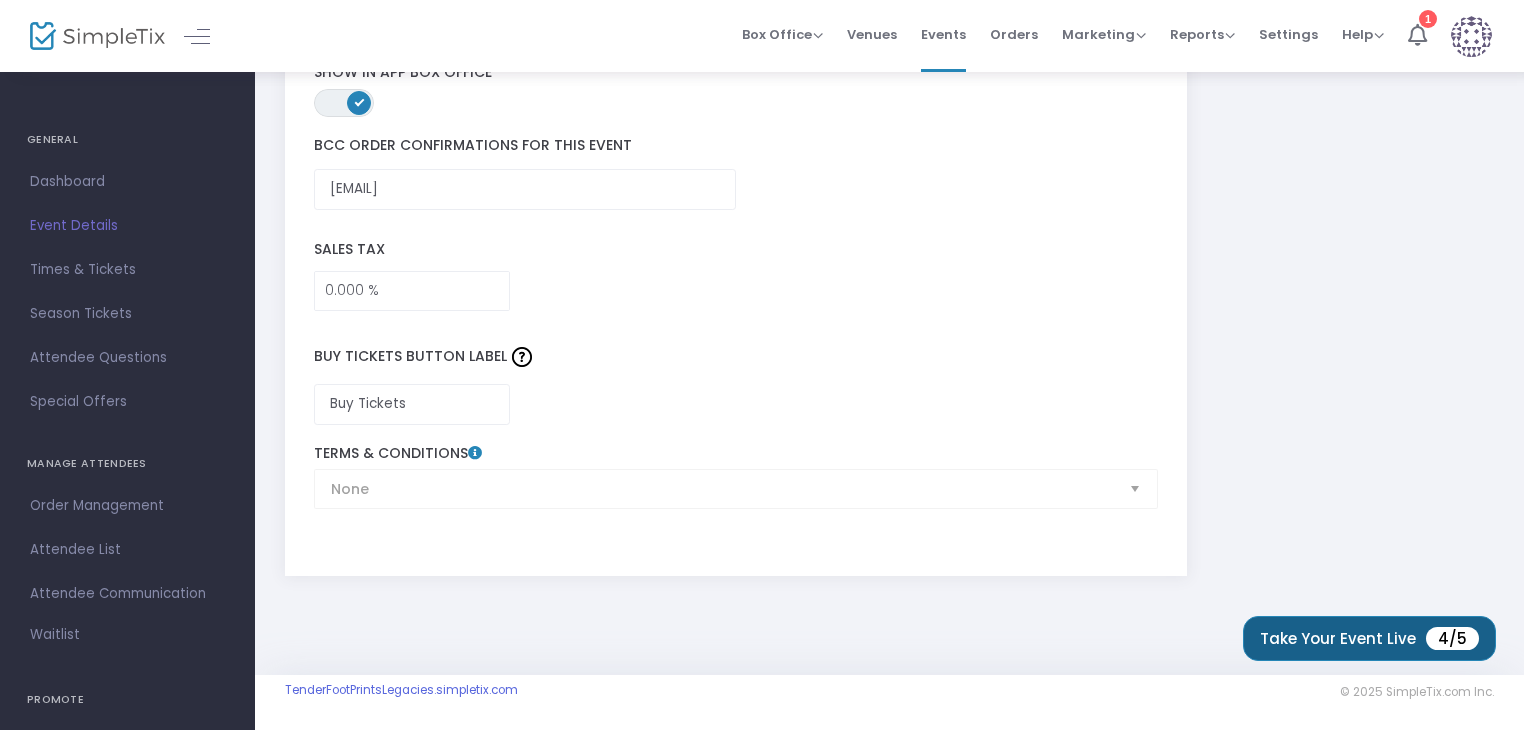 click on "Take Your Event Live  4/5" 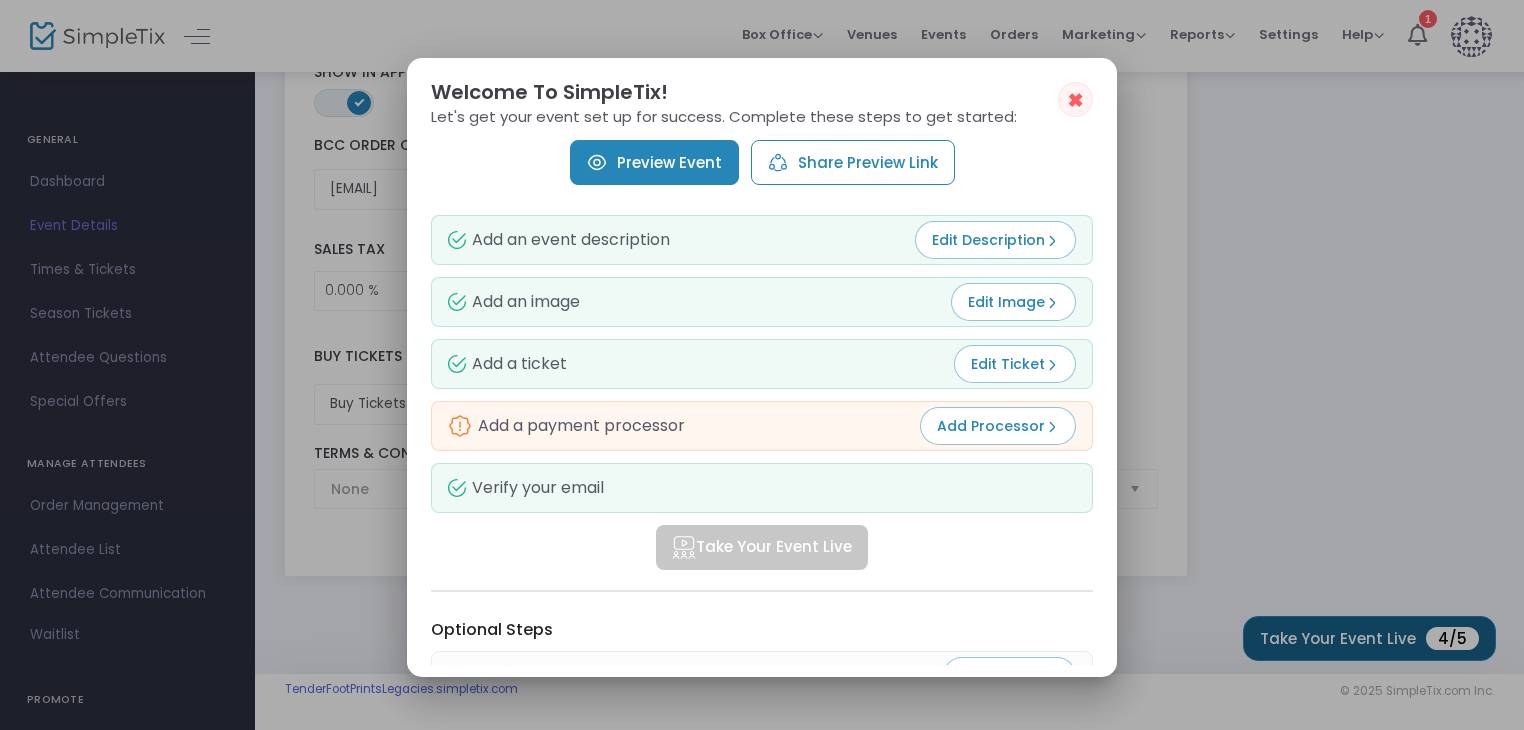 scroll, scrollTop: 0, scrollLeft: 0, axis: both 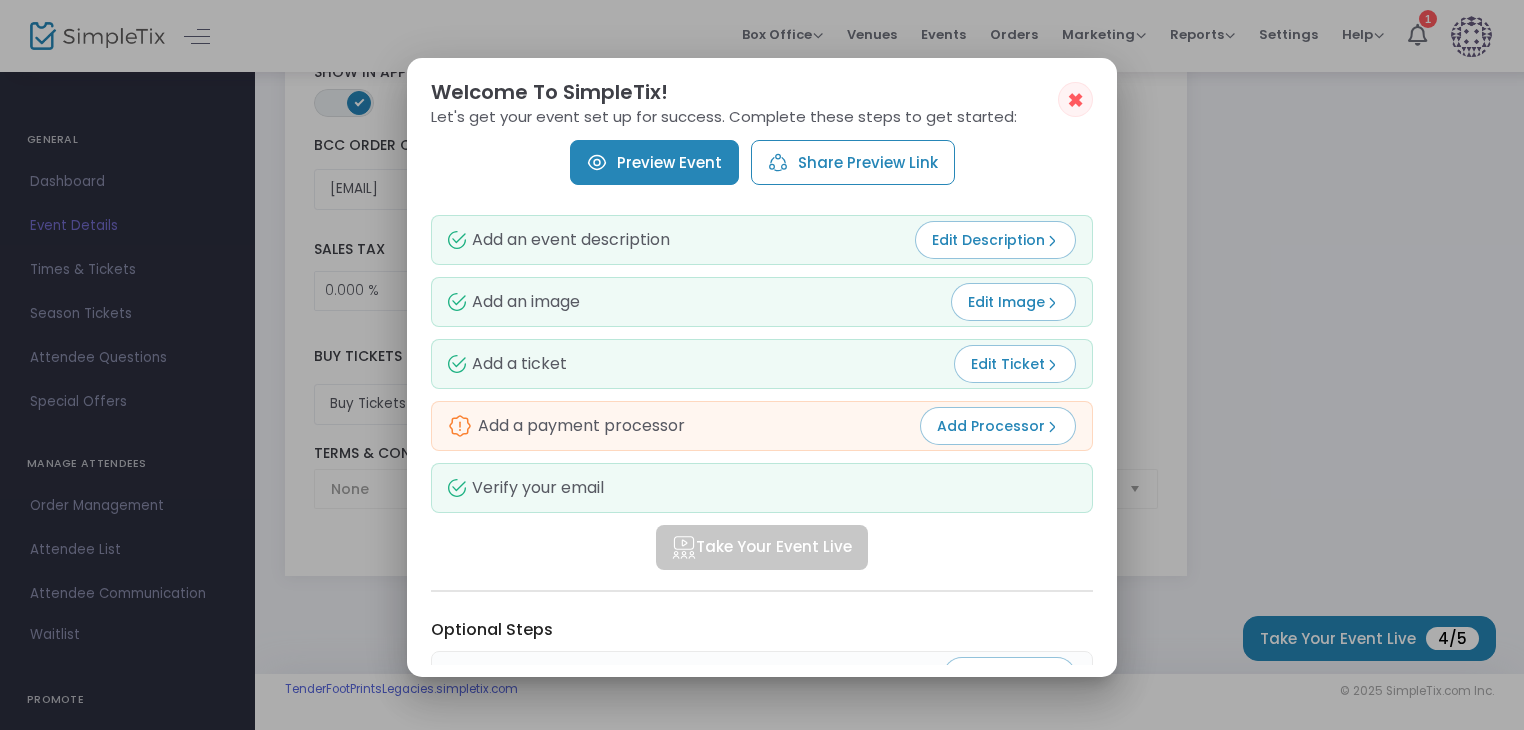 click on "Add Processor" at bounding box center (998, 426) 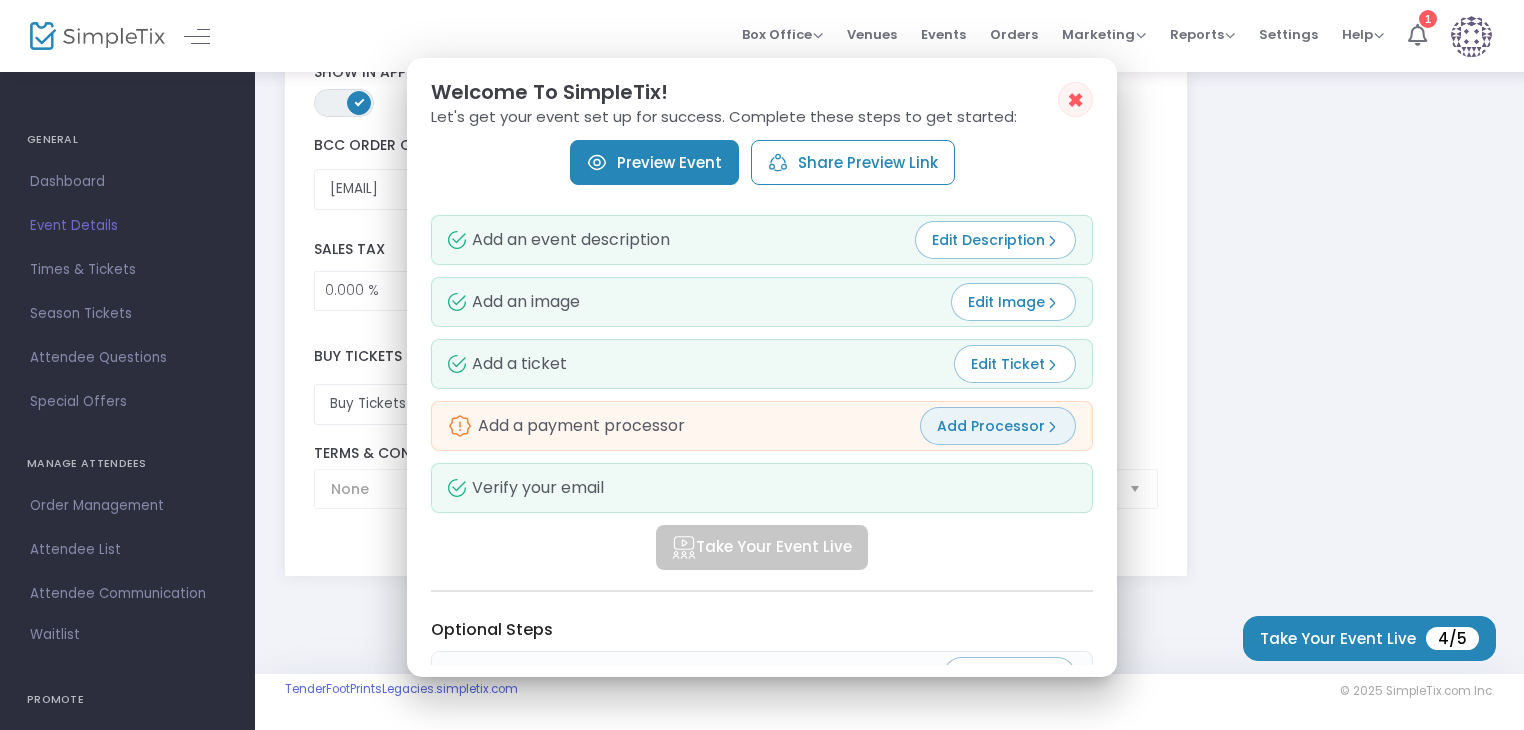 scroll, scrollTop: 0, scrollLeft: 0, axis: both 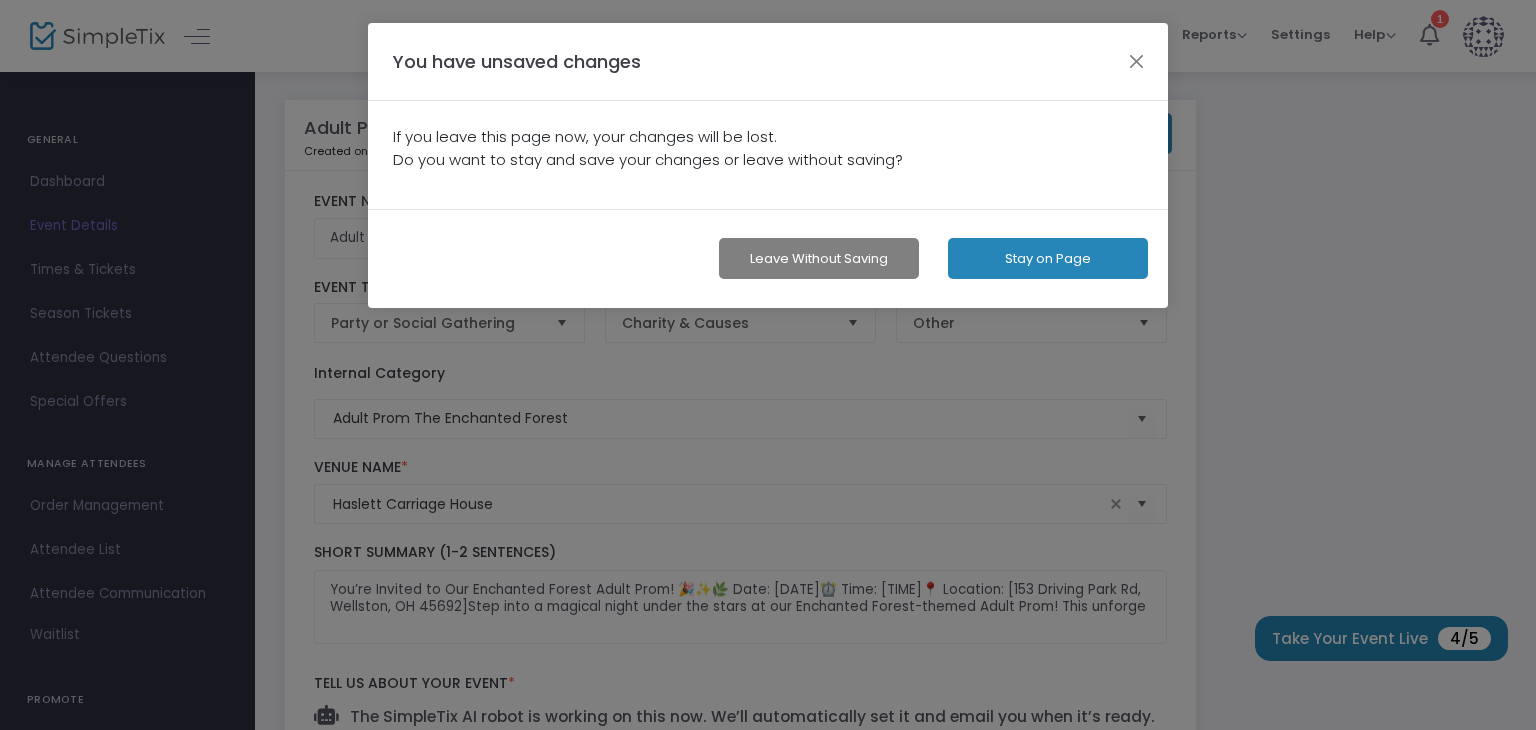 click on "Stay on Page" 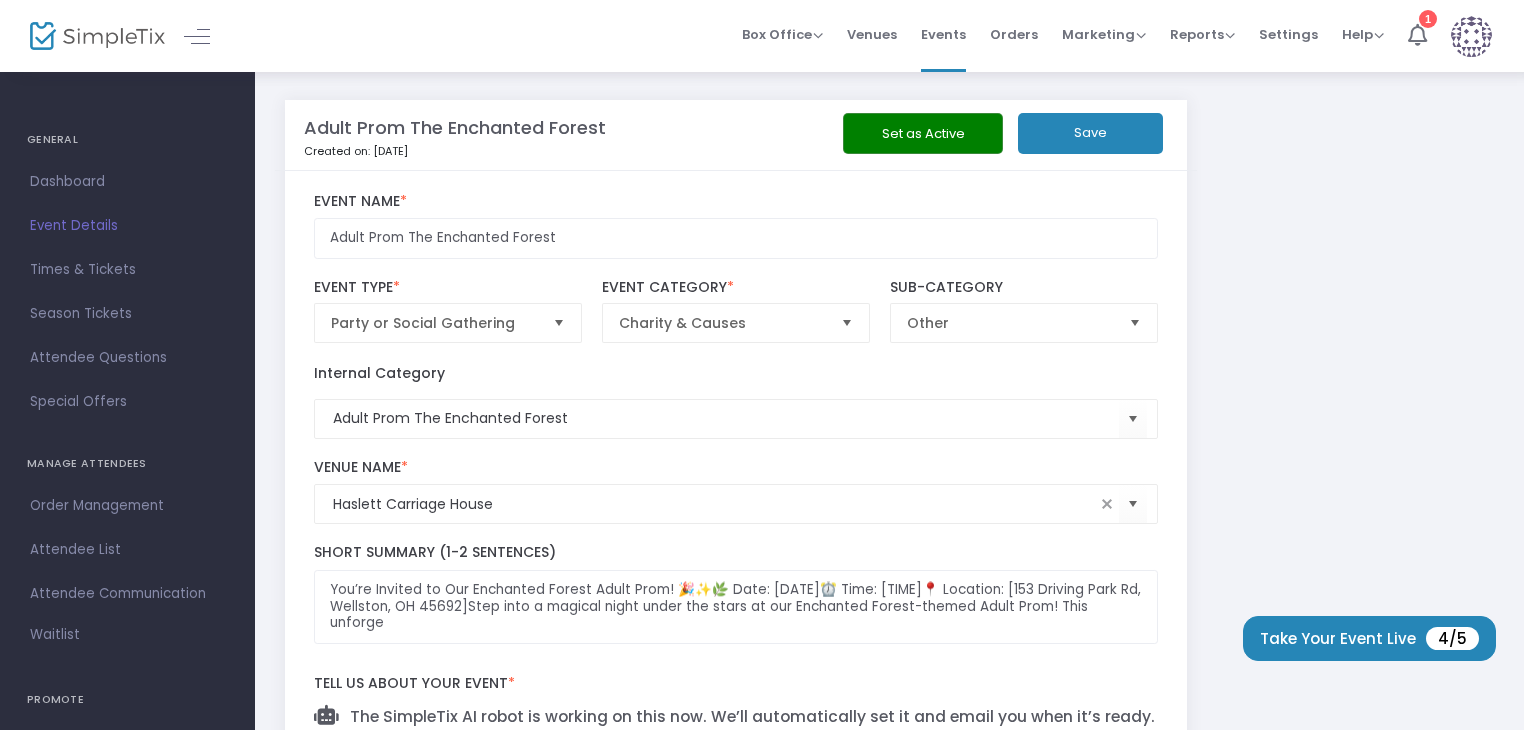 click on "Set as Active" 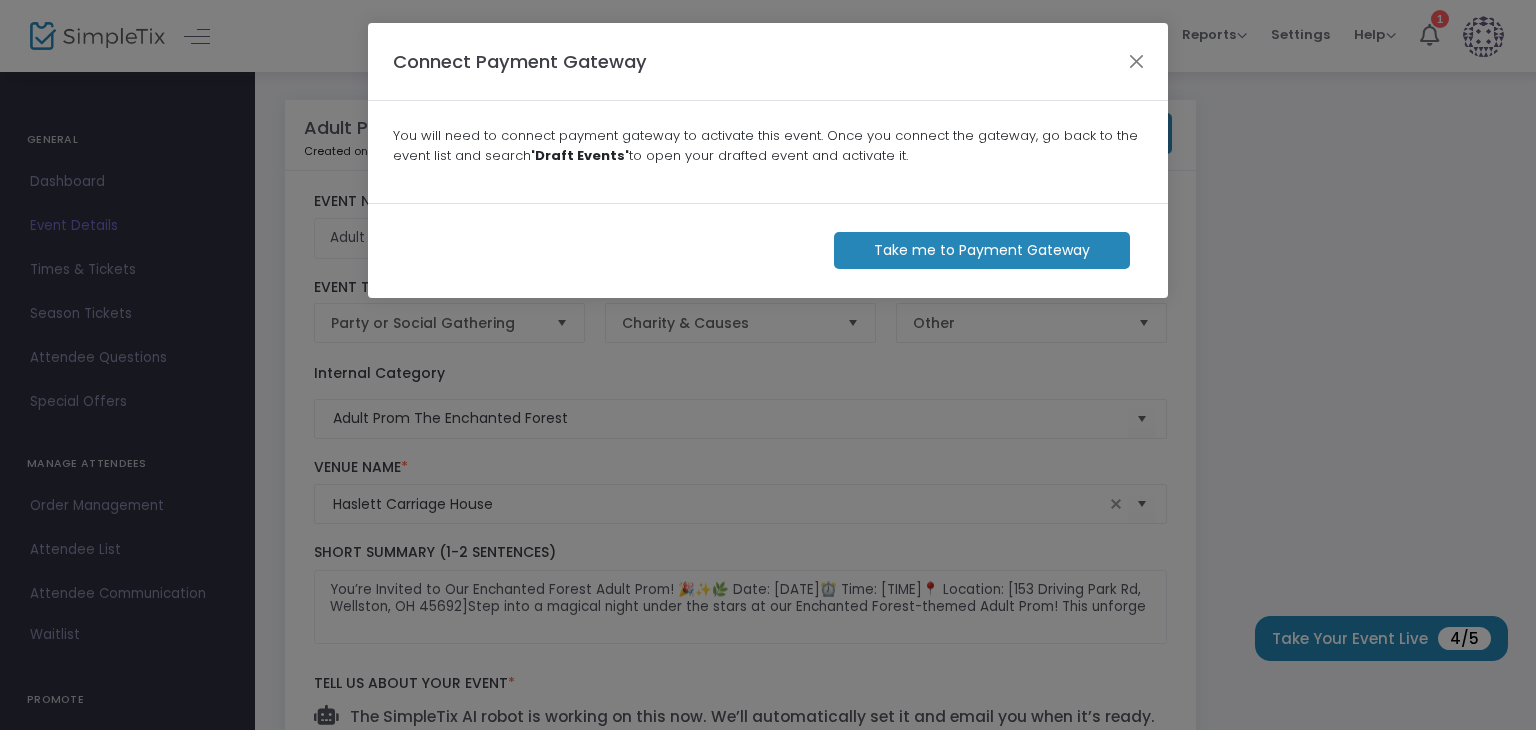 click on "Take me to Payment Gateway" 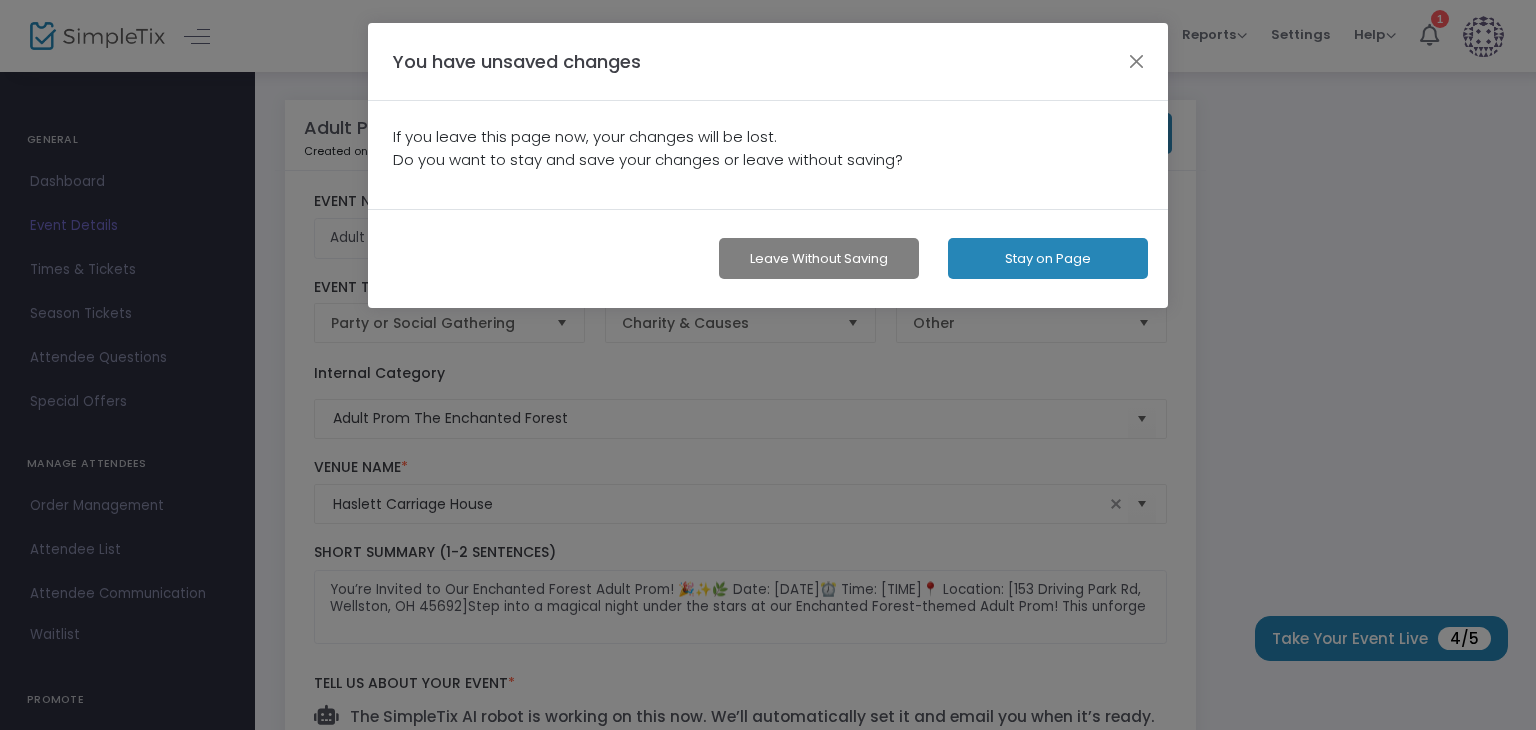 click on "Stay on Page" 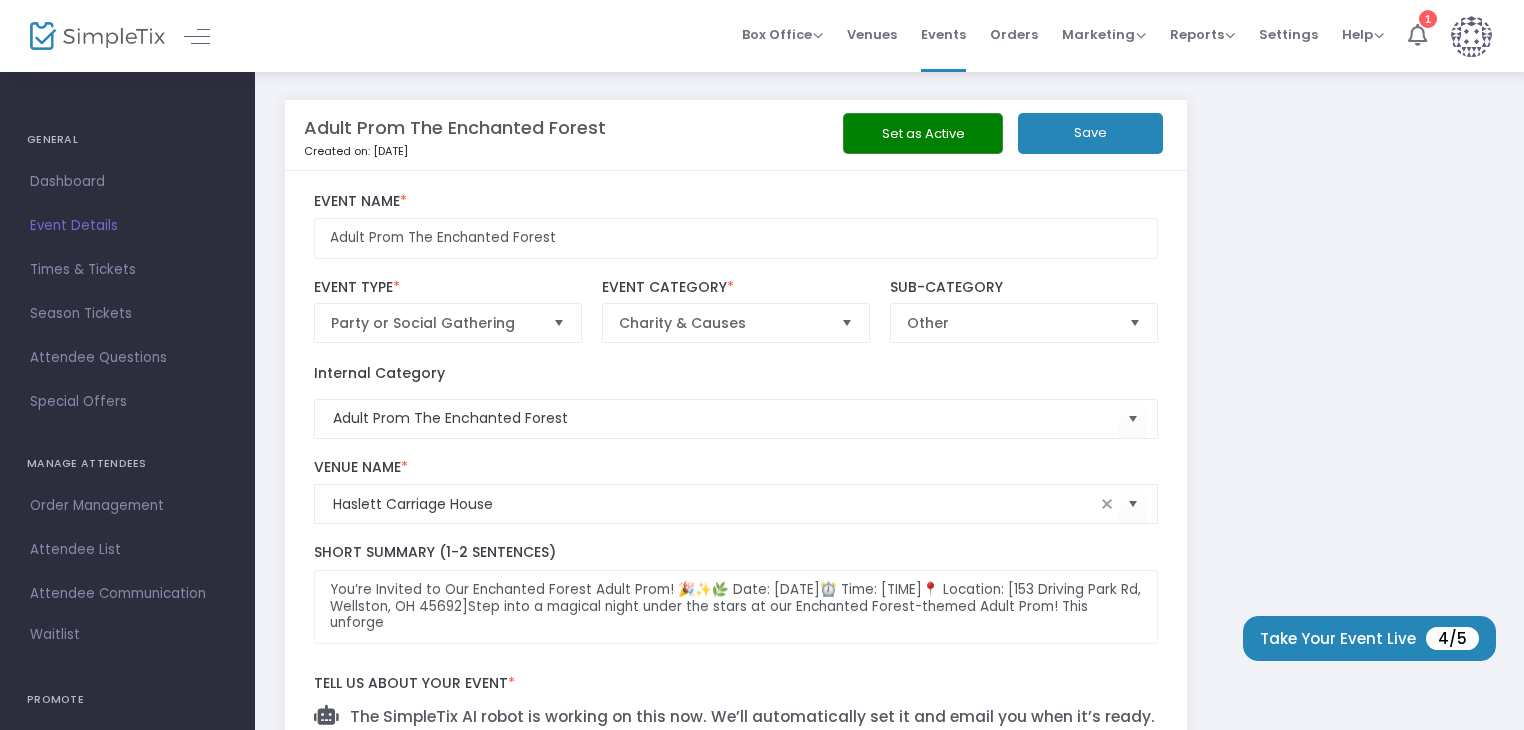 click on "Save" 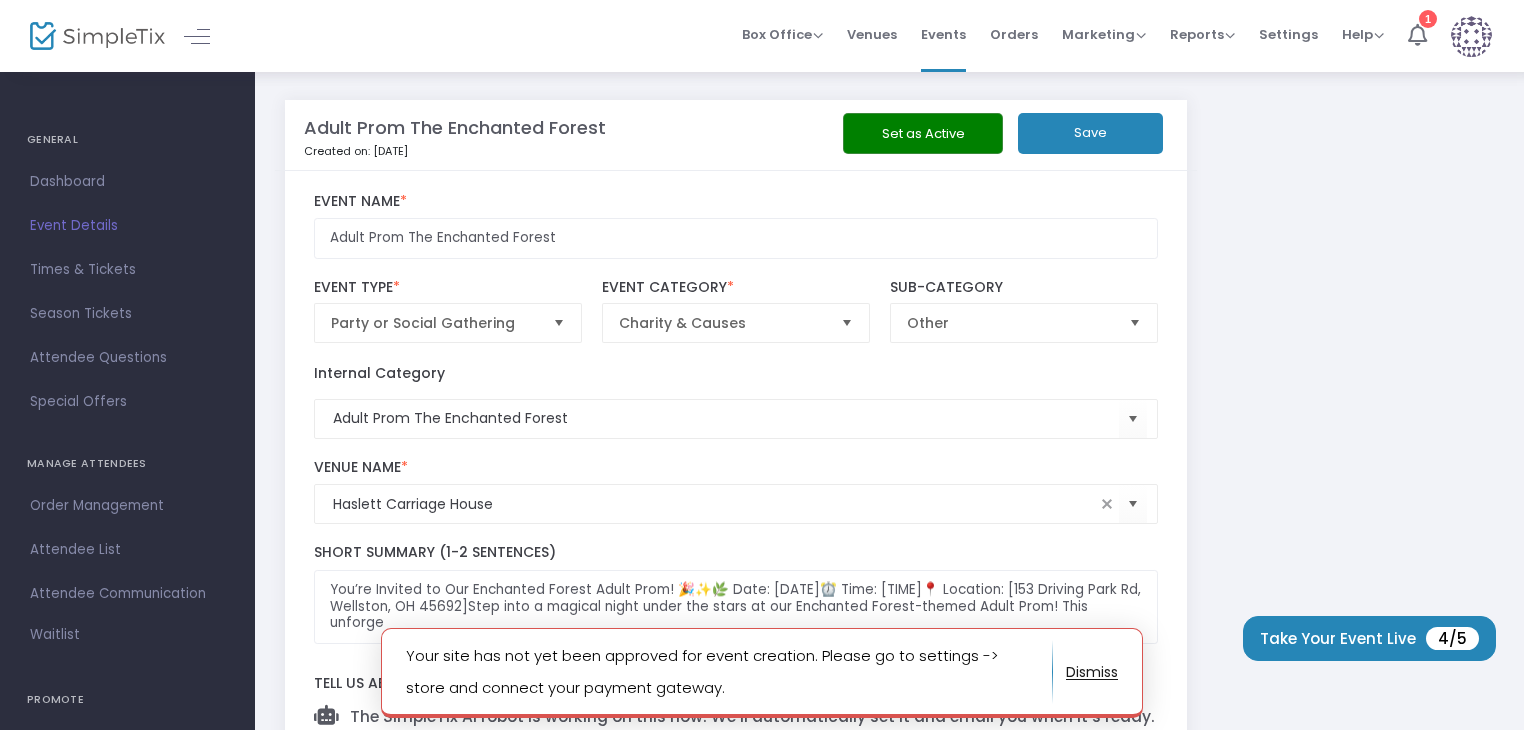 click on "Set as Active" 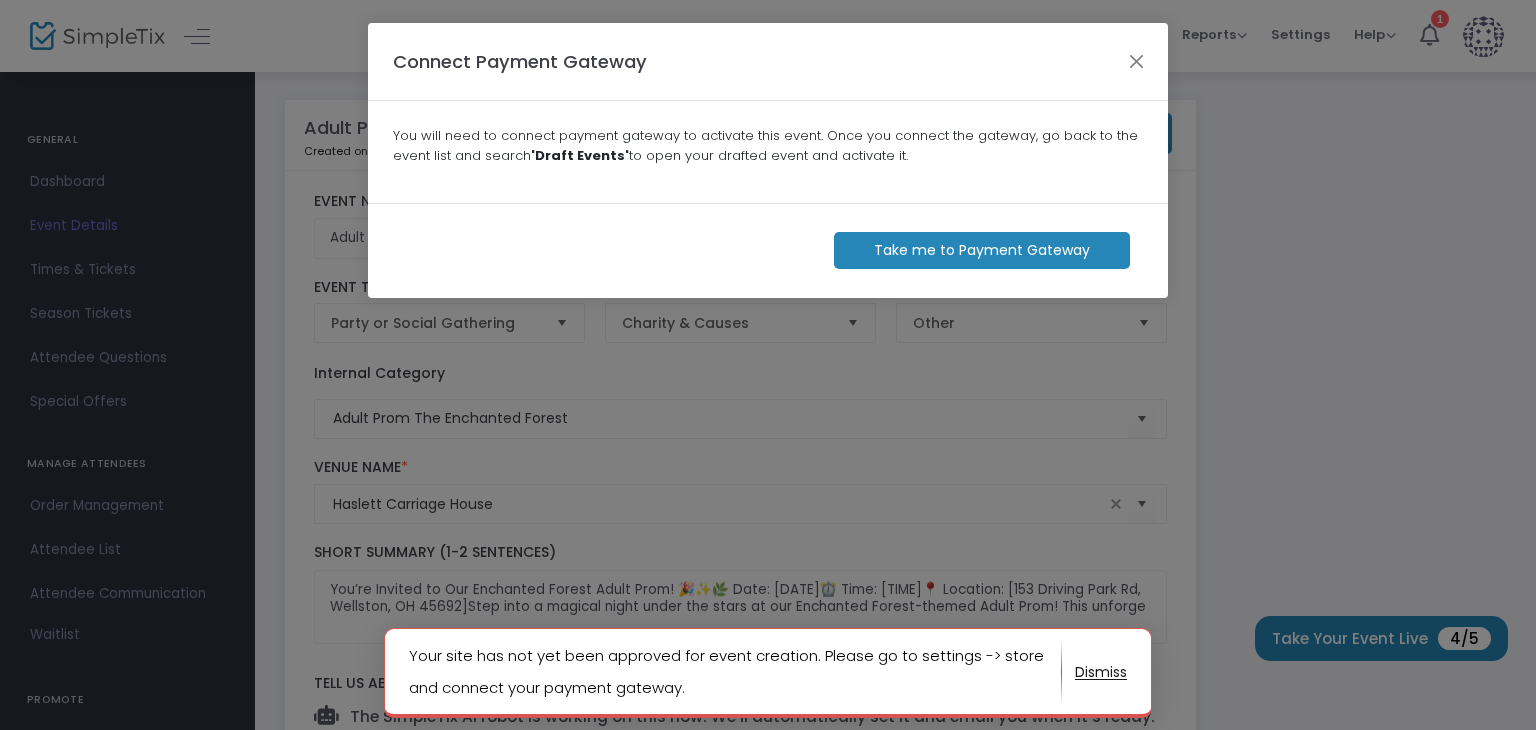 click on "Take me to Payment Gateway" 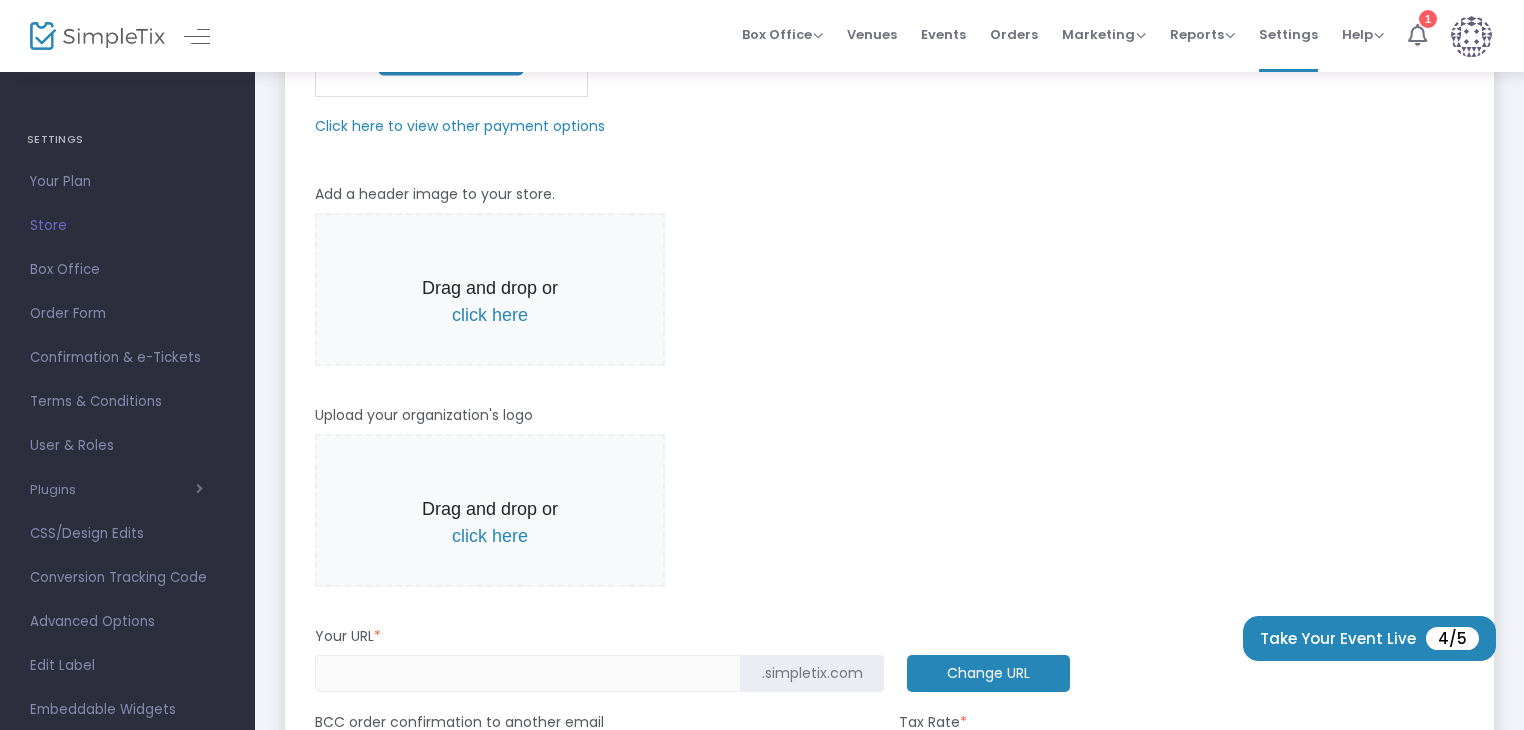 scroll, scrollTop: 100, scrollLeft: 0, axis: vertical 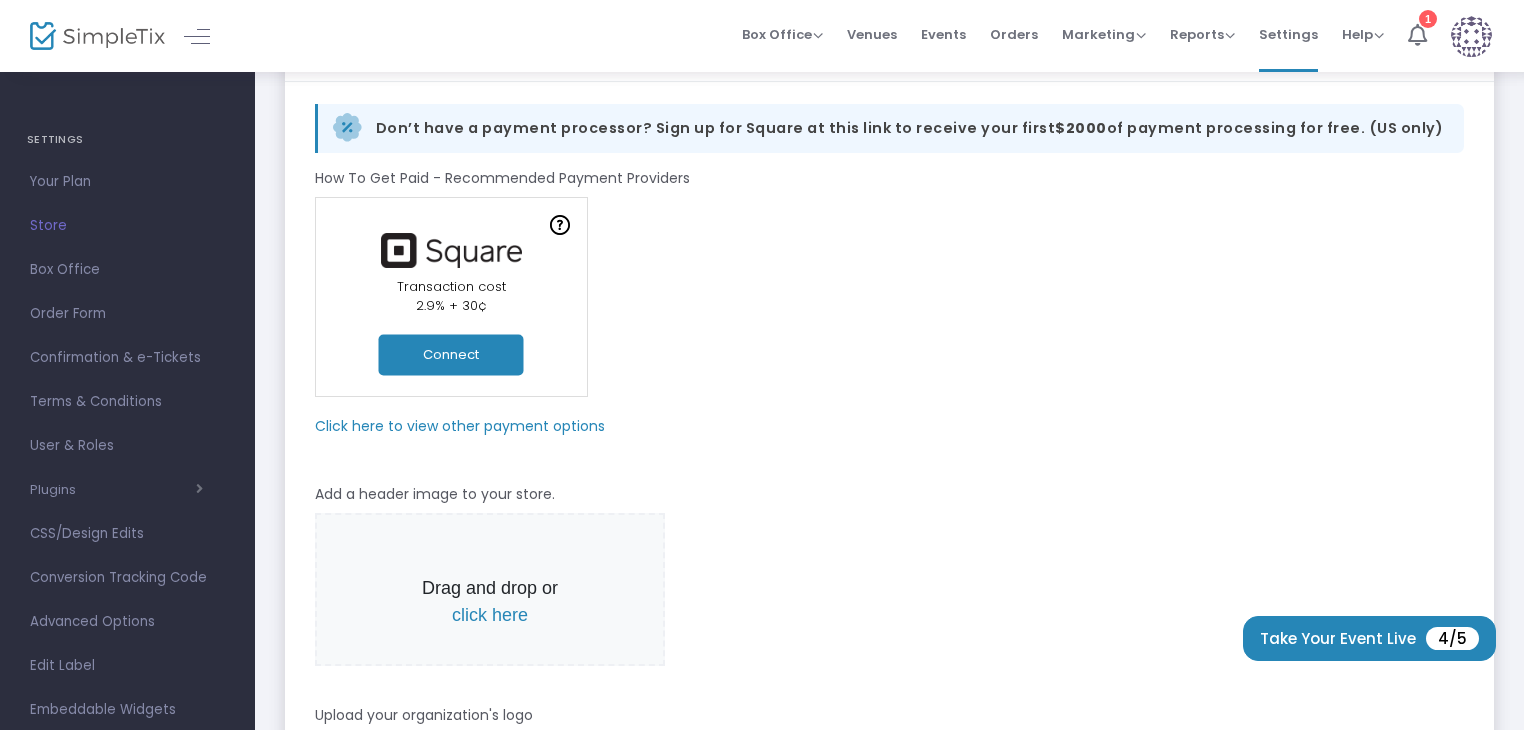 click on "Click here to view other payment options" 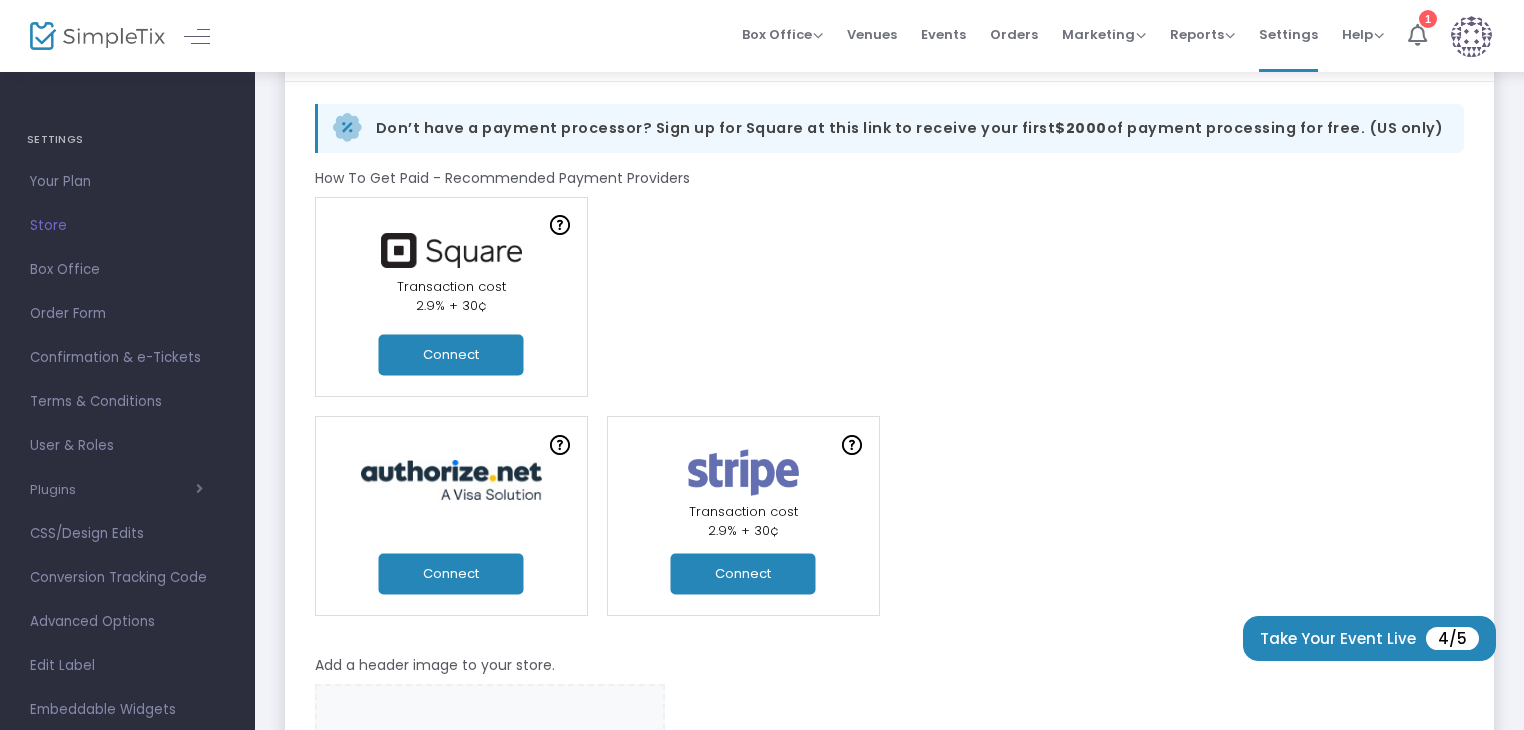 click on "Connect" 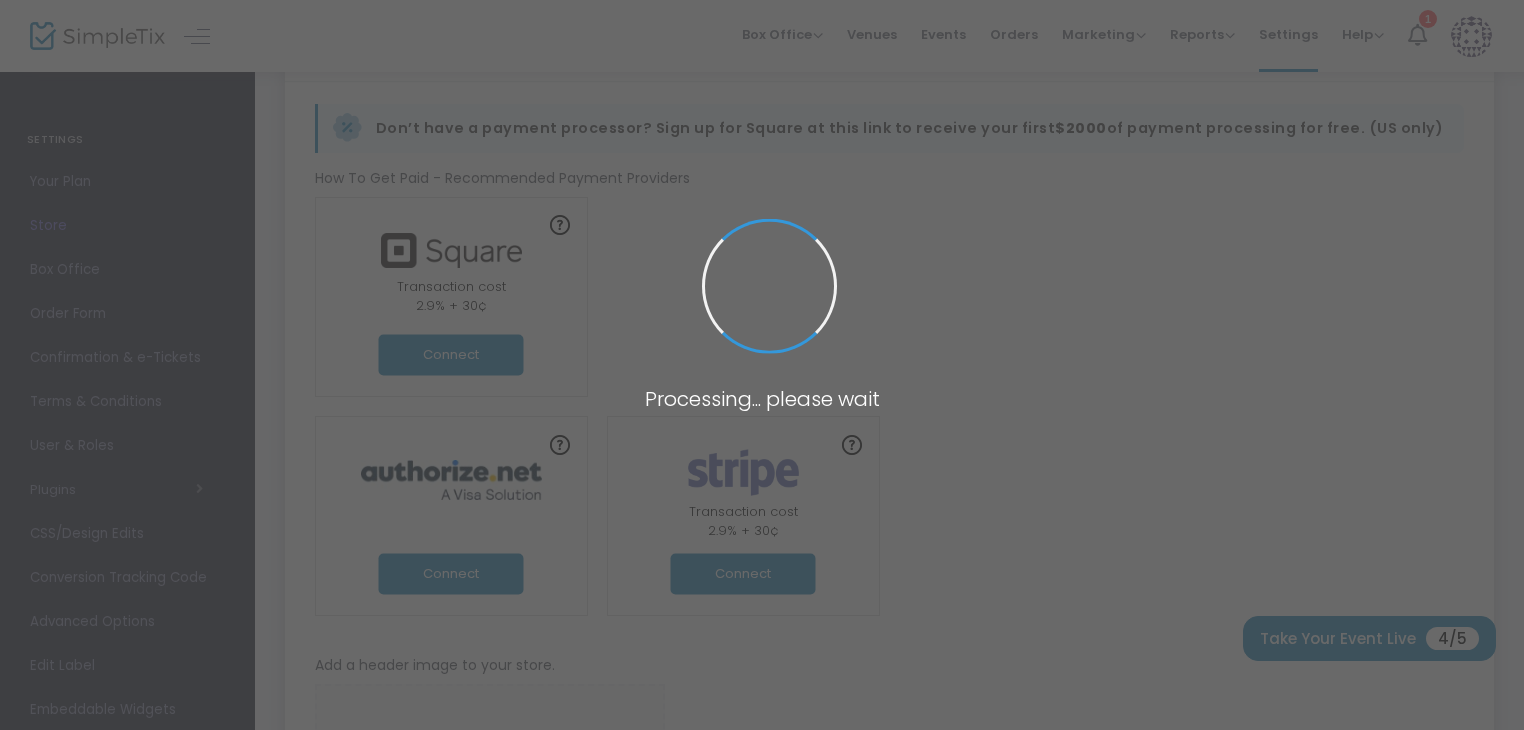 scroll, scrollTop: 0, scrollLeft: 0, axis: both 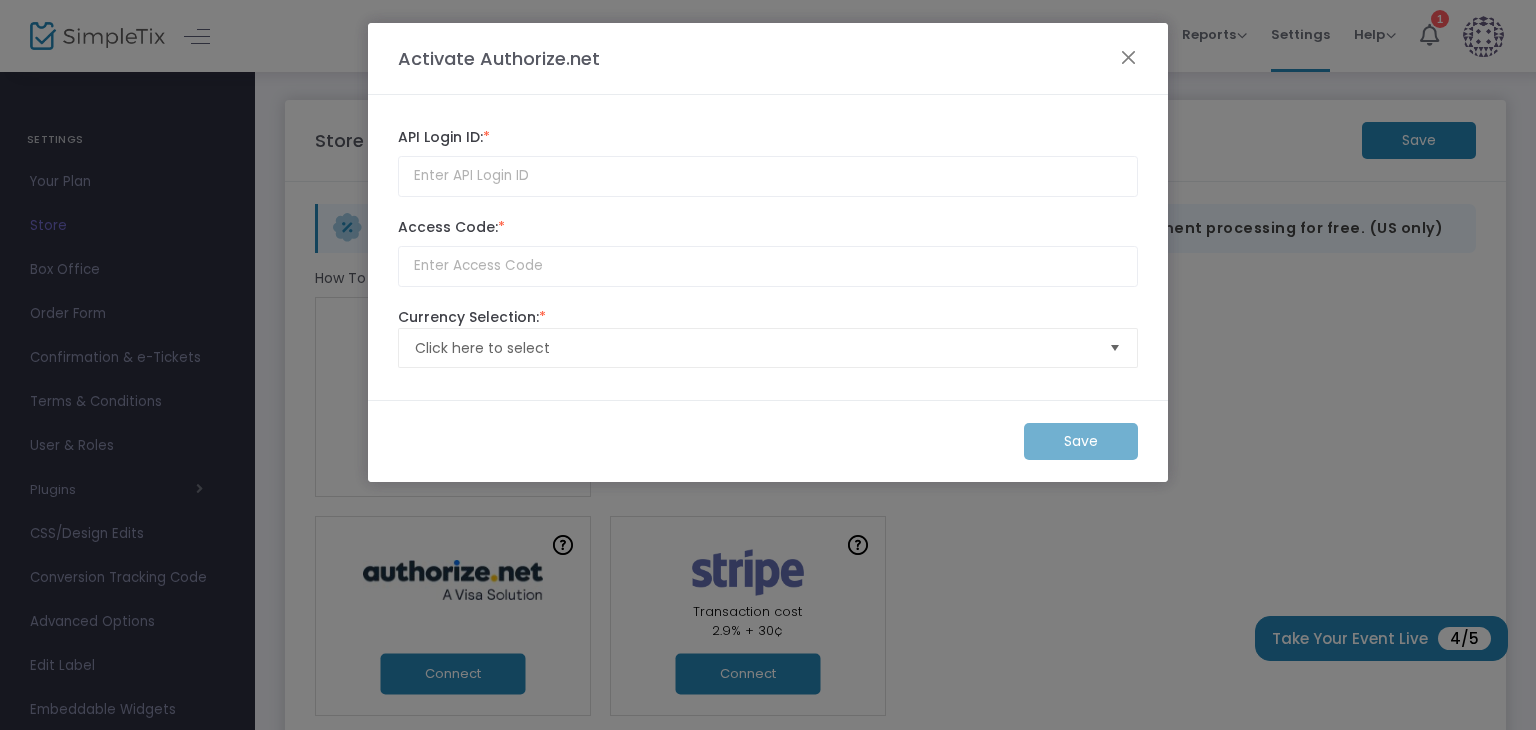 click at bounding box center [1115, 347] 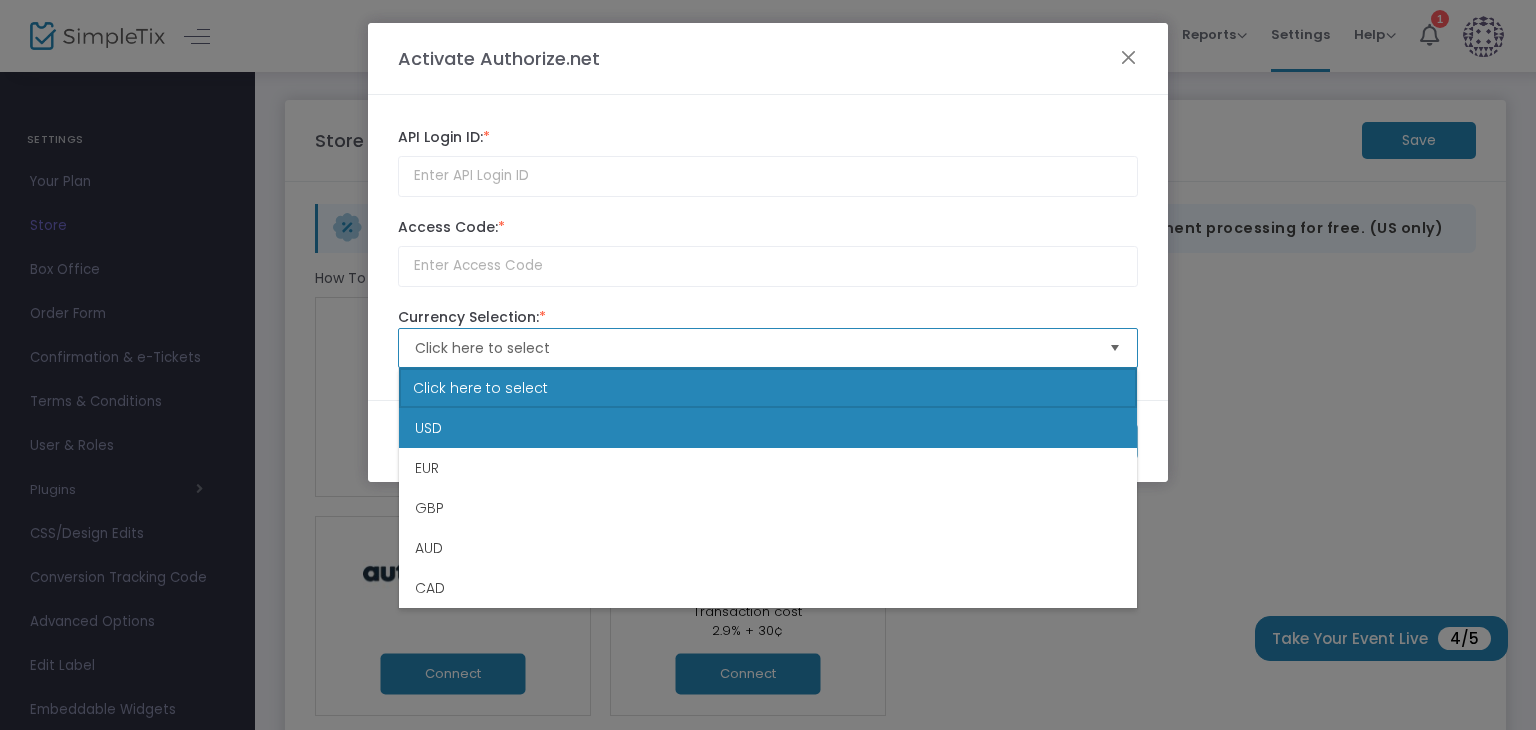click on "USD" at bounding box center [428, 428] 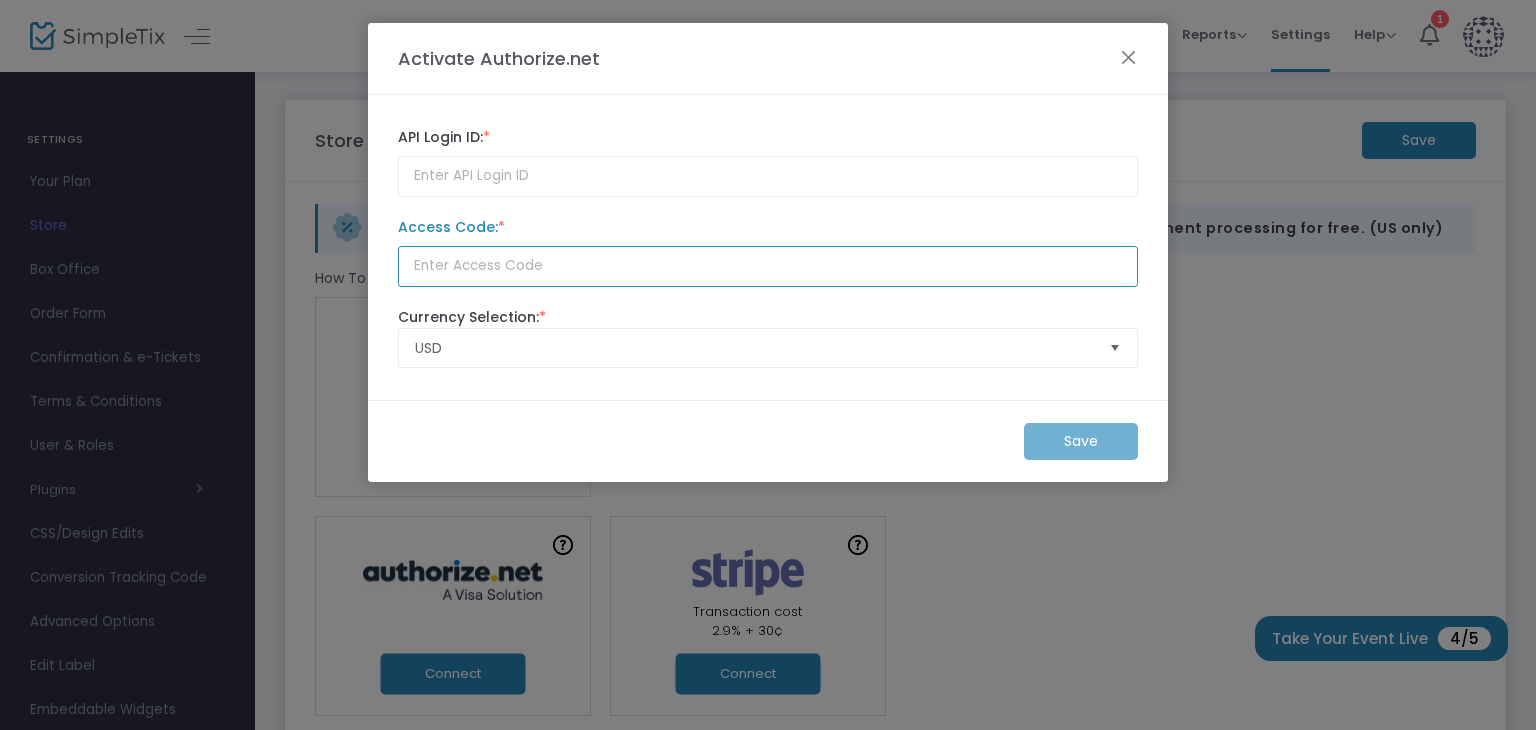 click 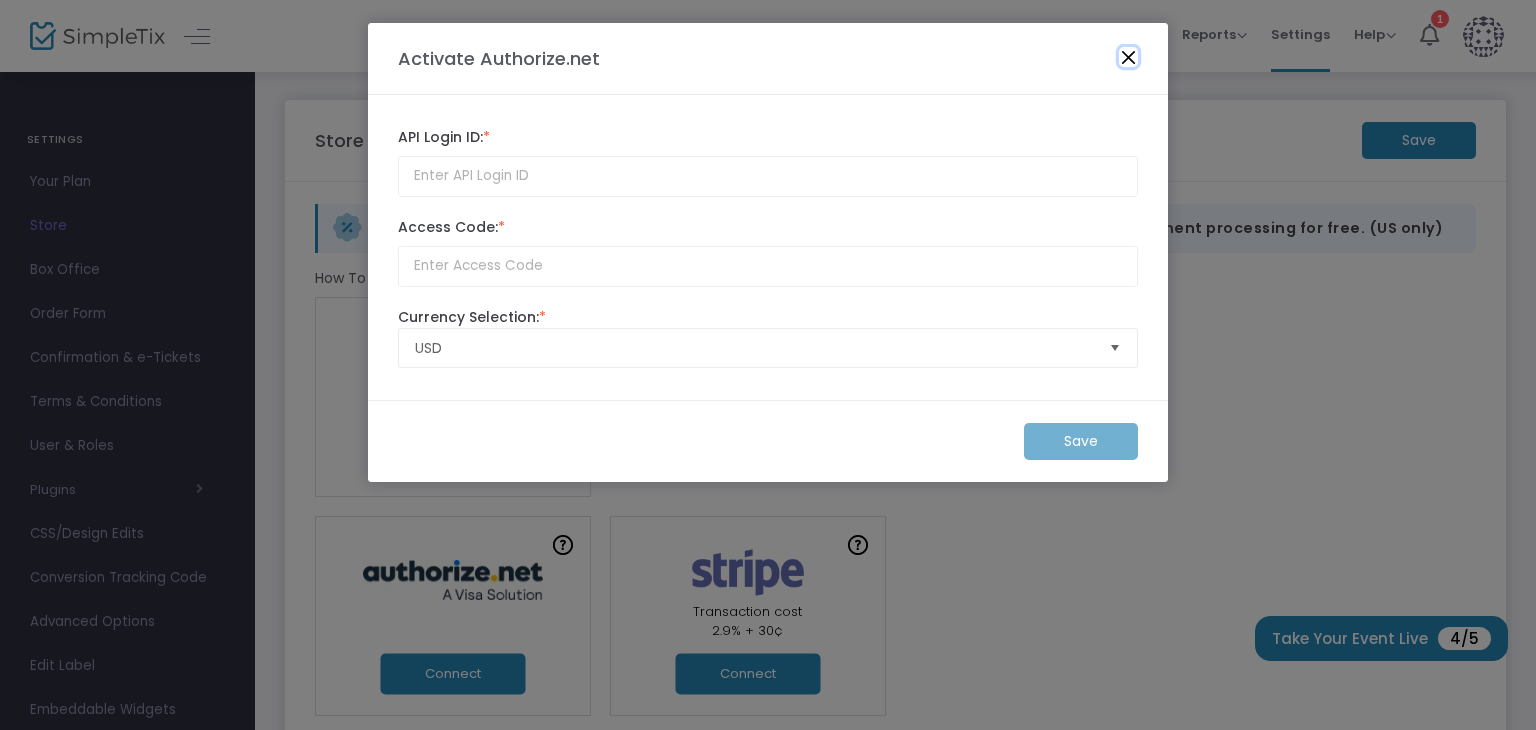 click 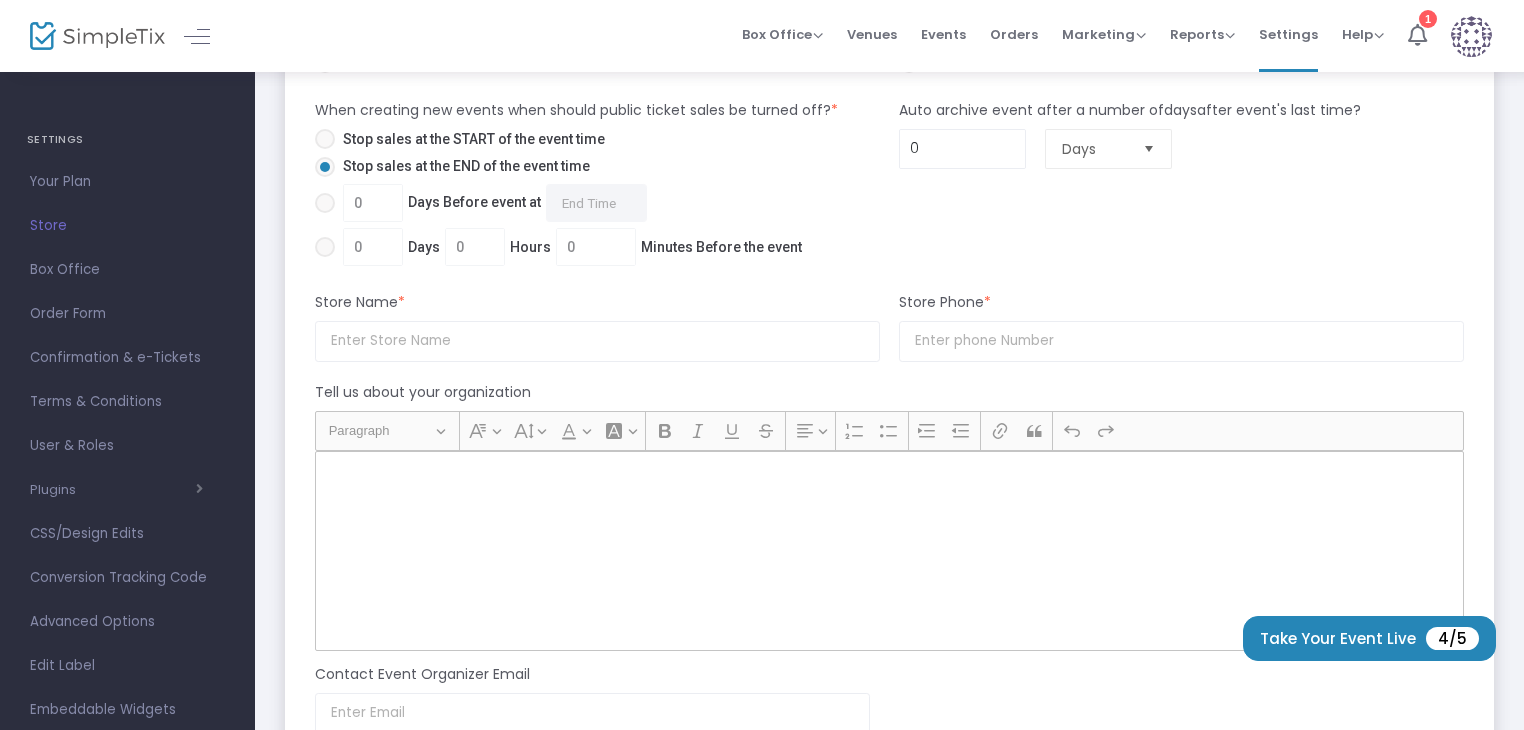 scroll, scrollTop: 1600, scrollLeft: 0, axis: vertical 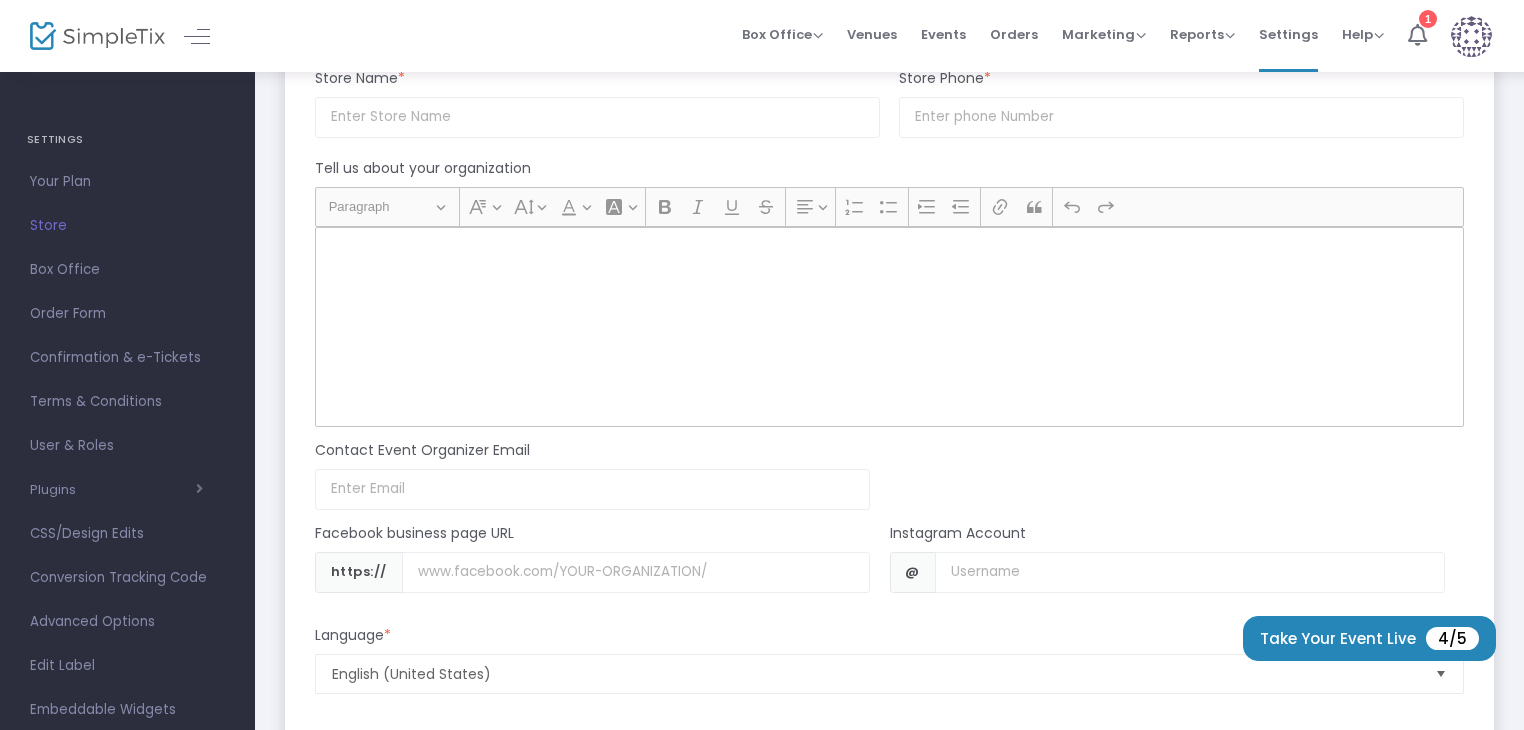 click 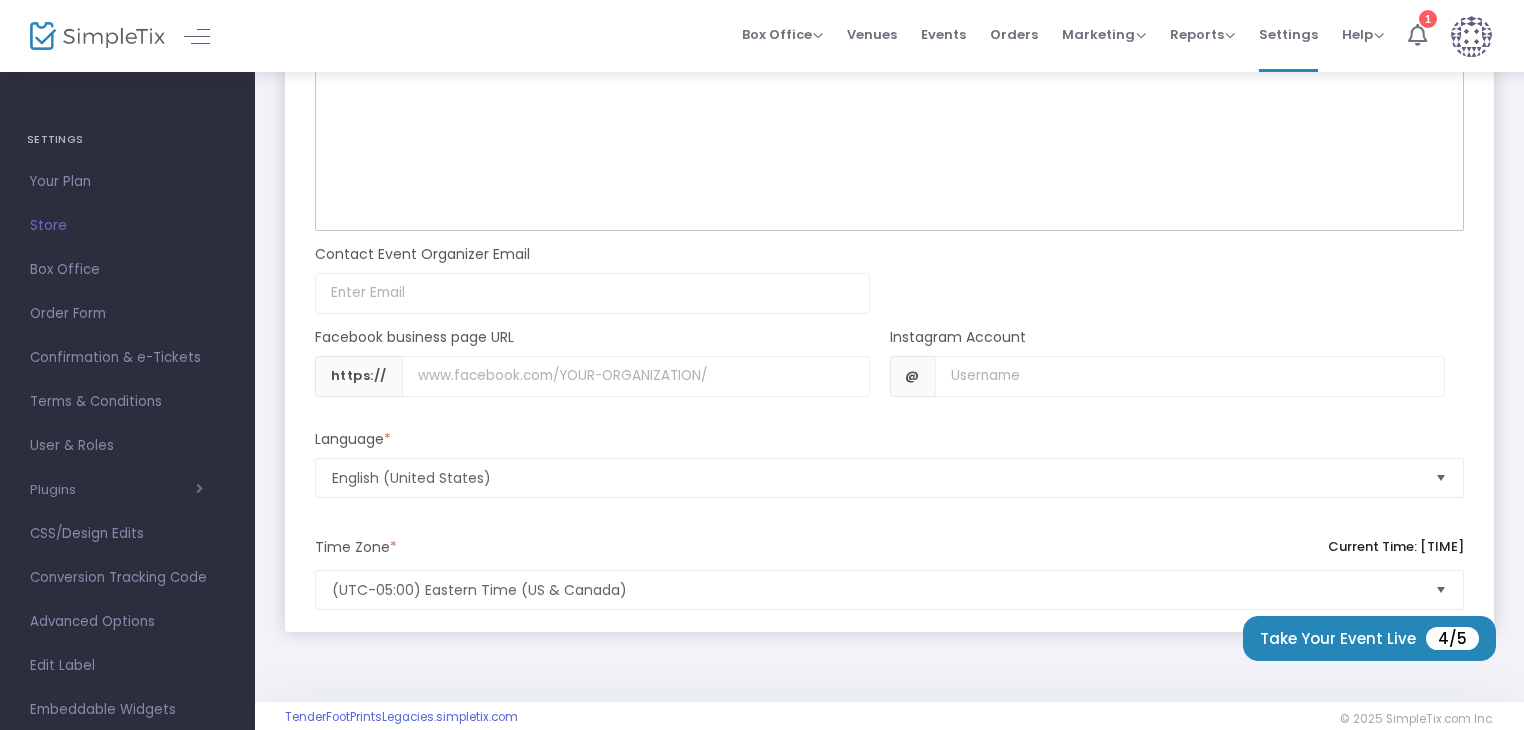scroll, scrollTop: 1800, scrollLeft: 0, axis: vertical 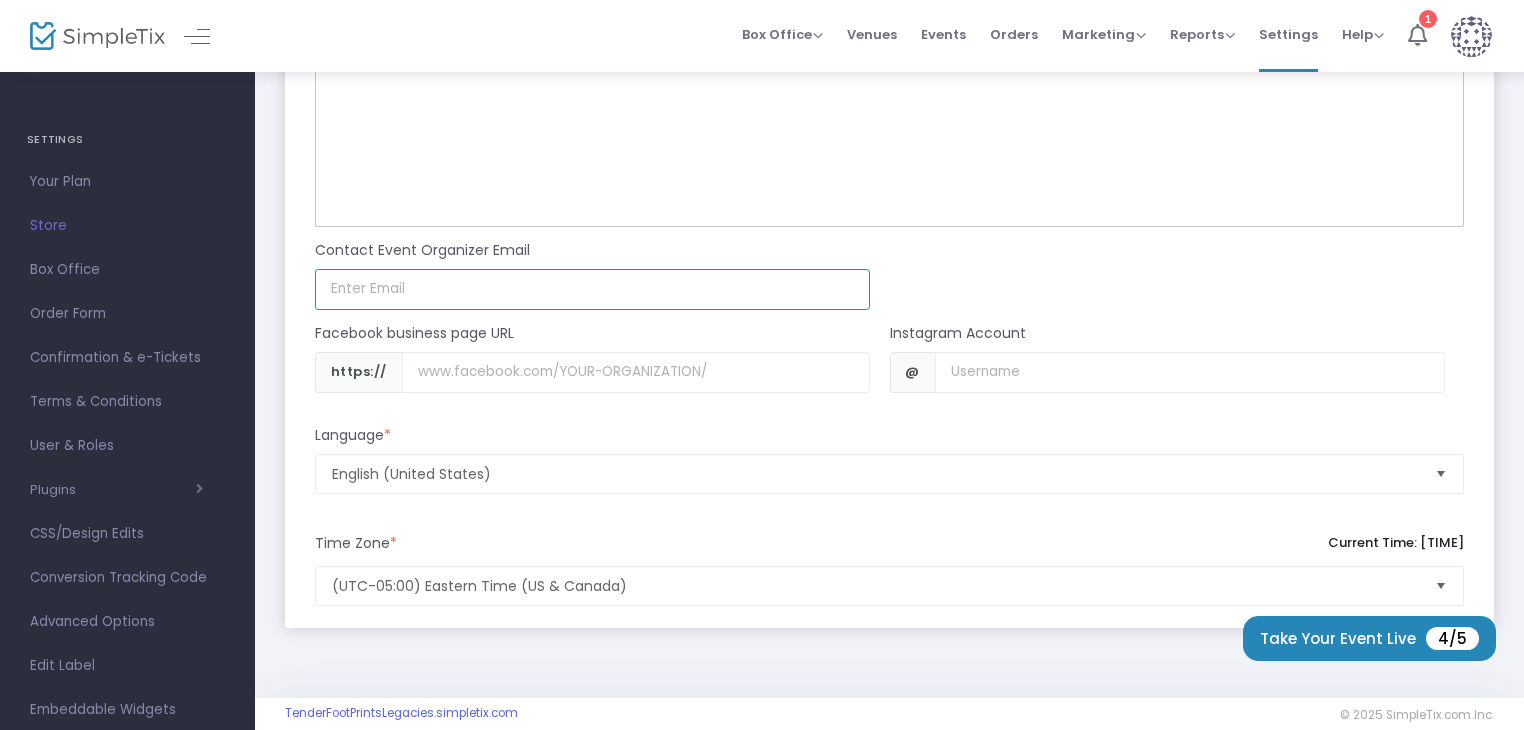 click 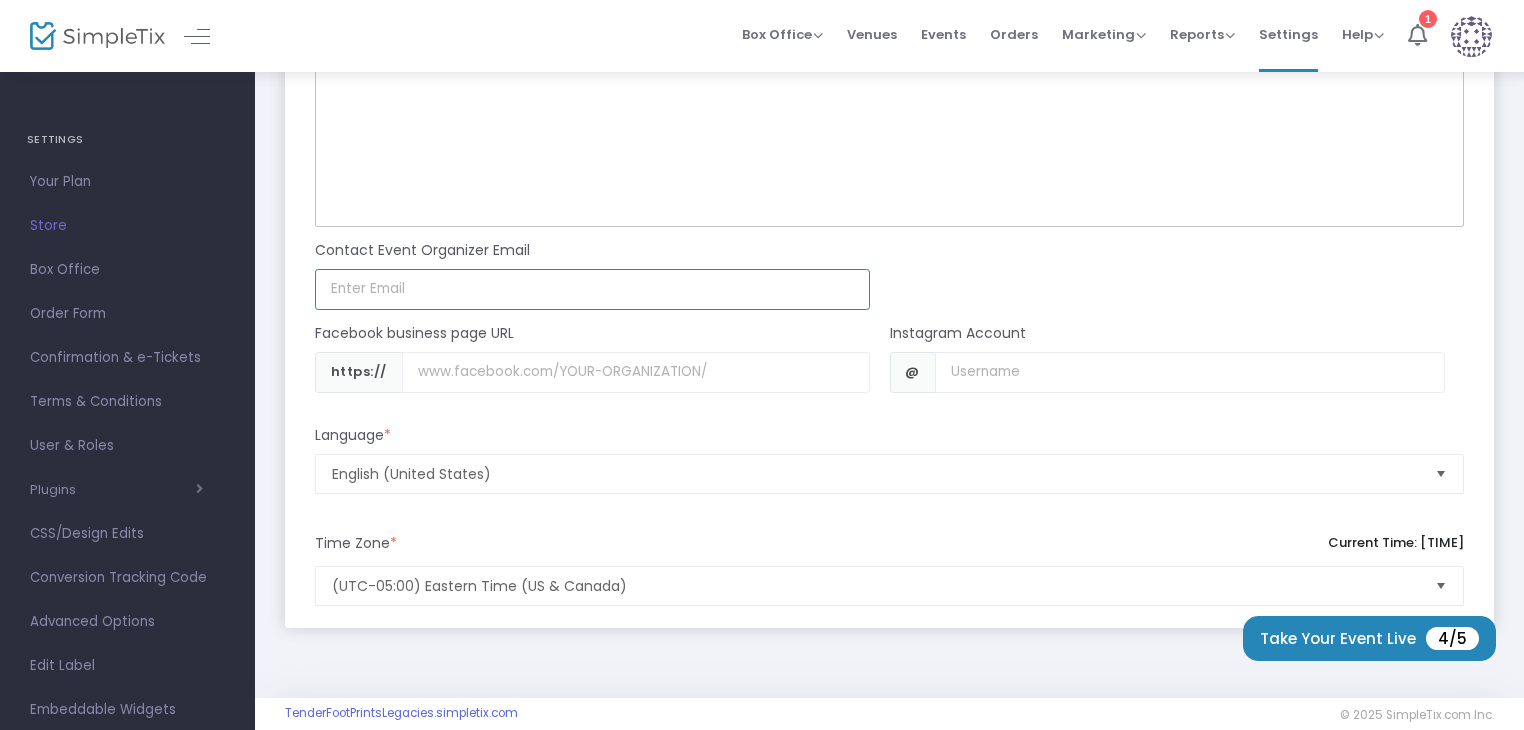 paste on "[EMAIL]" 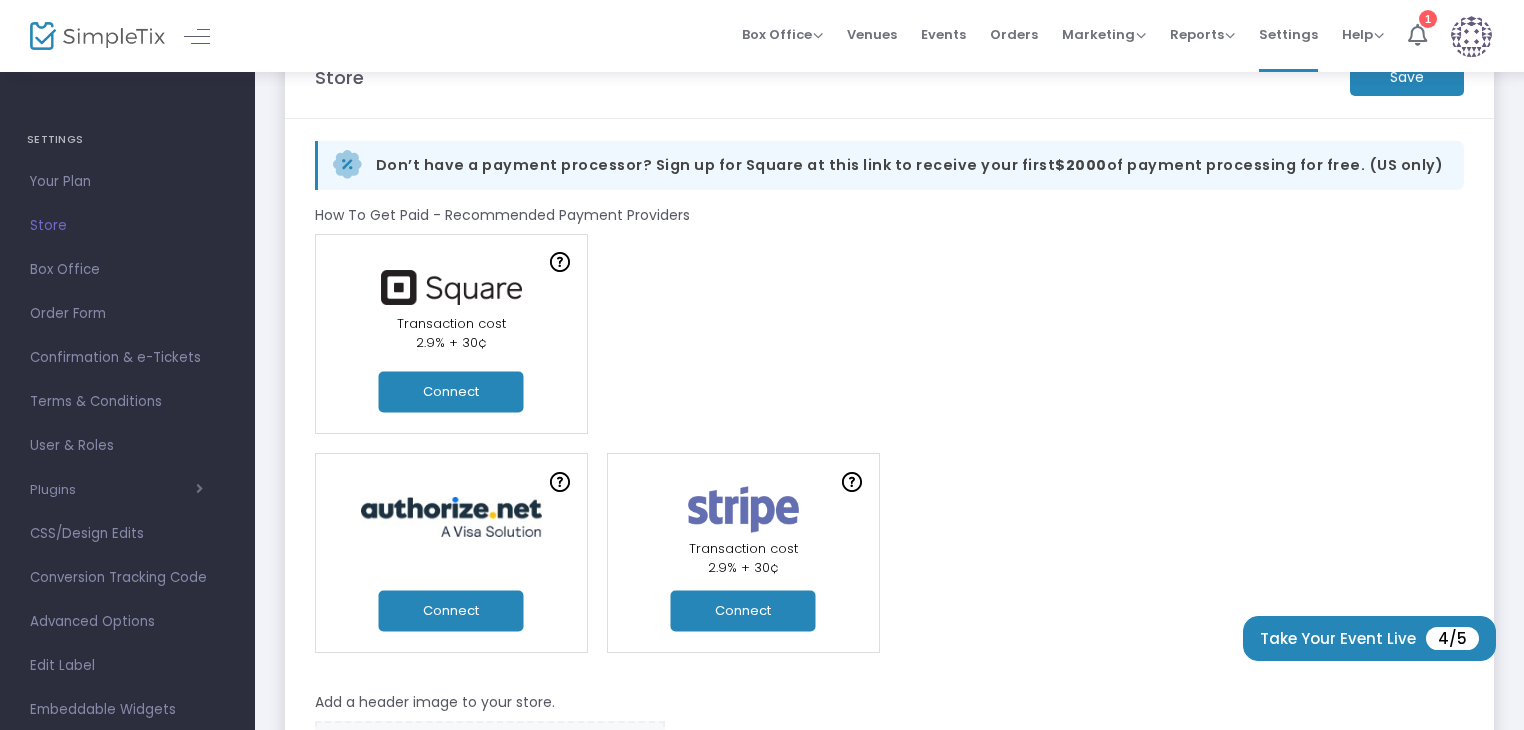 scroll, scrollTop: 0, scrollLeft: 0, axis: both 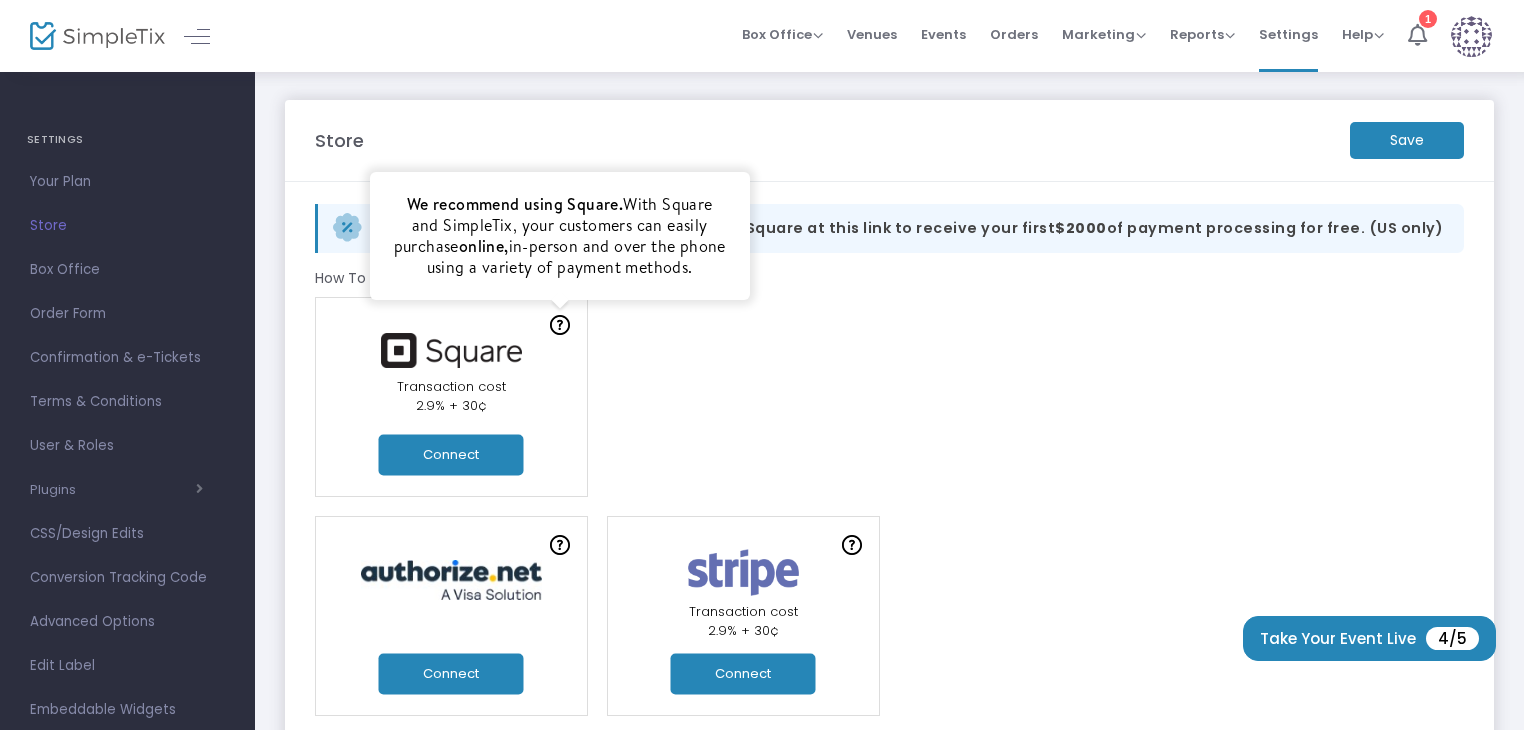 type on "[EMAIL]" 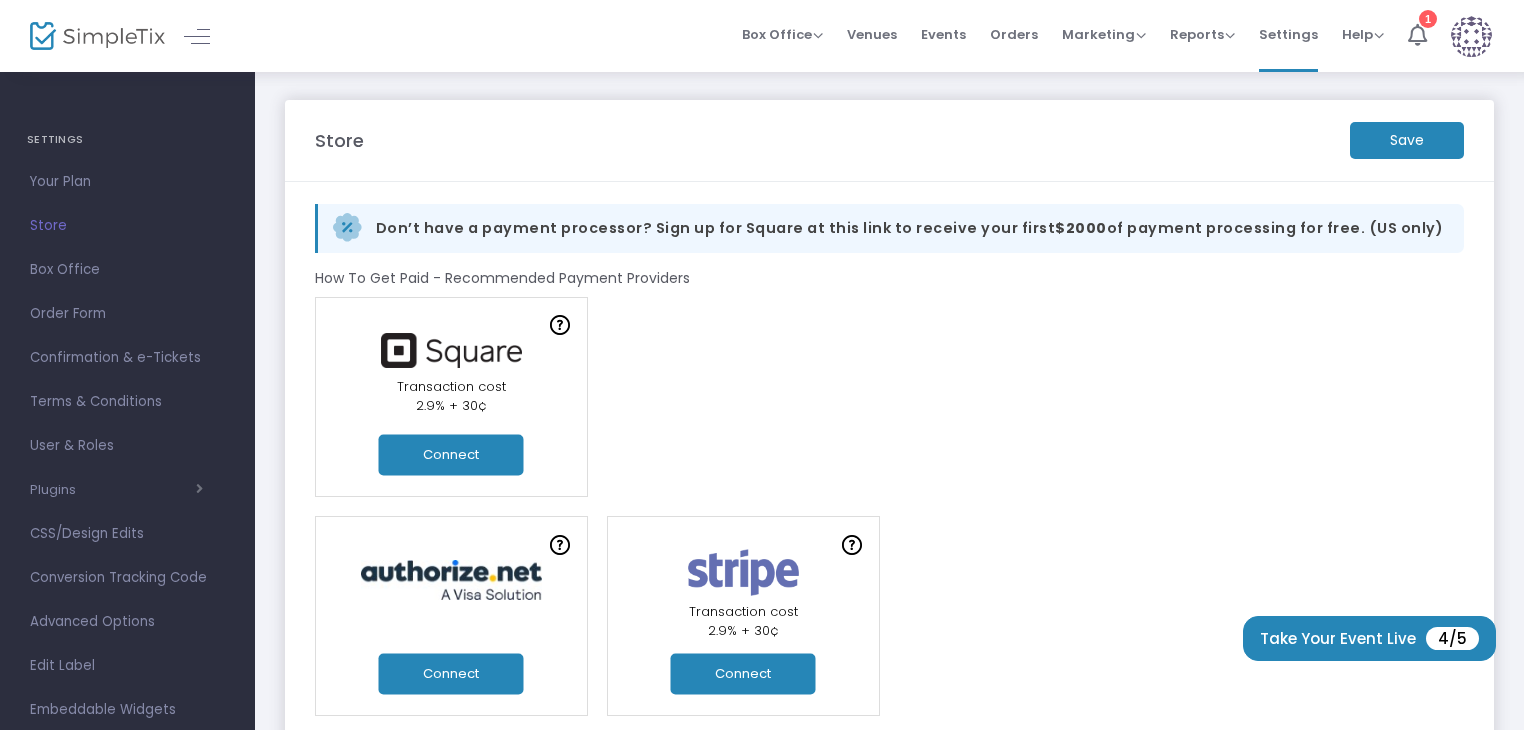 click on "Connect" 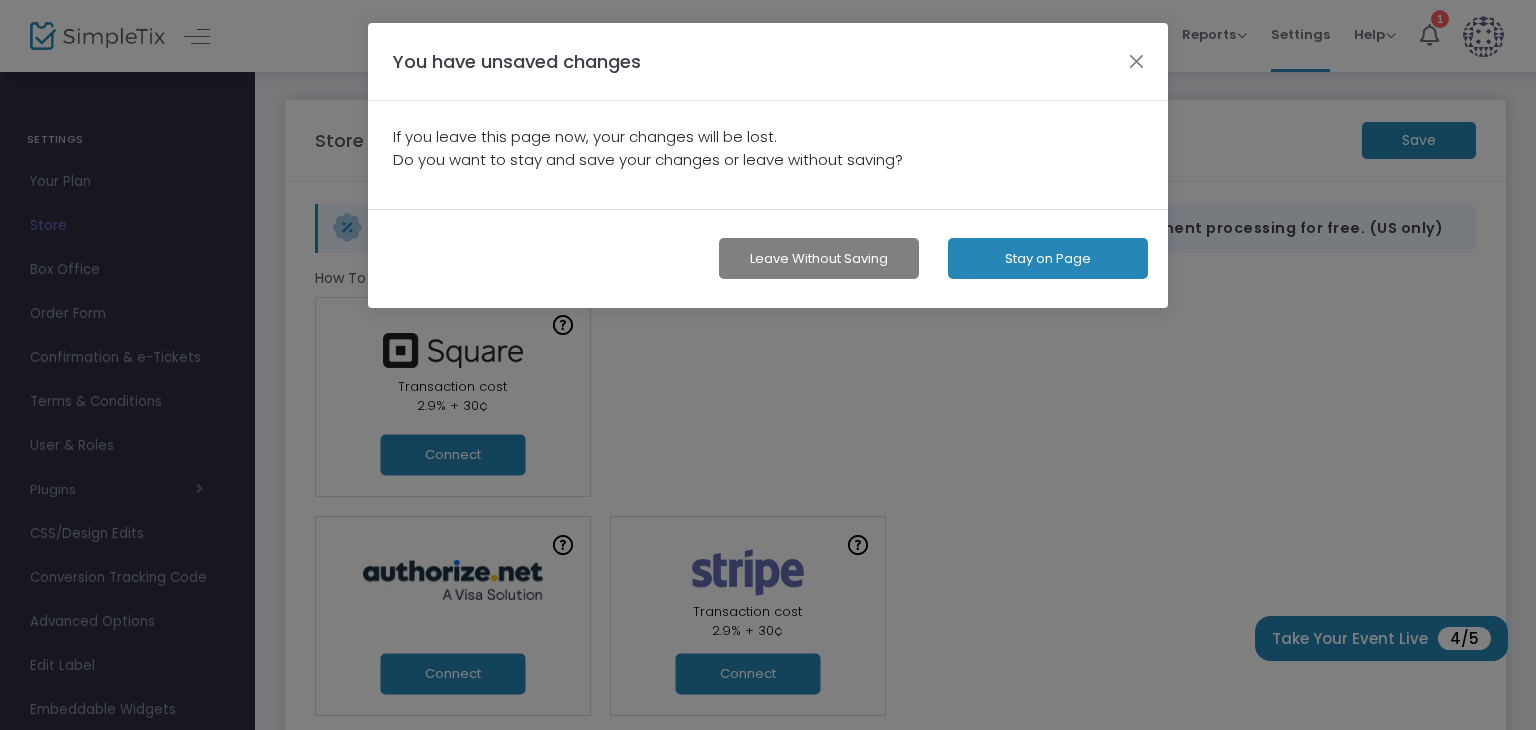 drag, startPoint x: 1038, startPoint y: 244, endPoint x: 1032, endPoint y: 253, distance: 10.816654 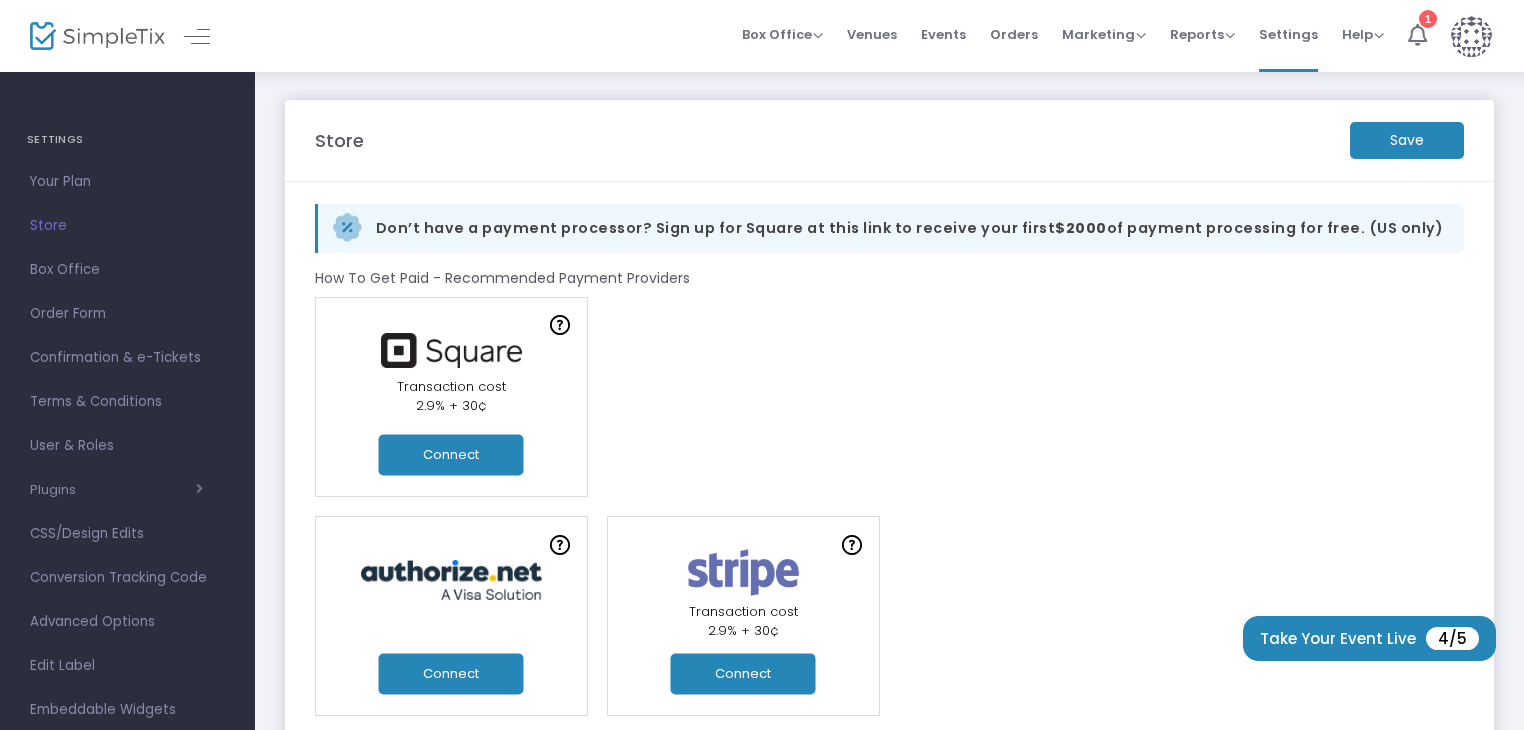 click on "Connect" 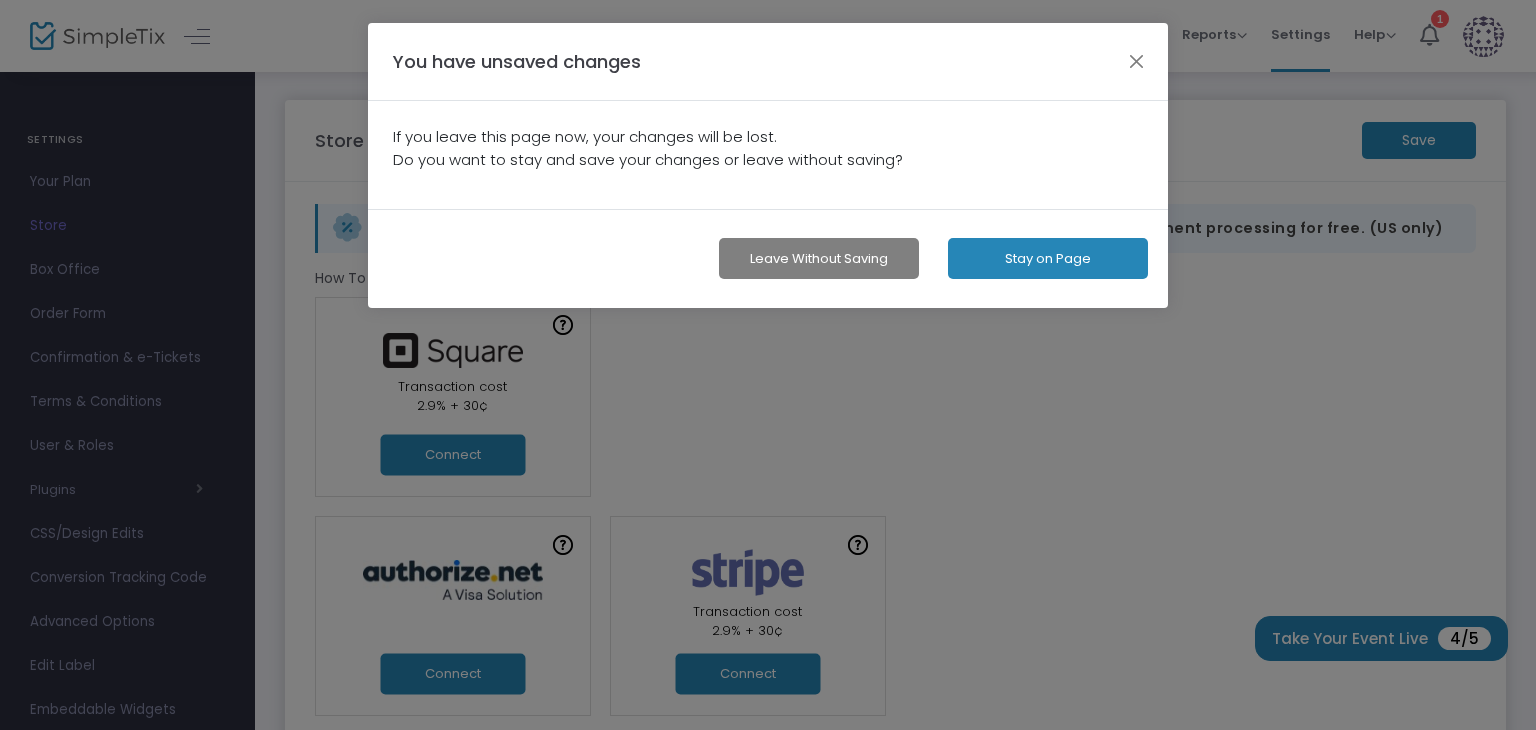 click on "Leave without Saving" 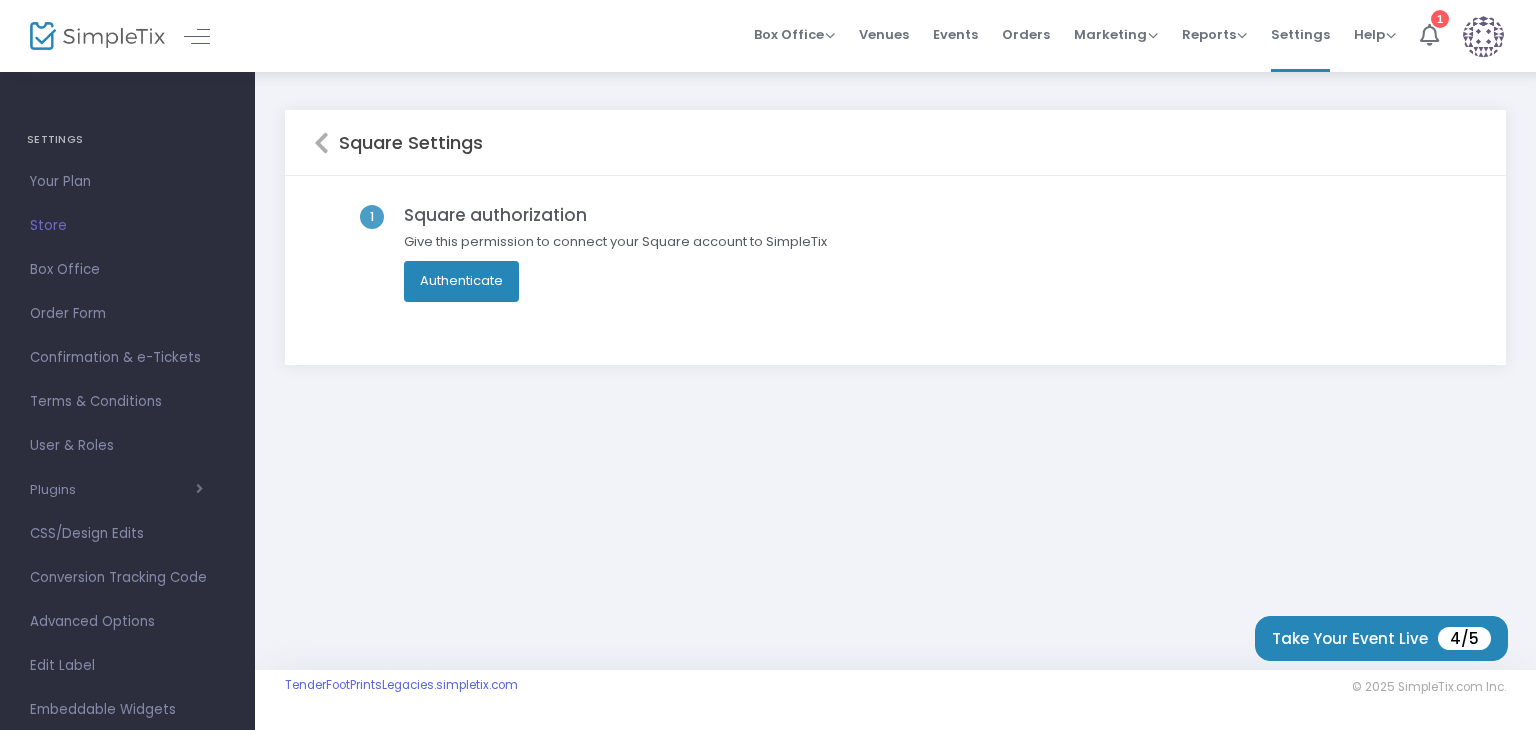 click on "Authenticate" 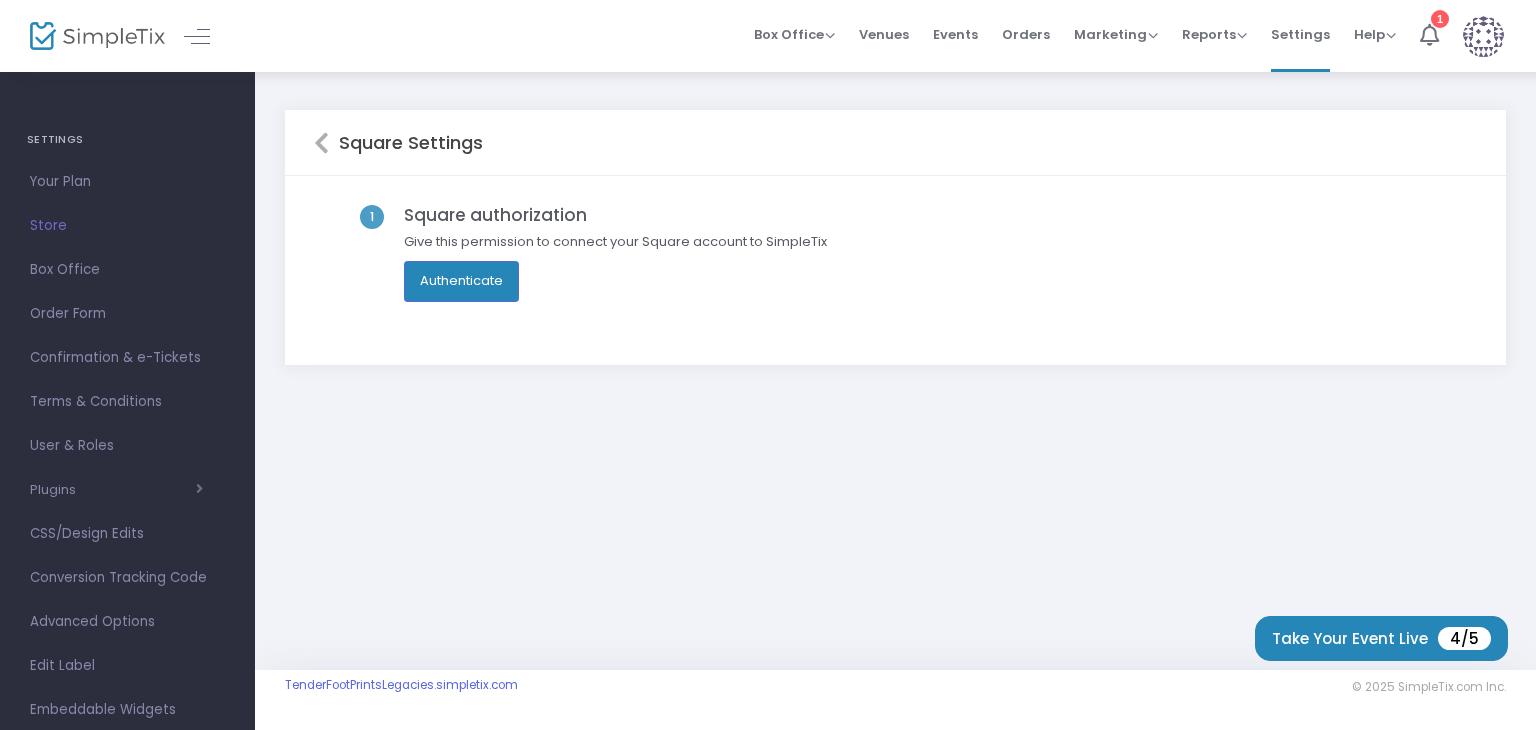 click 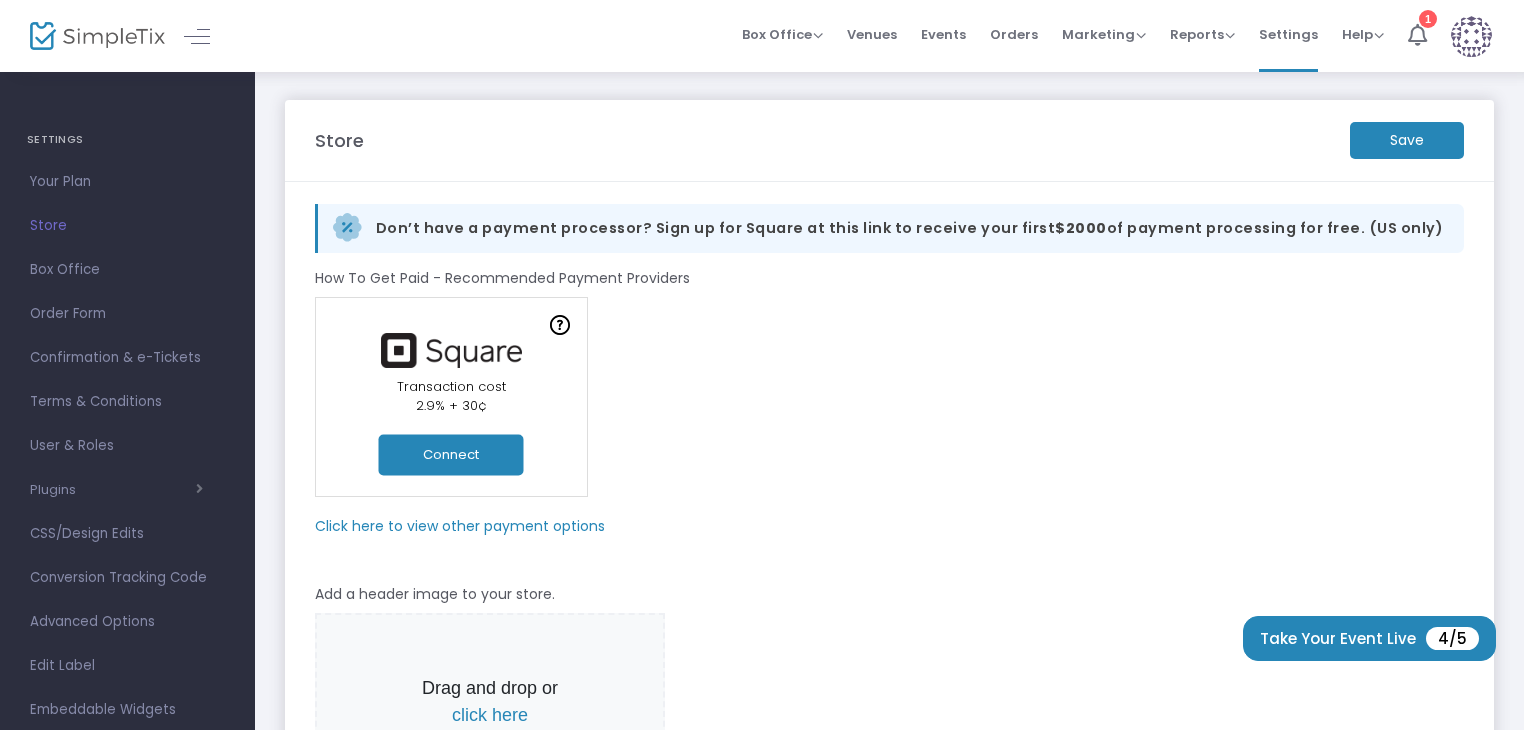 scroll, scrollTop: 200, scrollLeft: 0, axis: vertical 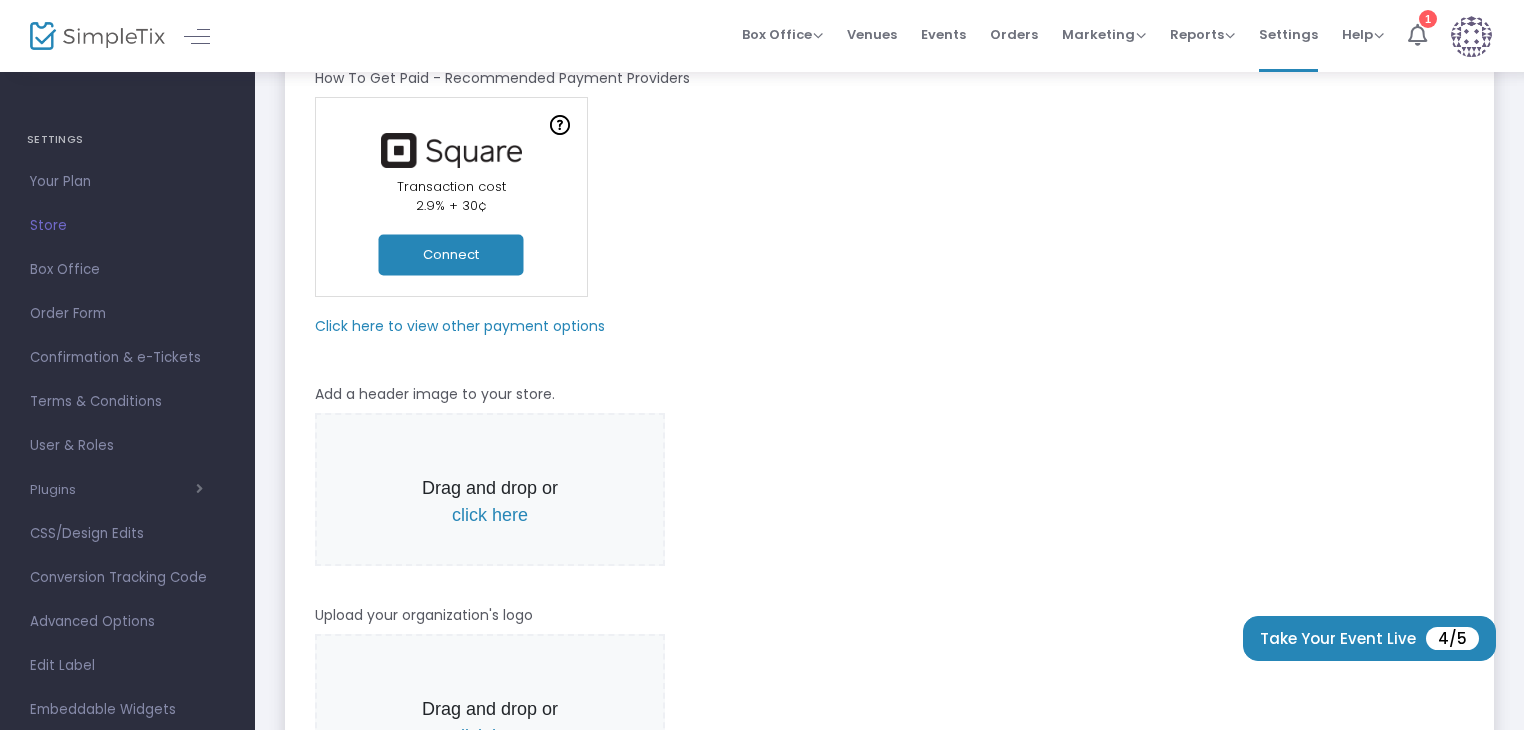 click on "Click here to view other payment options" 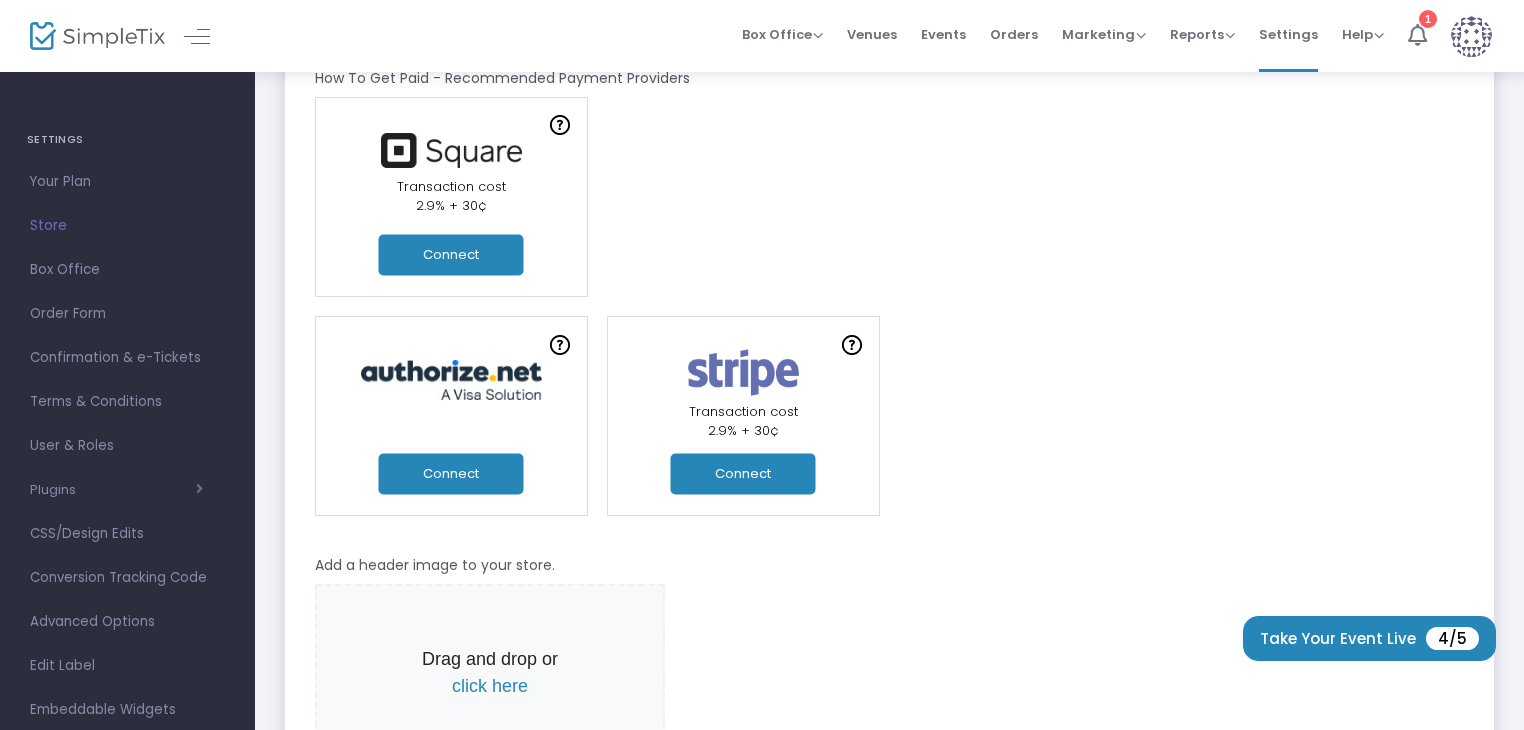click on "Connect" 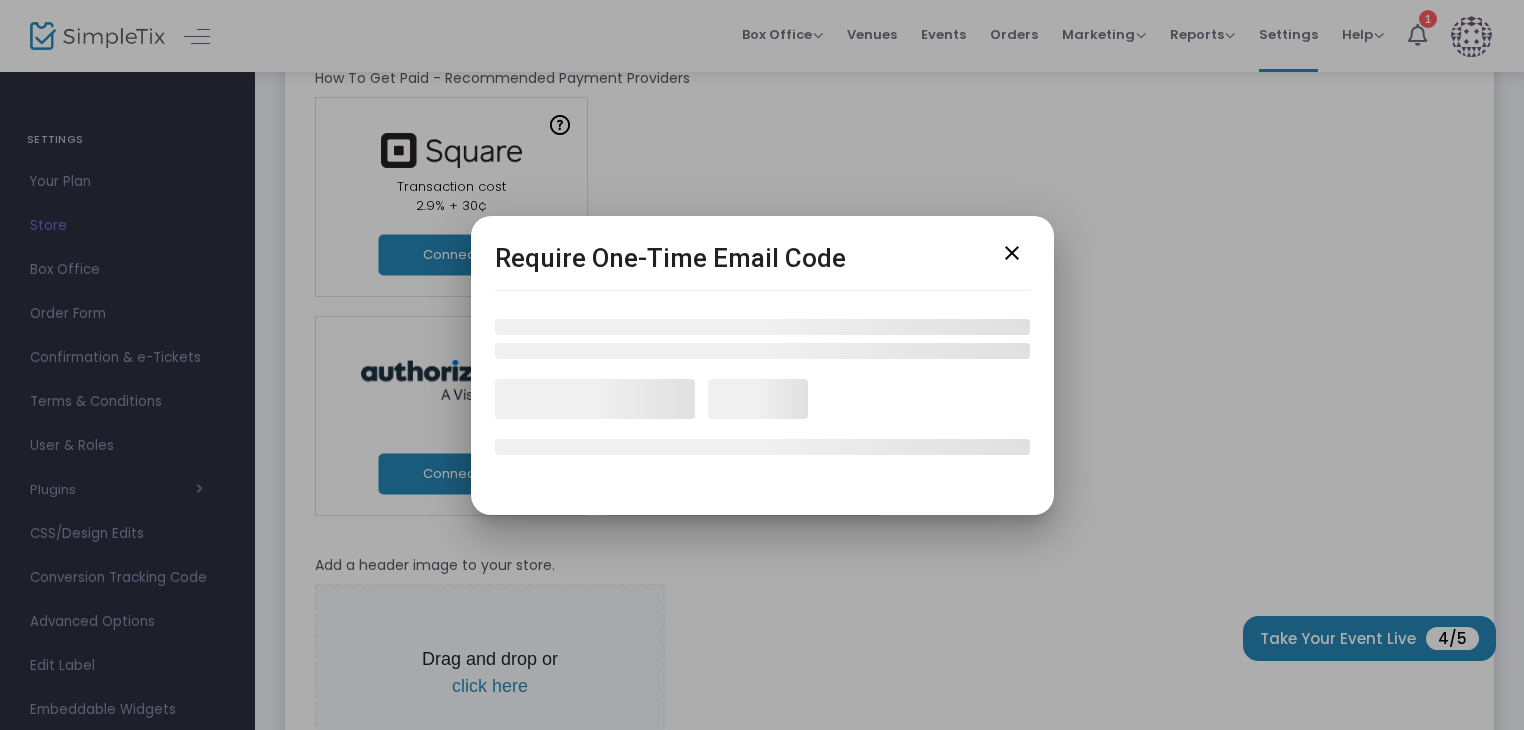 scroll, scrollTop: 0, scrollLeft: 0, axis: both 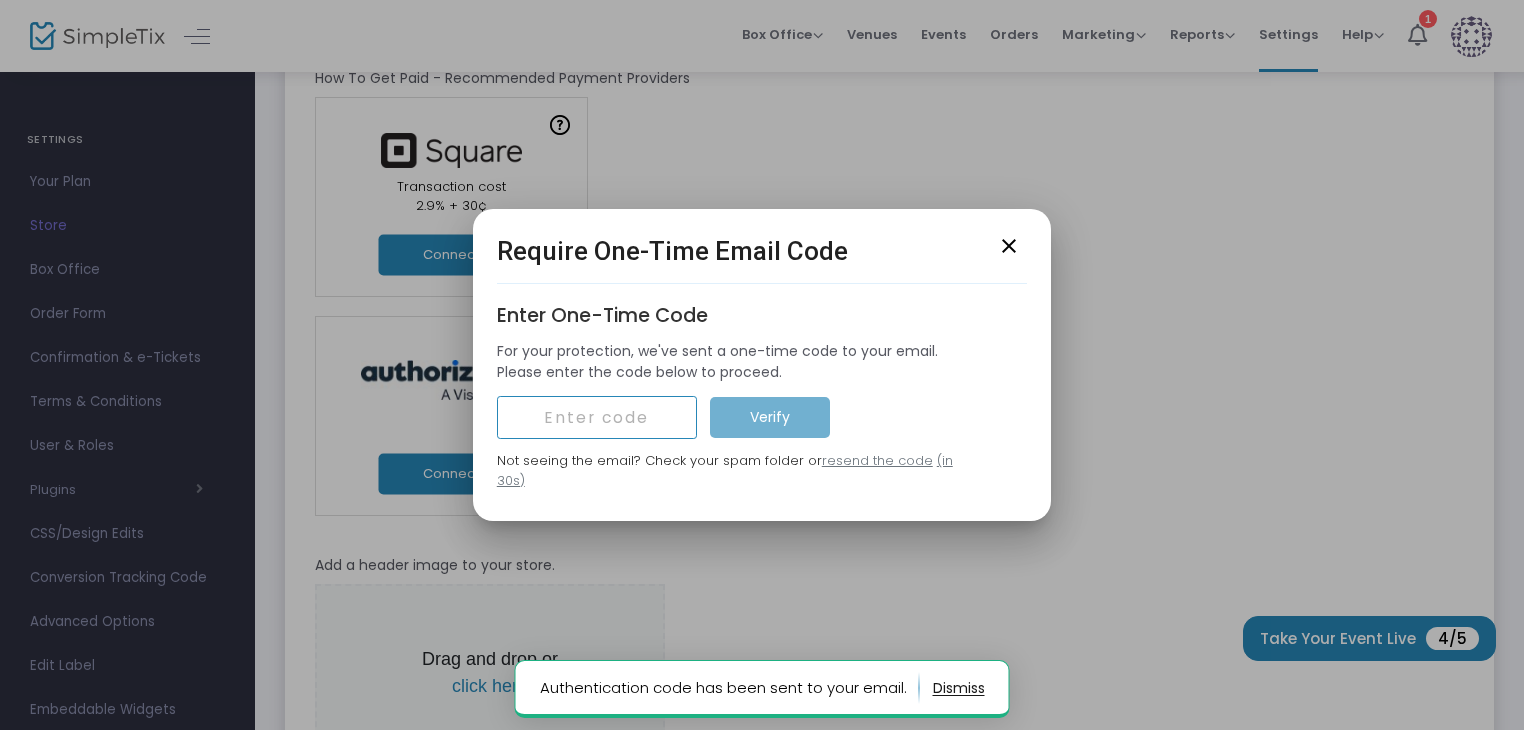 click at bounding box center [597, 418] 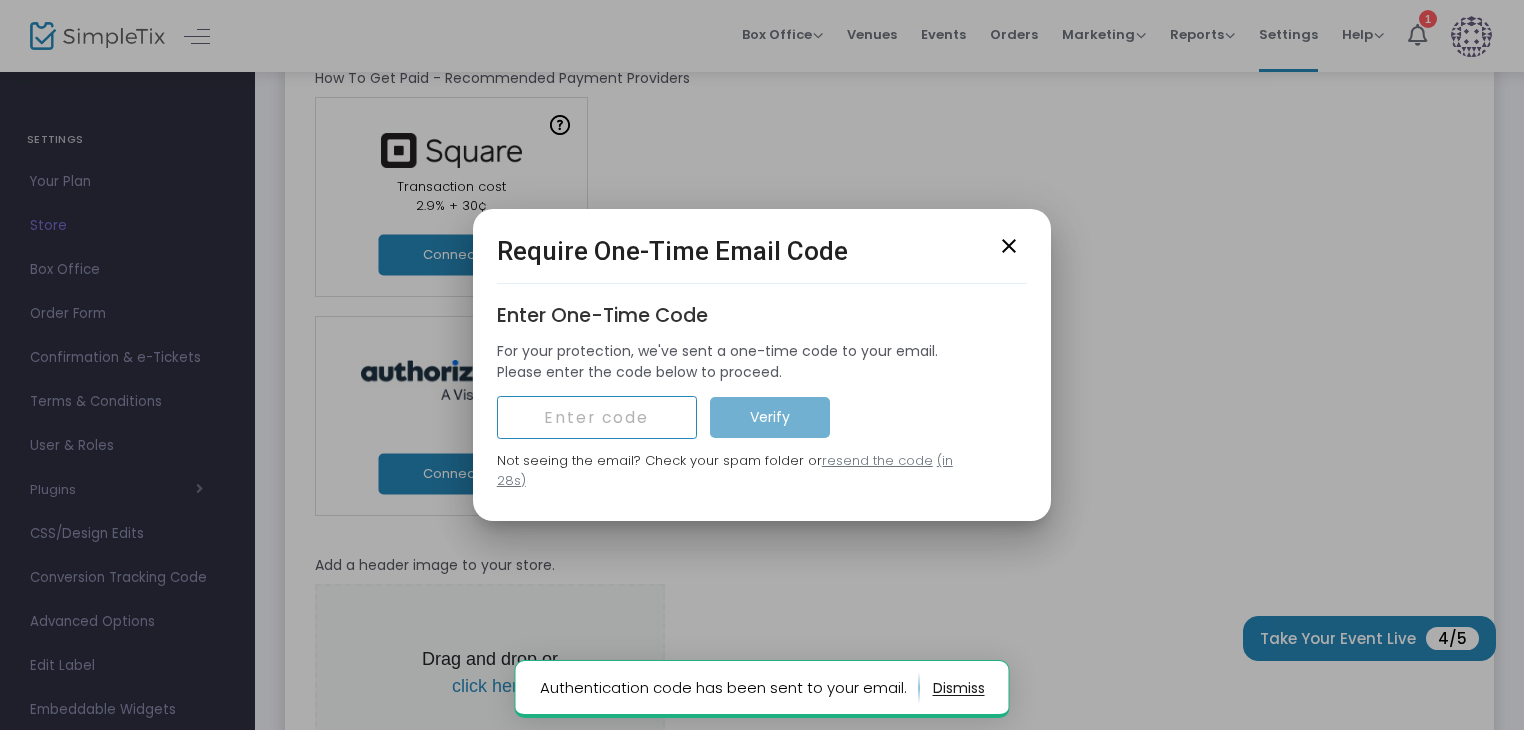 paste on "[CODE]" 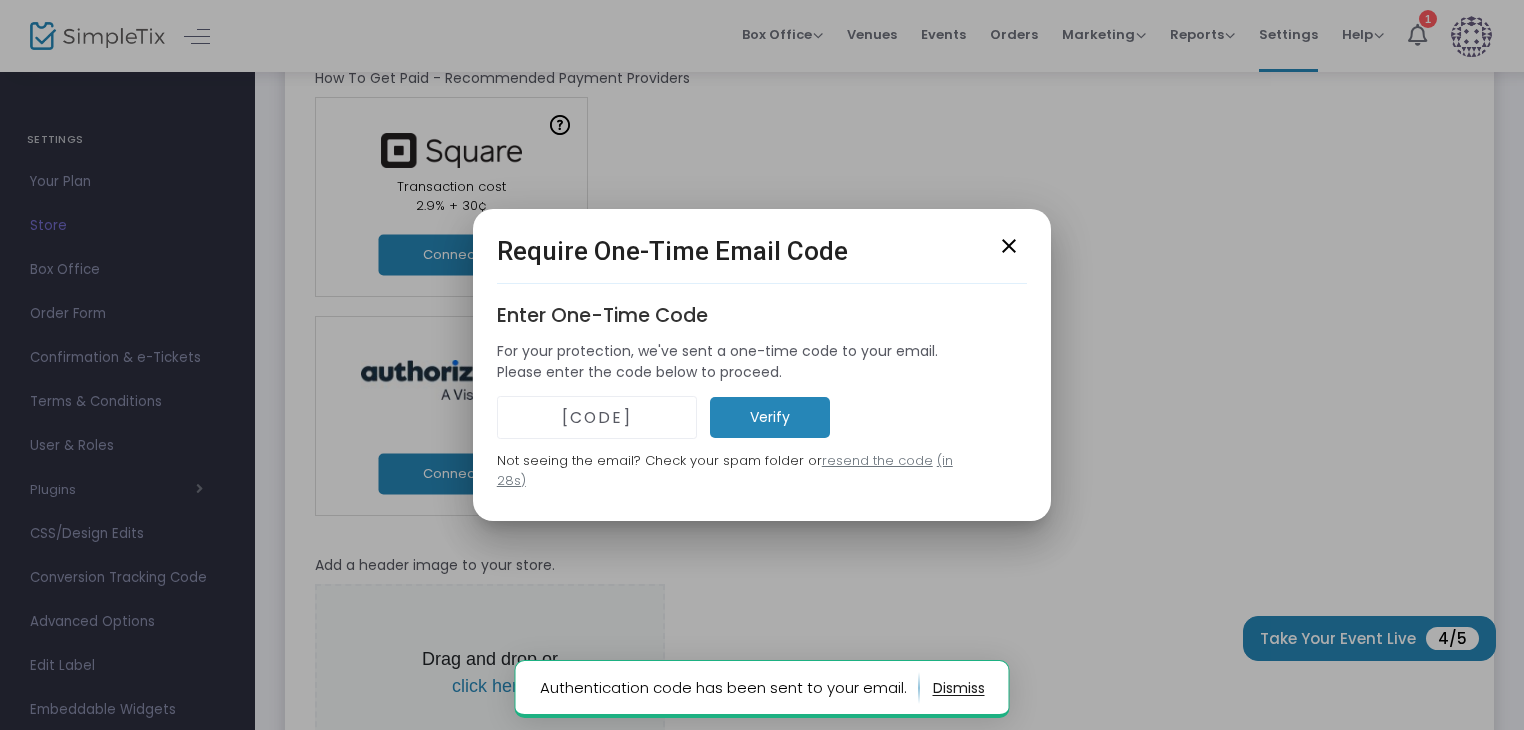 click on "Verify" at bounding box center [770, 417] 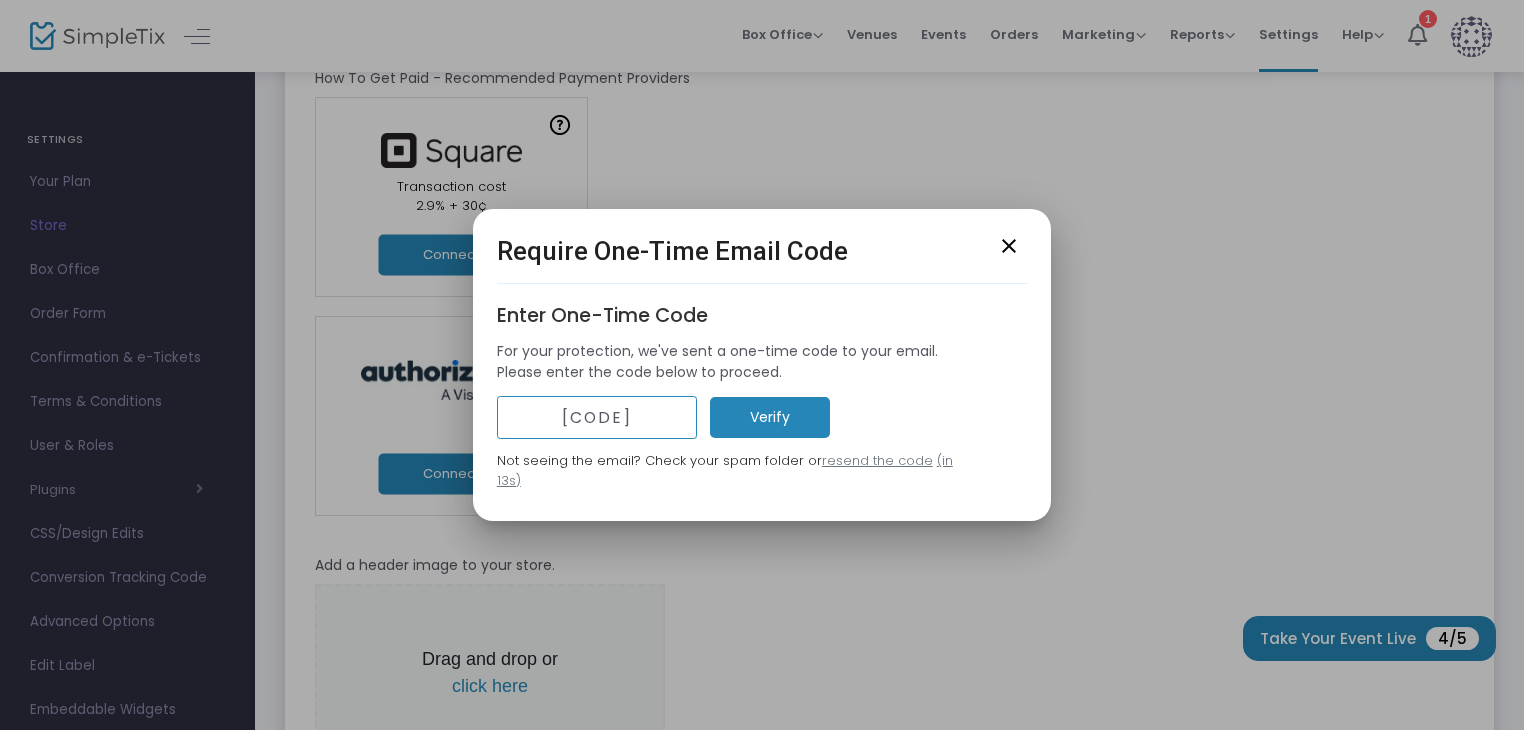 drag, startPoint x: 614, startPoint y: 428, endPoint x: 556, endPoint y: 428, distance: 58 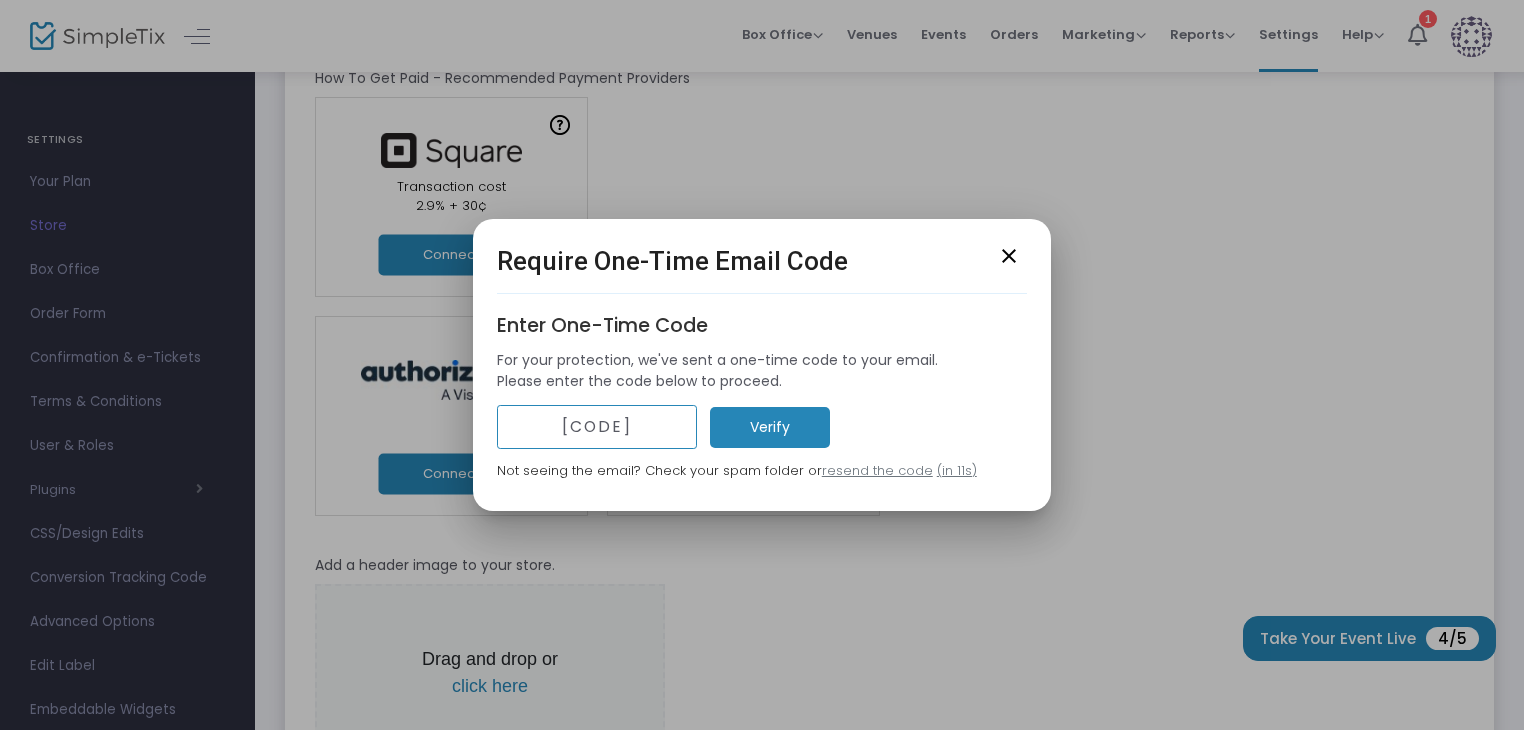 paste on "[NUMBER]" 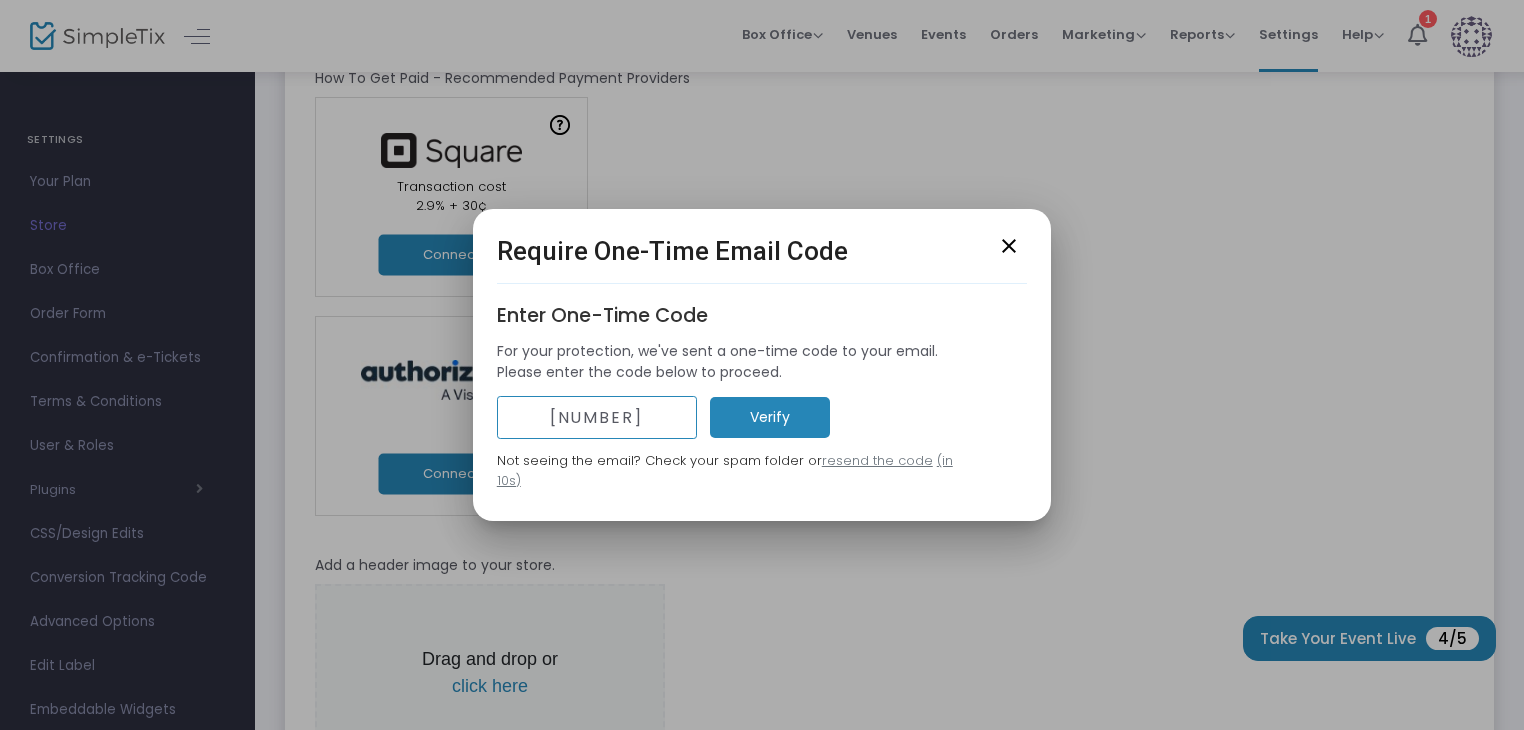 type on "[NUMBER]" 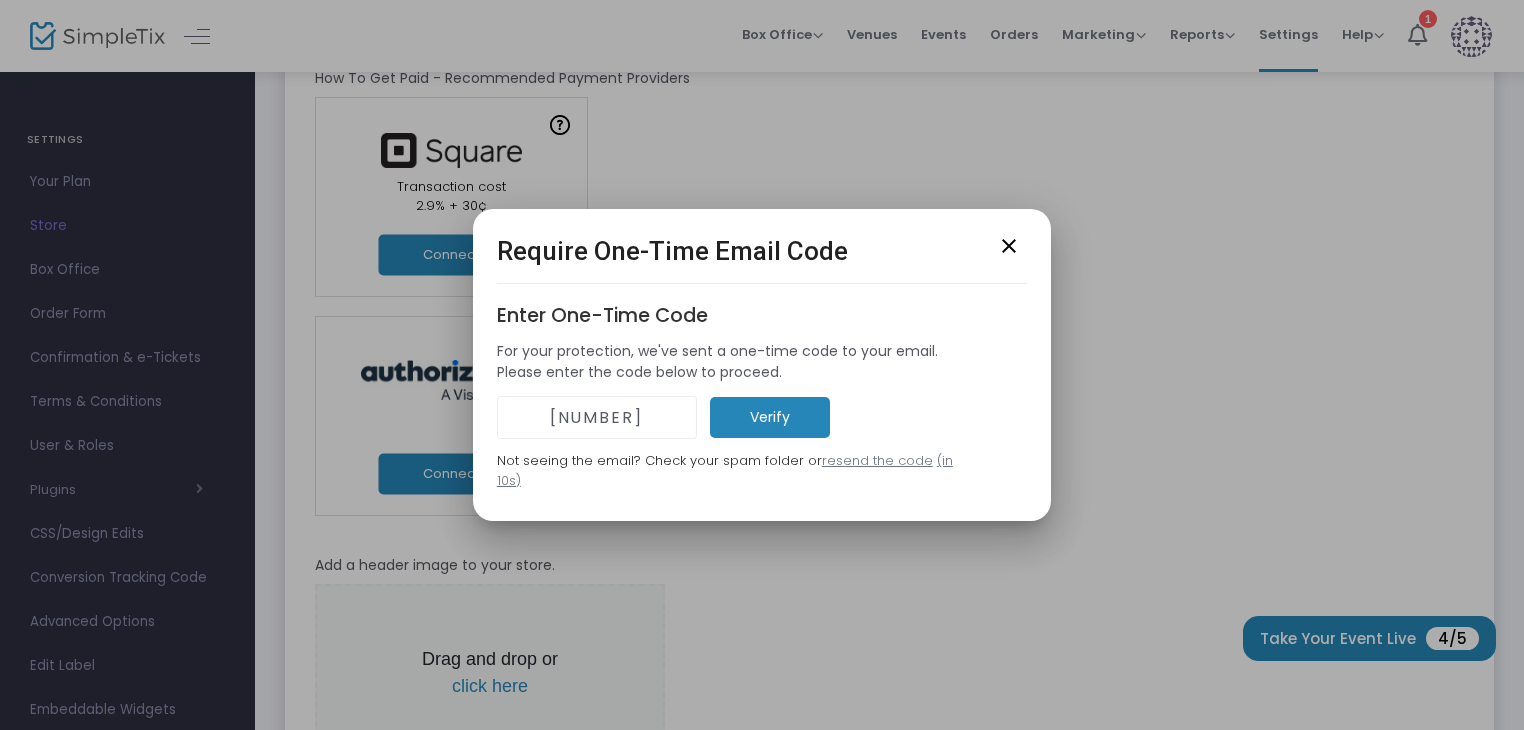 click on "Verify" at bounding box center (770, 417) 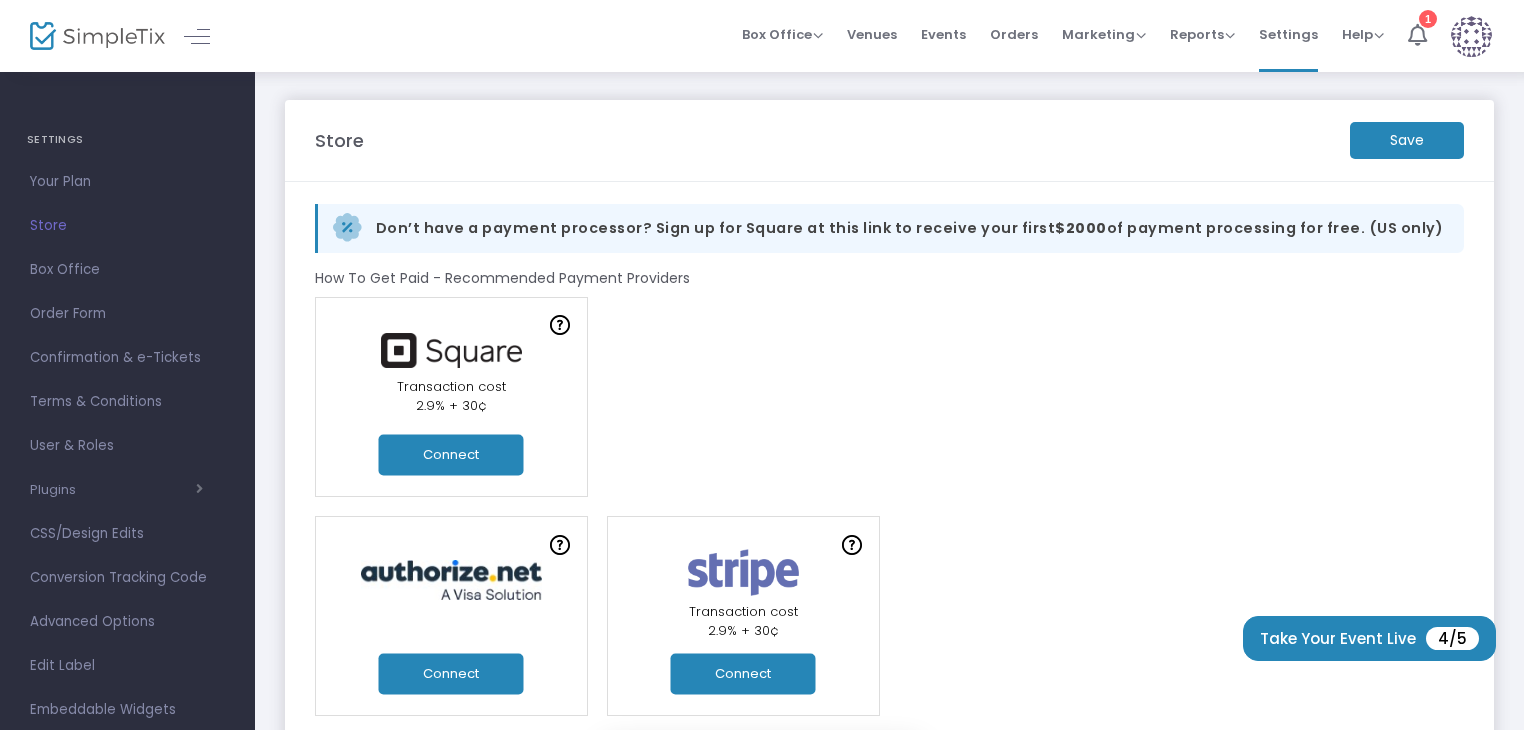 scroll, scrollTop: 200, scrollLeft: 0, axis: vertical 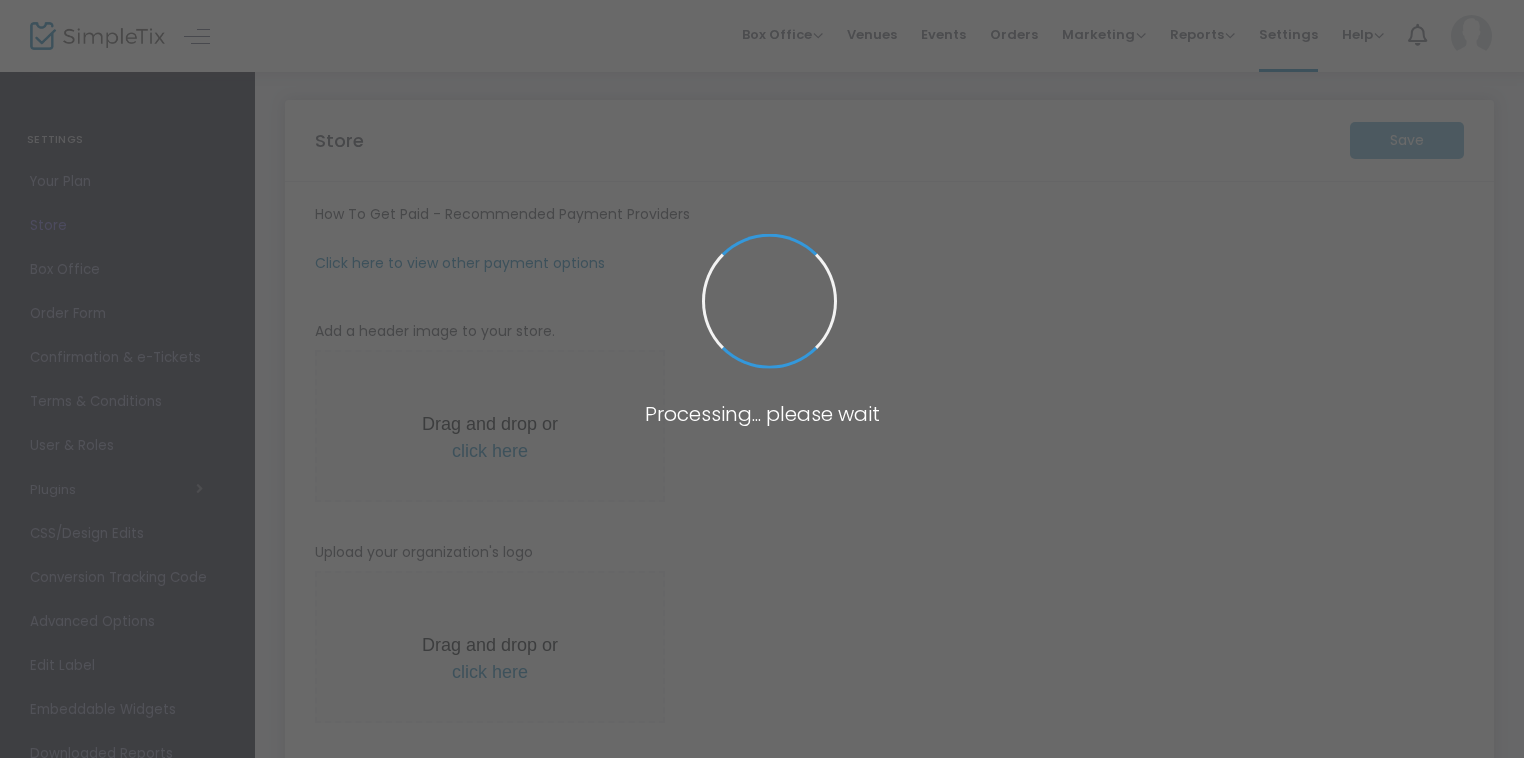 type on "https://TenderFootPrintsLegacies" 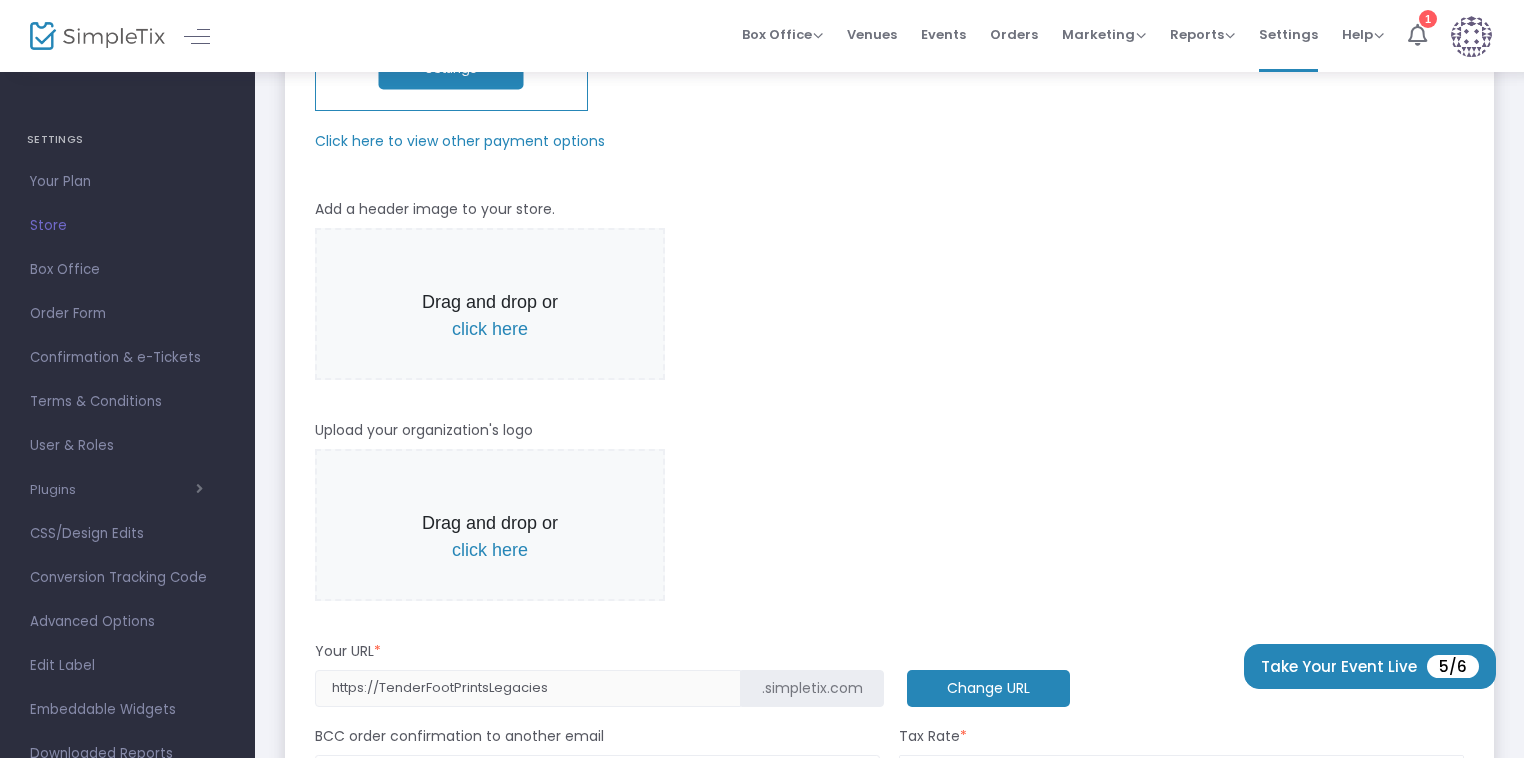 scroll, scrollTop: 0, scrollLeft: 0, axis: both 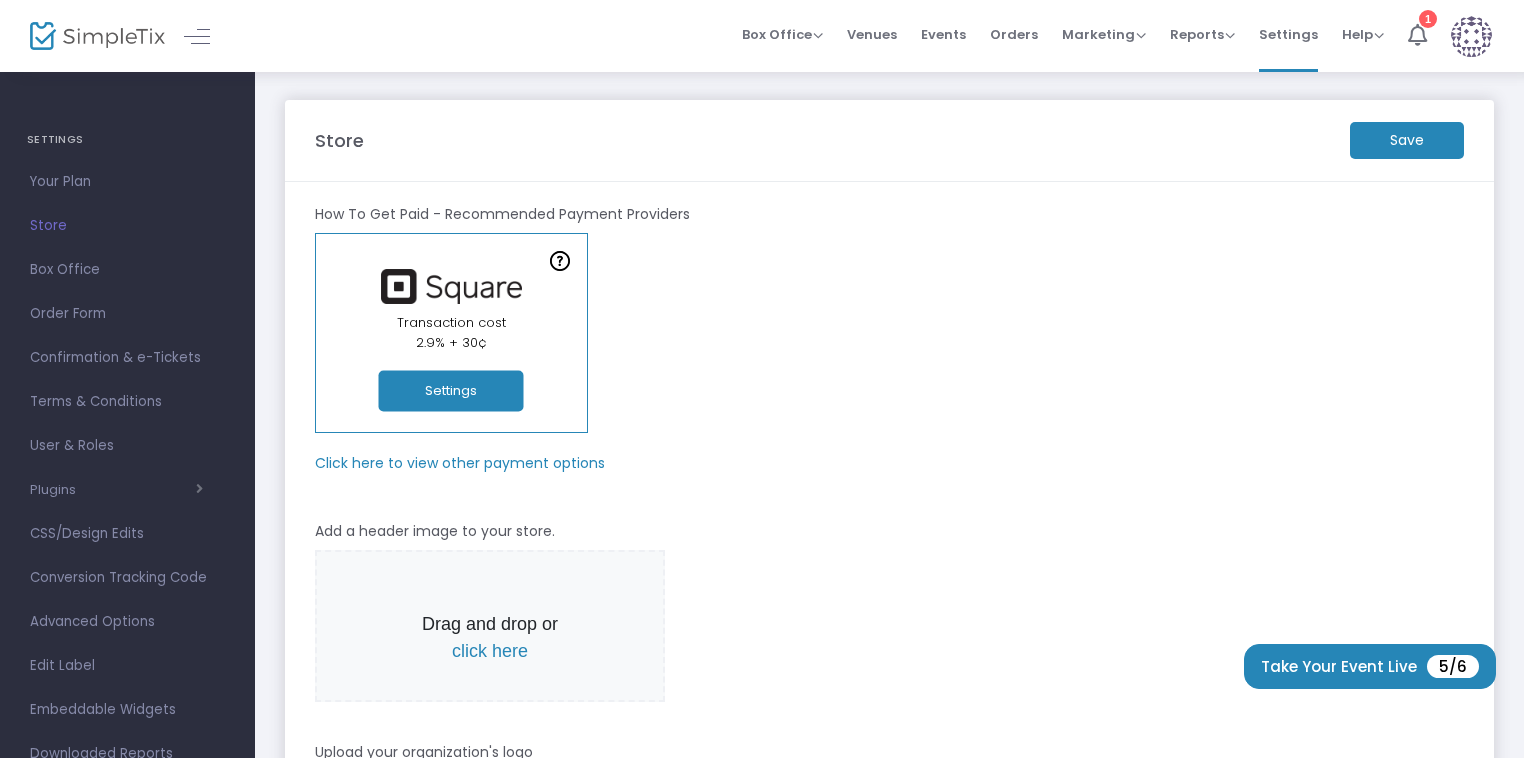 click on "Save" 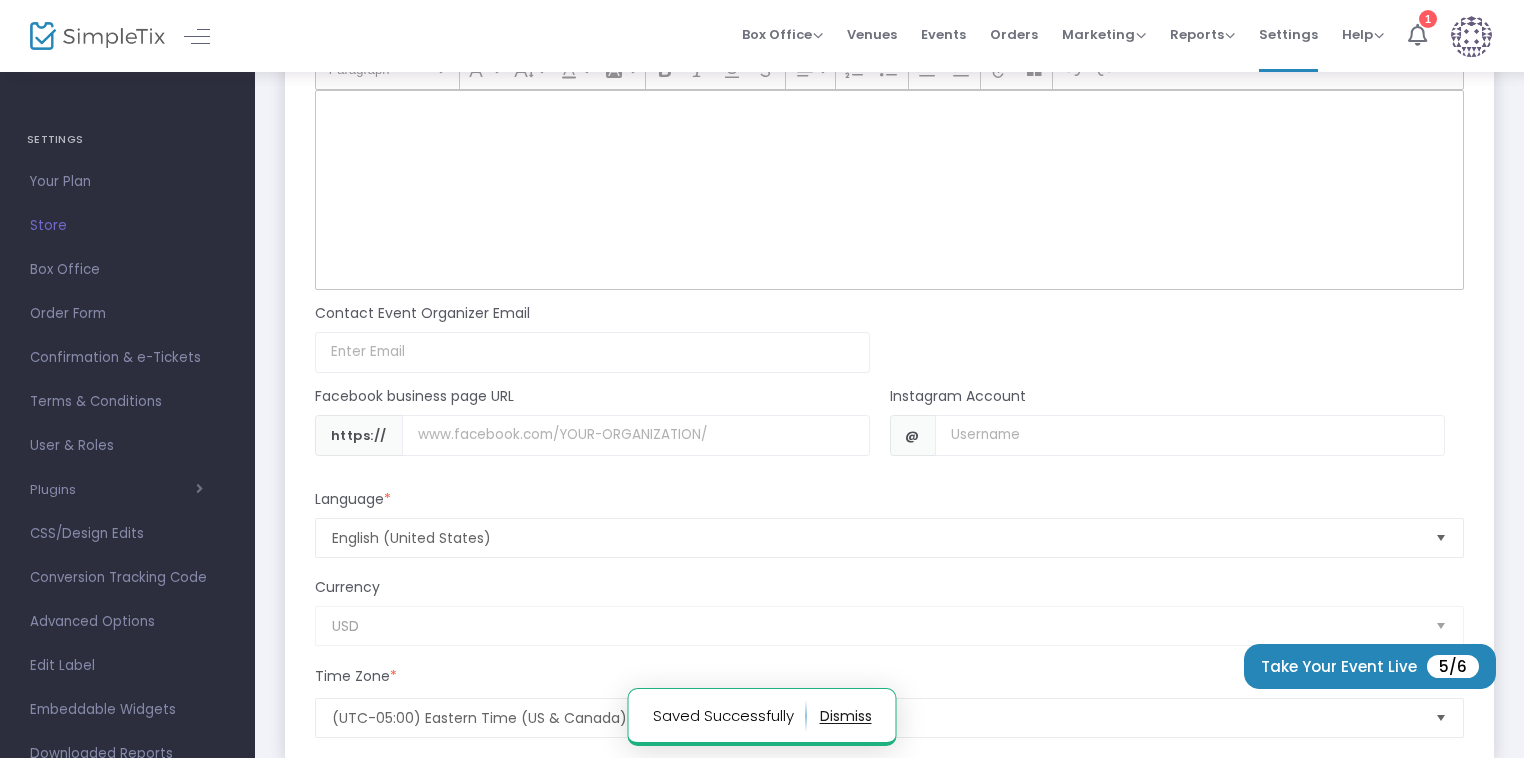 scroll, scrollTop: 1629, scrollLeft: 0, axis: vertical 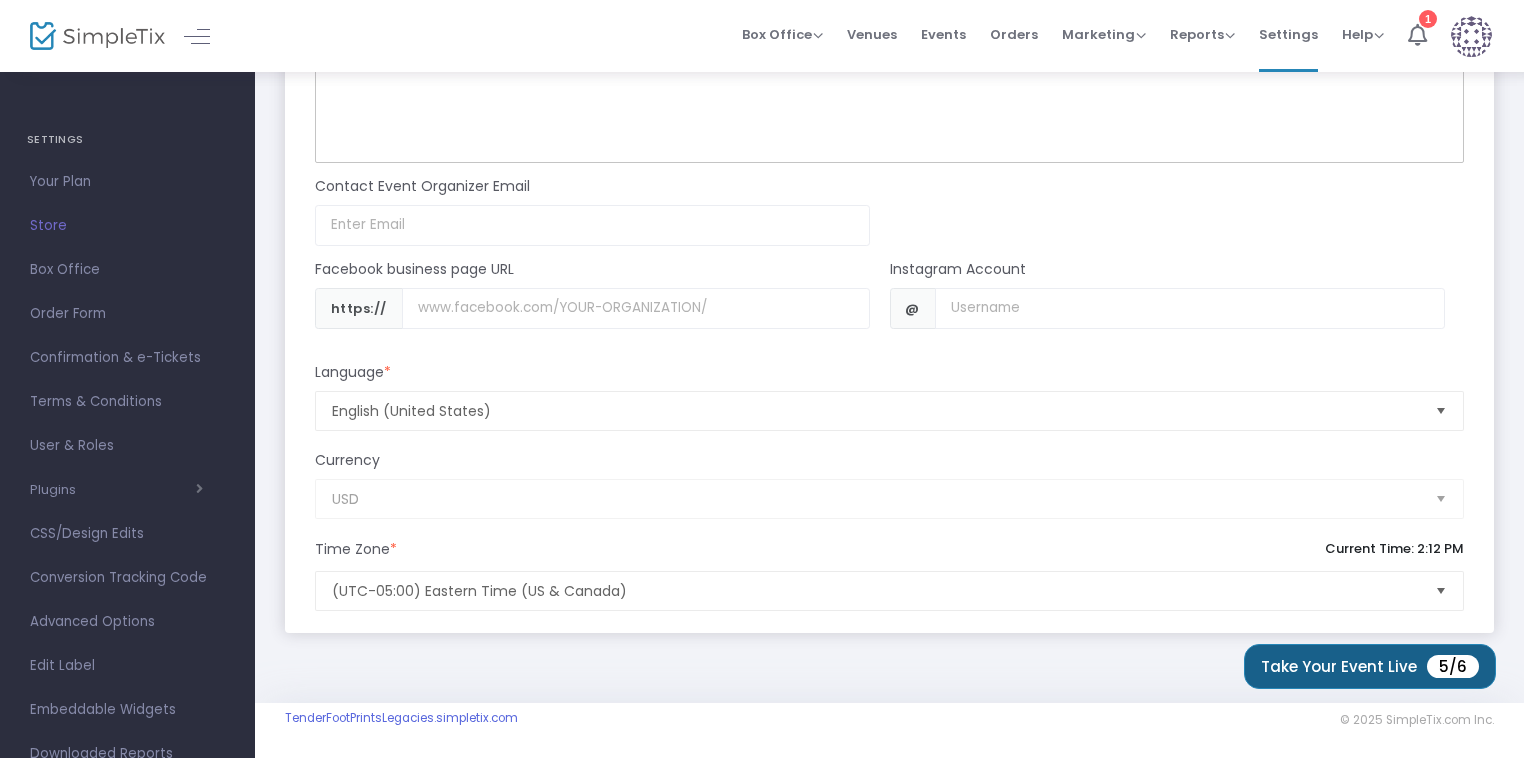 click on "Take Your Event Live  5/6" 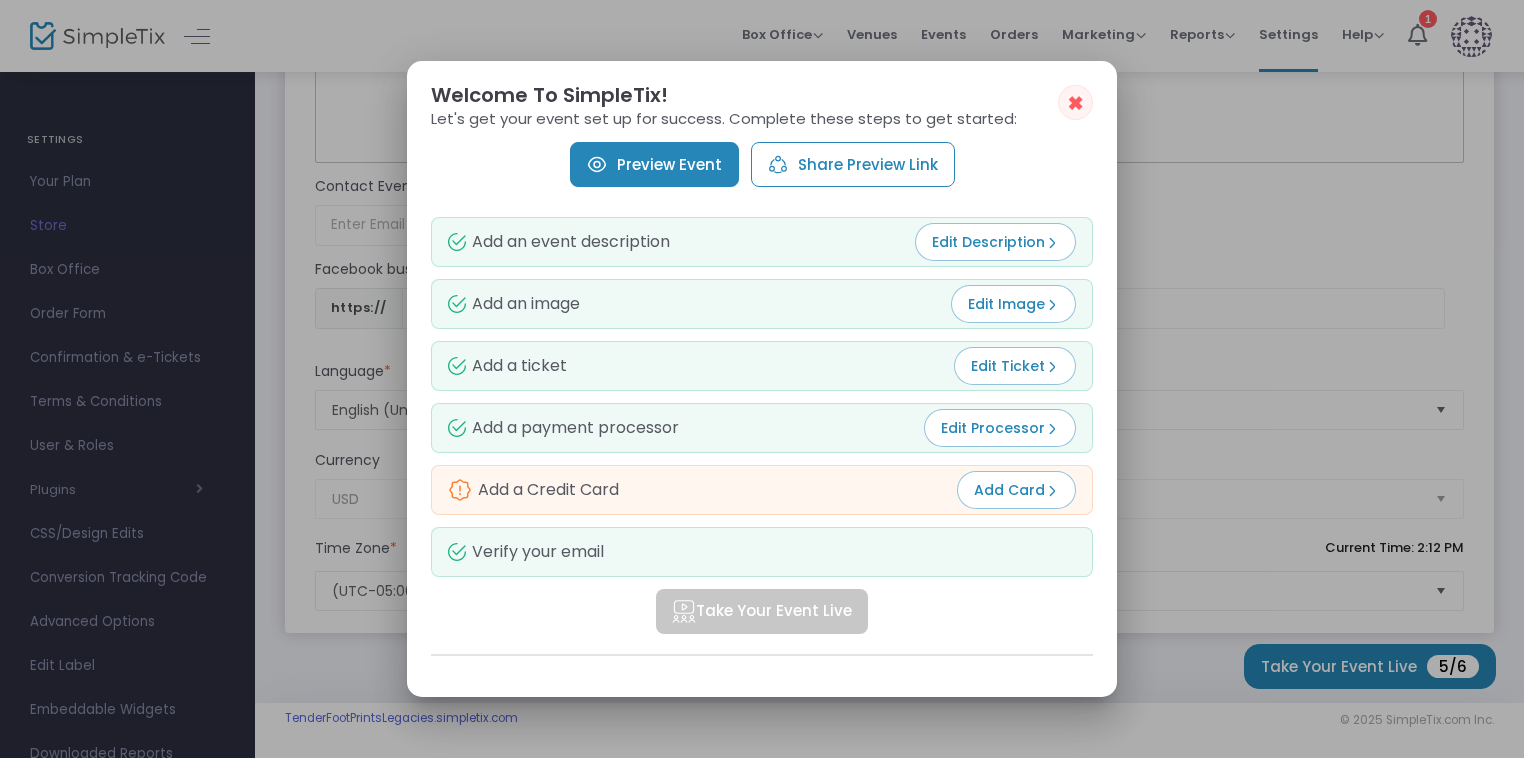 click on "Add Card" at bounding box center [1016, 490] 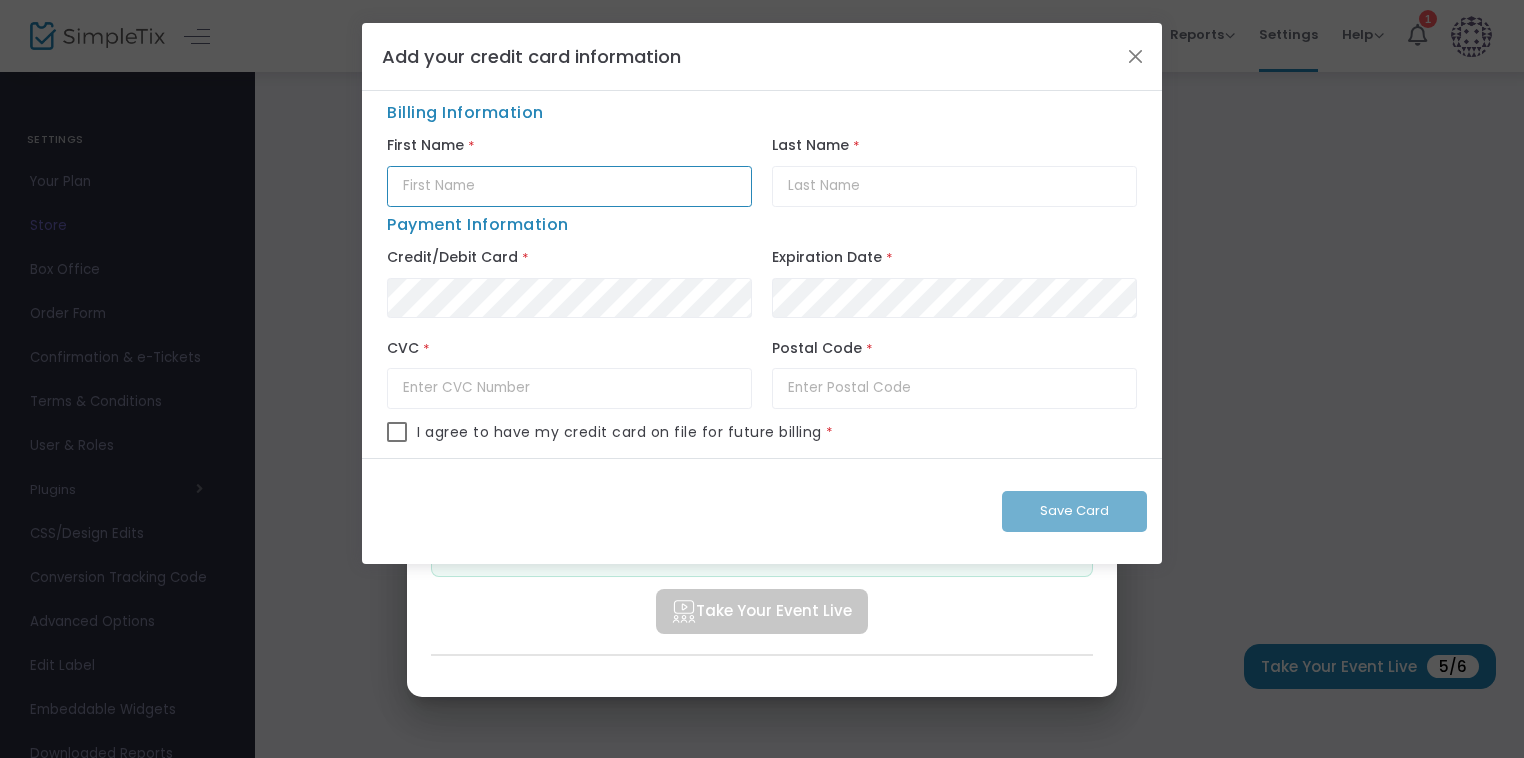 click at bounding box center [569, 186] 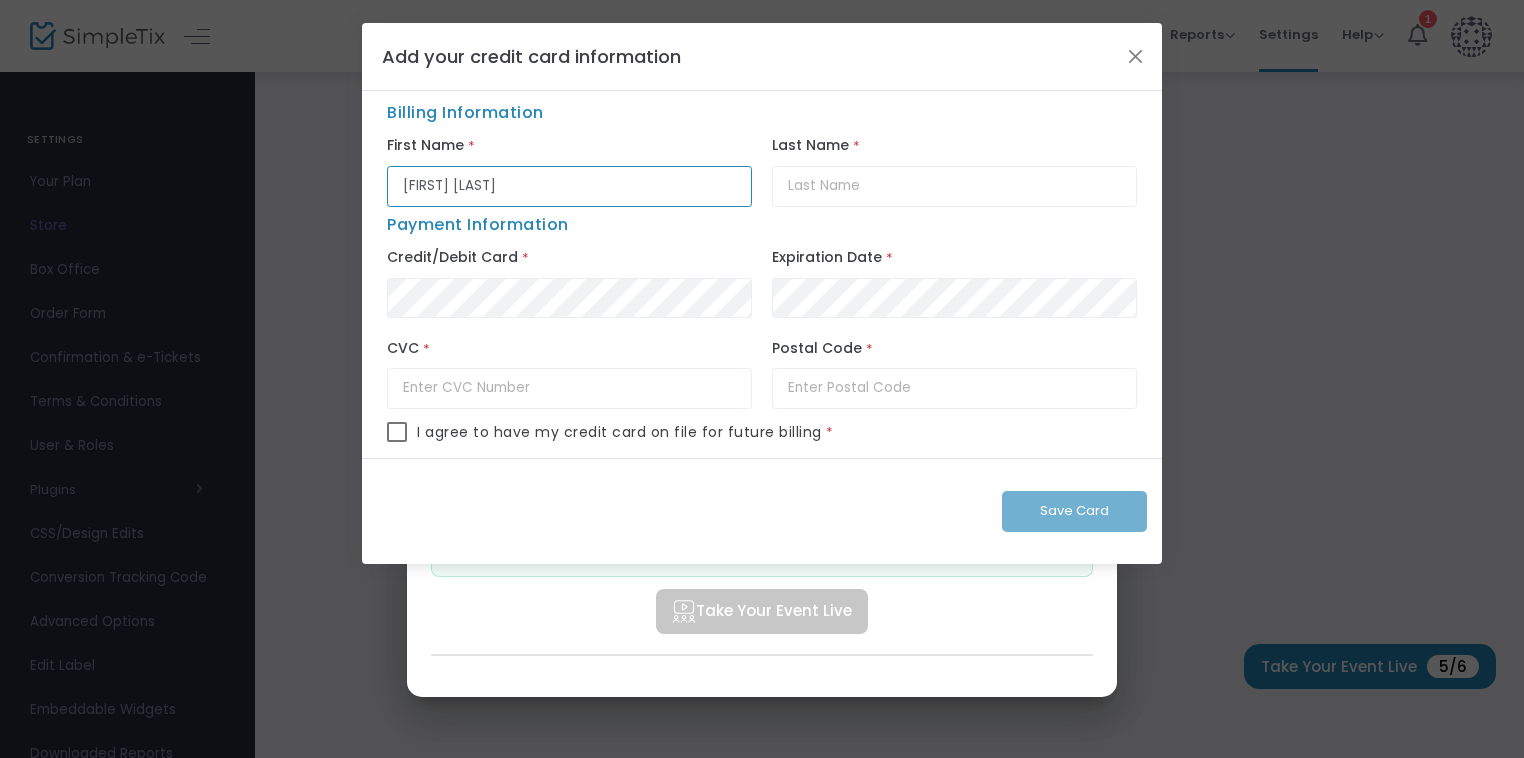 drag, startPoint x: 513, startPoint y: 192, endPoint x: 454, endPoint y: 190, distance: 59.03389 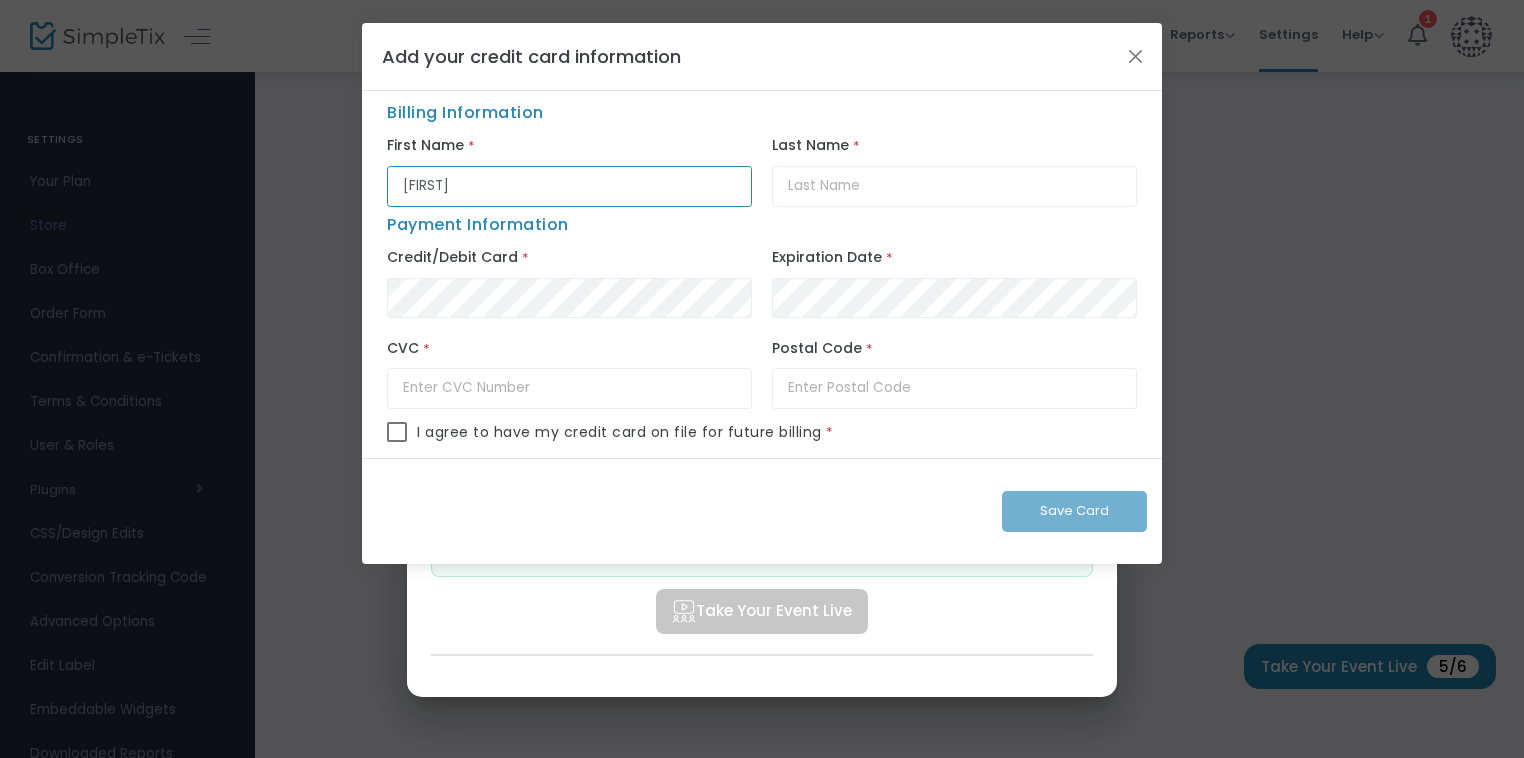 type on "Rachel" 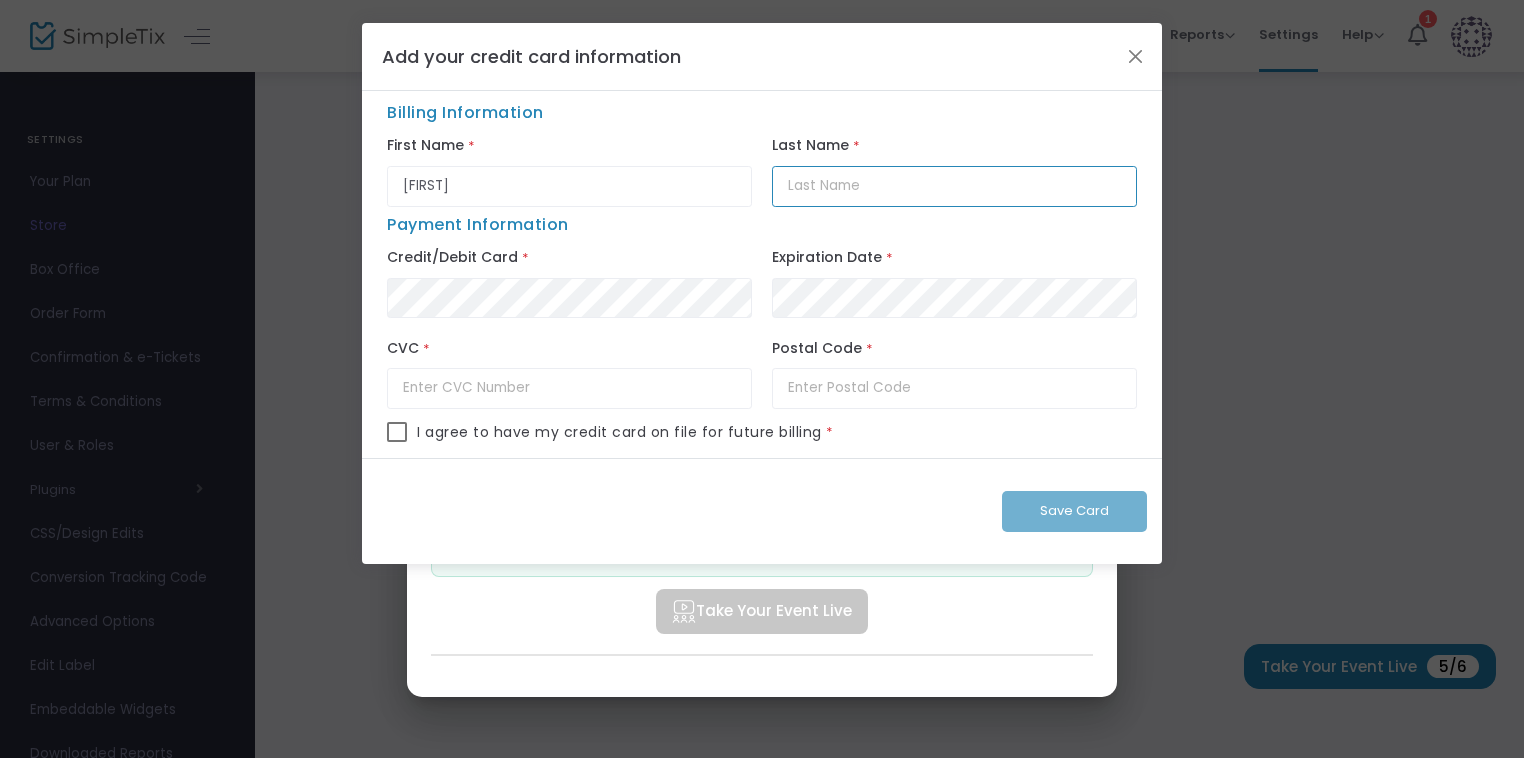 click at bounding box center [954, 186] 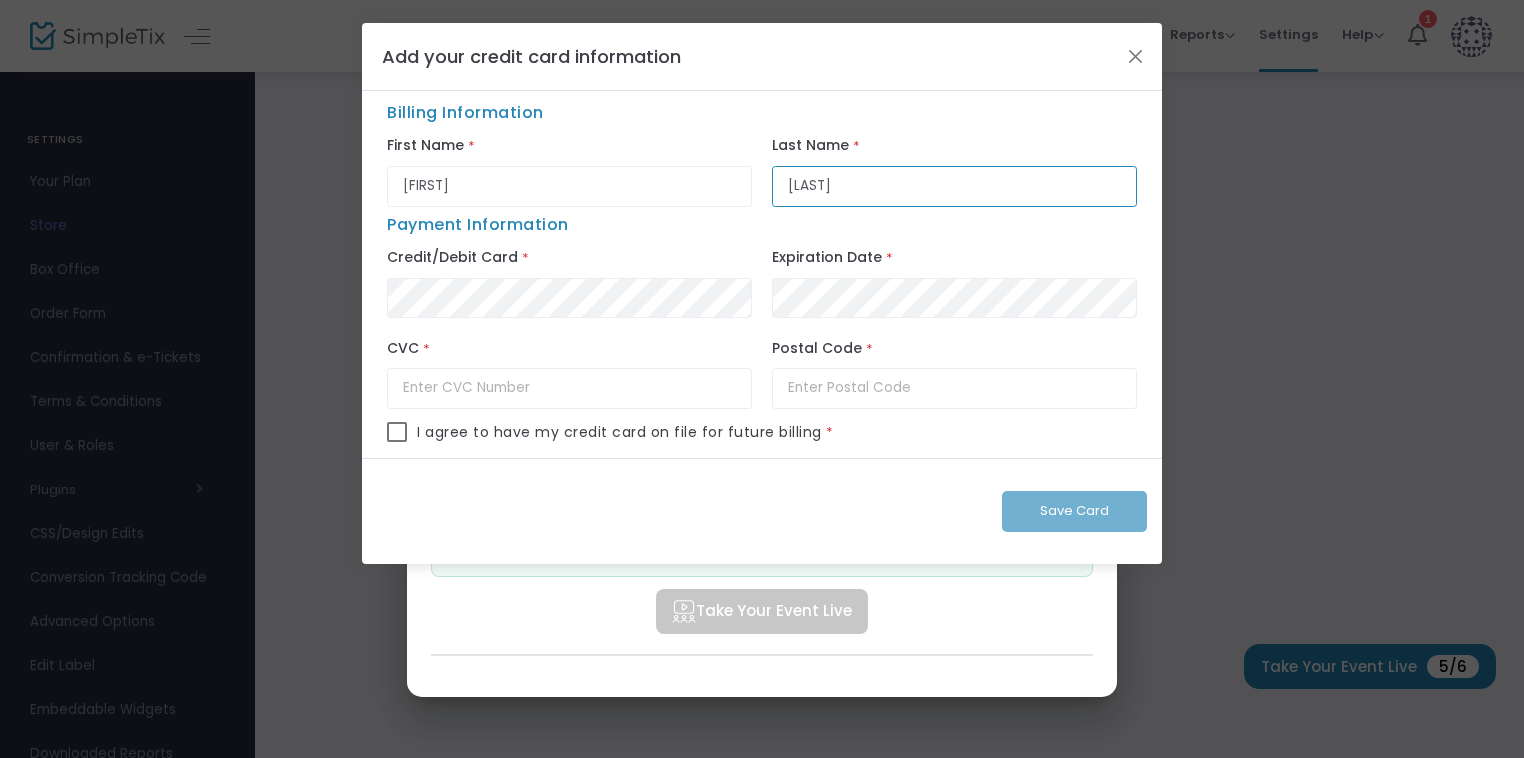 type on "Harter" 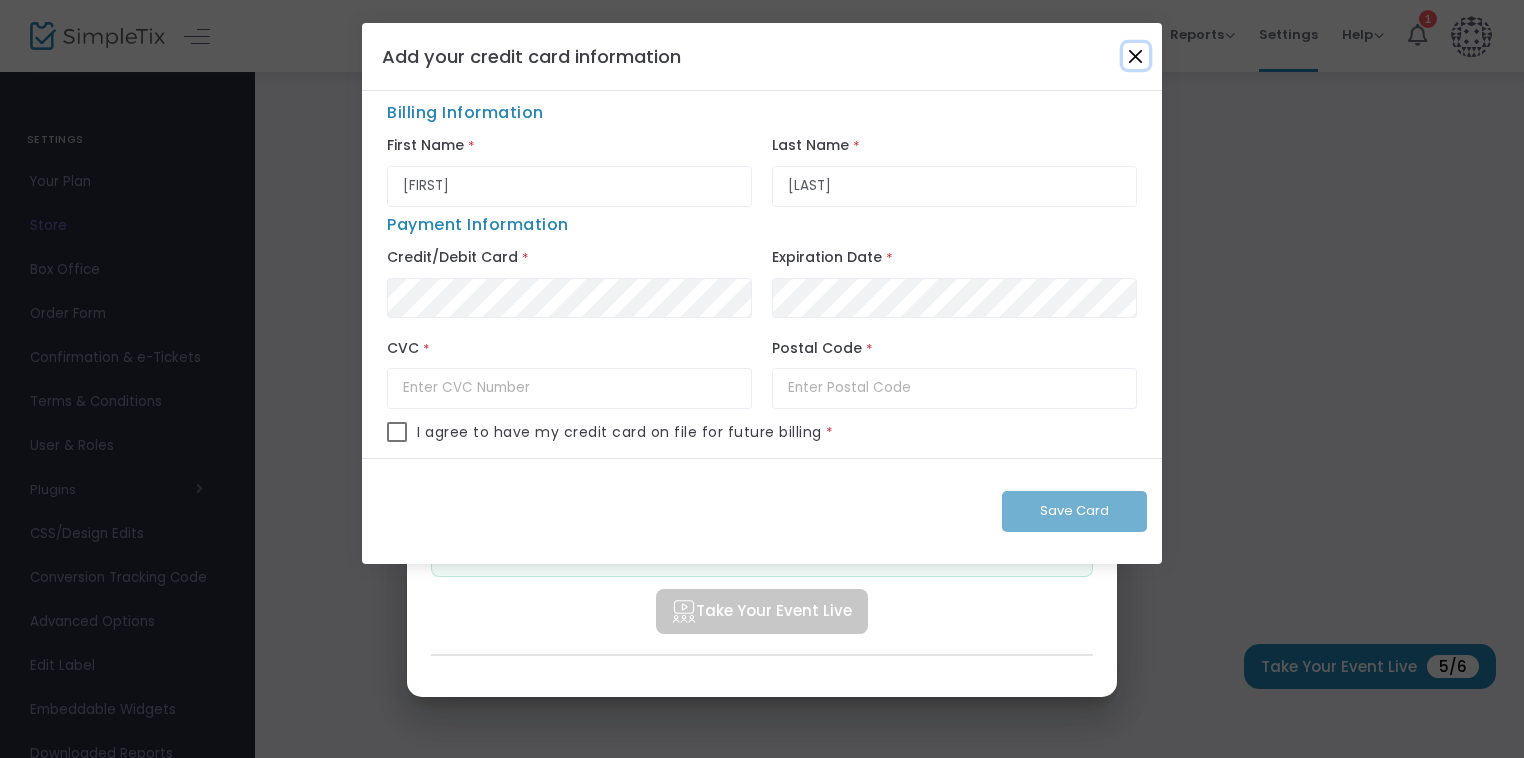 click 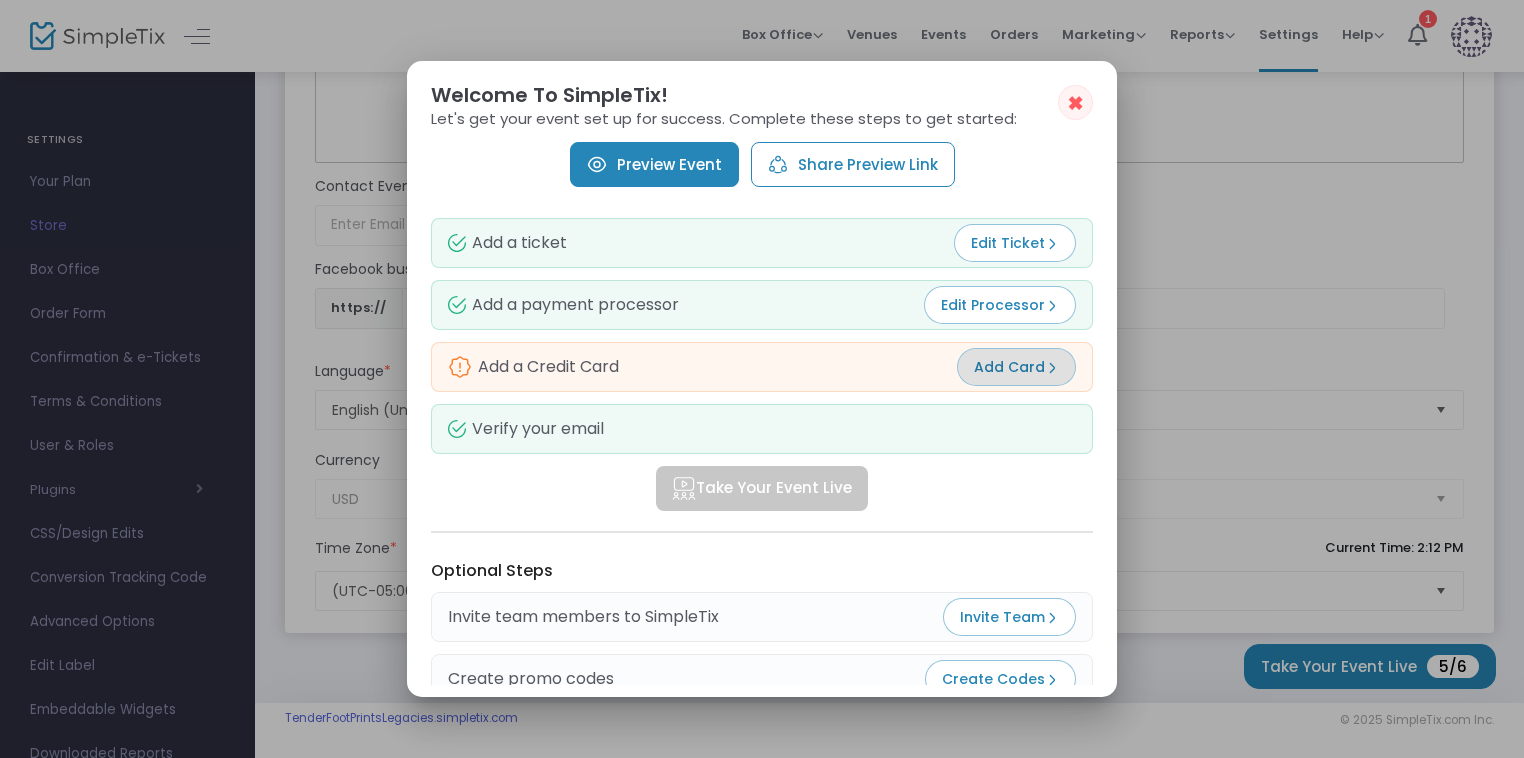 scroll, scrollTop: 0, scrollLeft: 0, axis: both 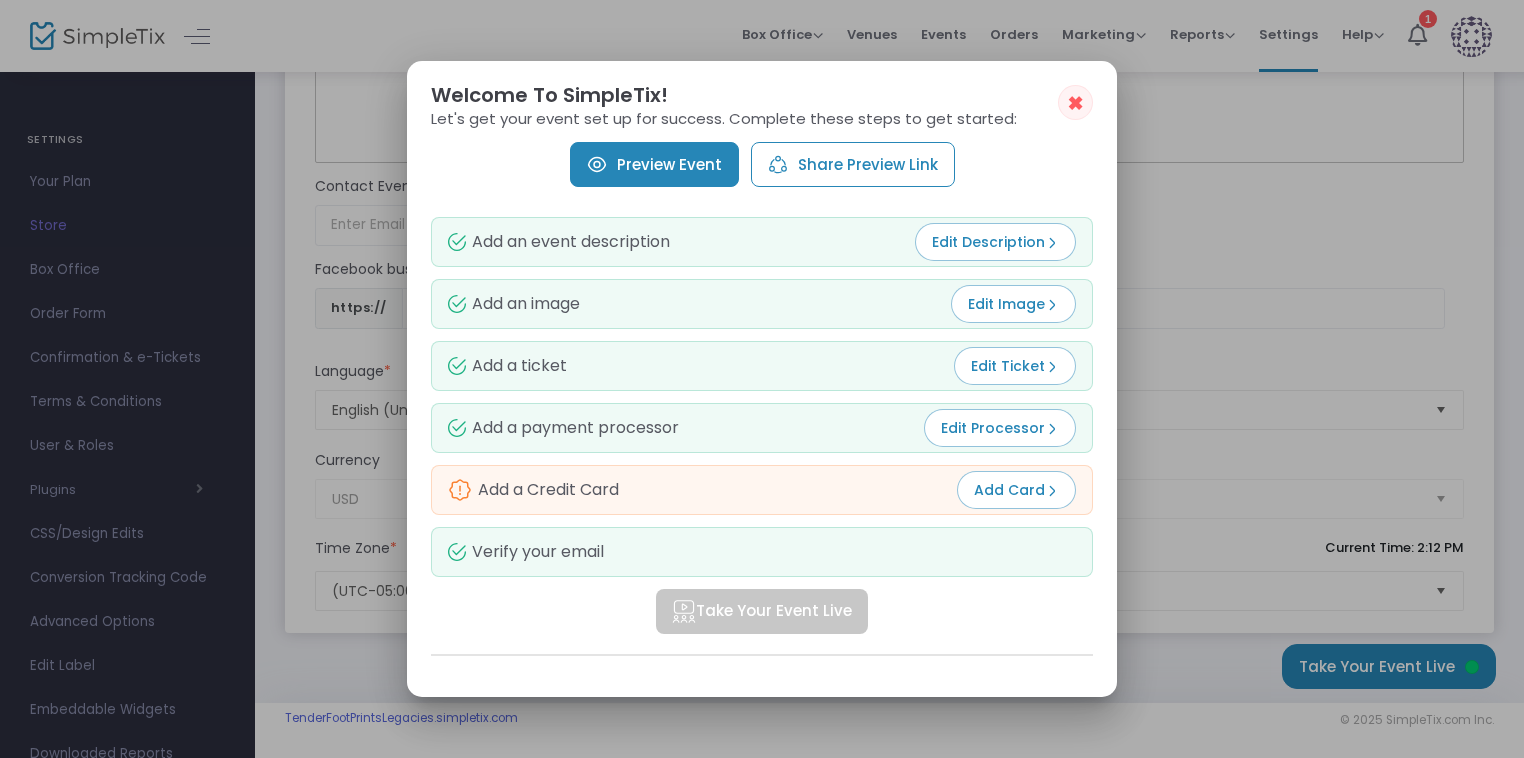click on "✖" at bounding box center [1075, 103] 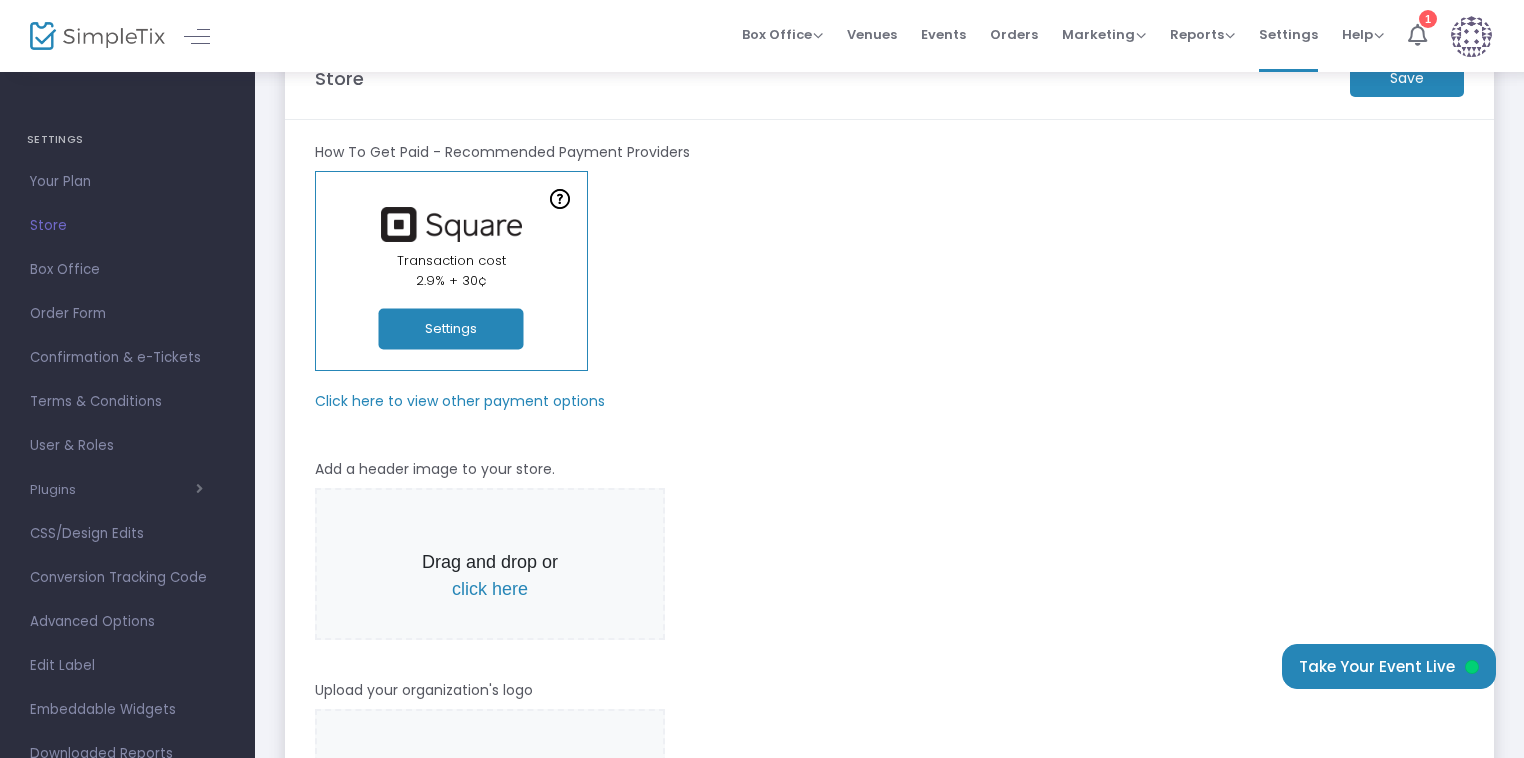 scroll, scrollTop: 0, scrollLeft: 0, axis: both 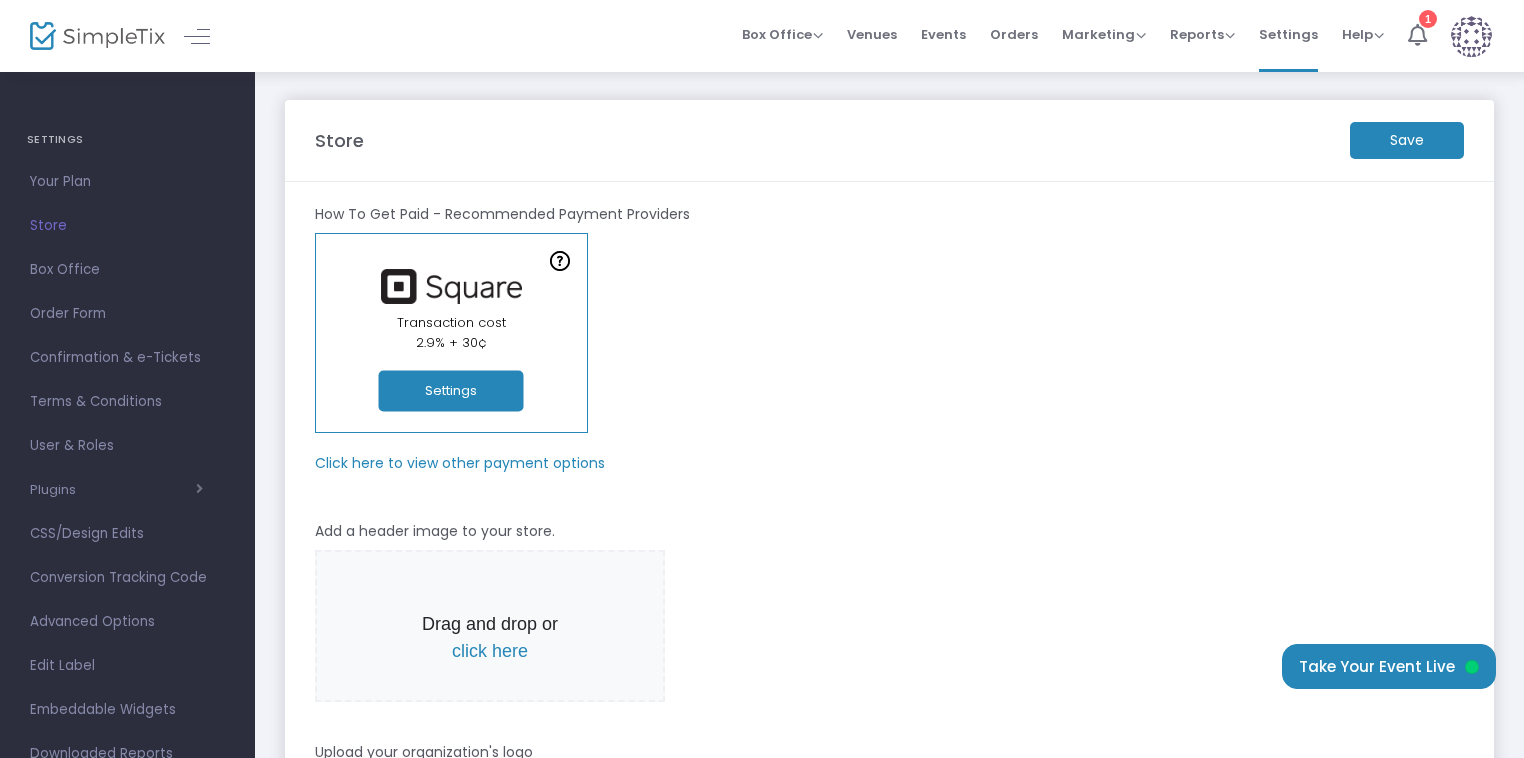 click on "Settings" 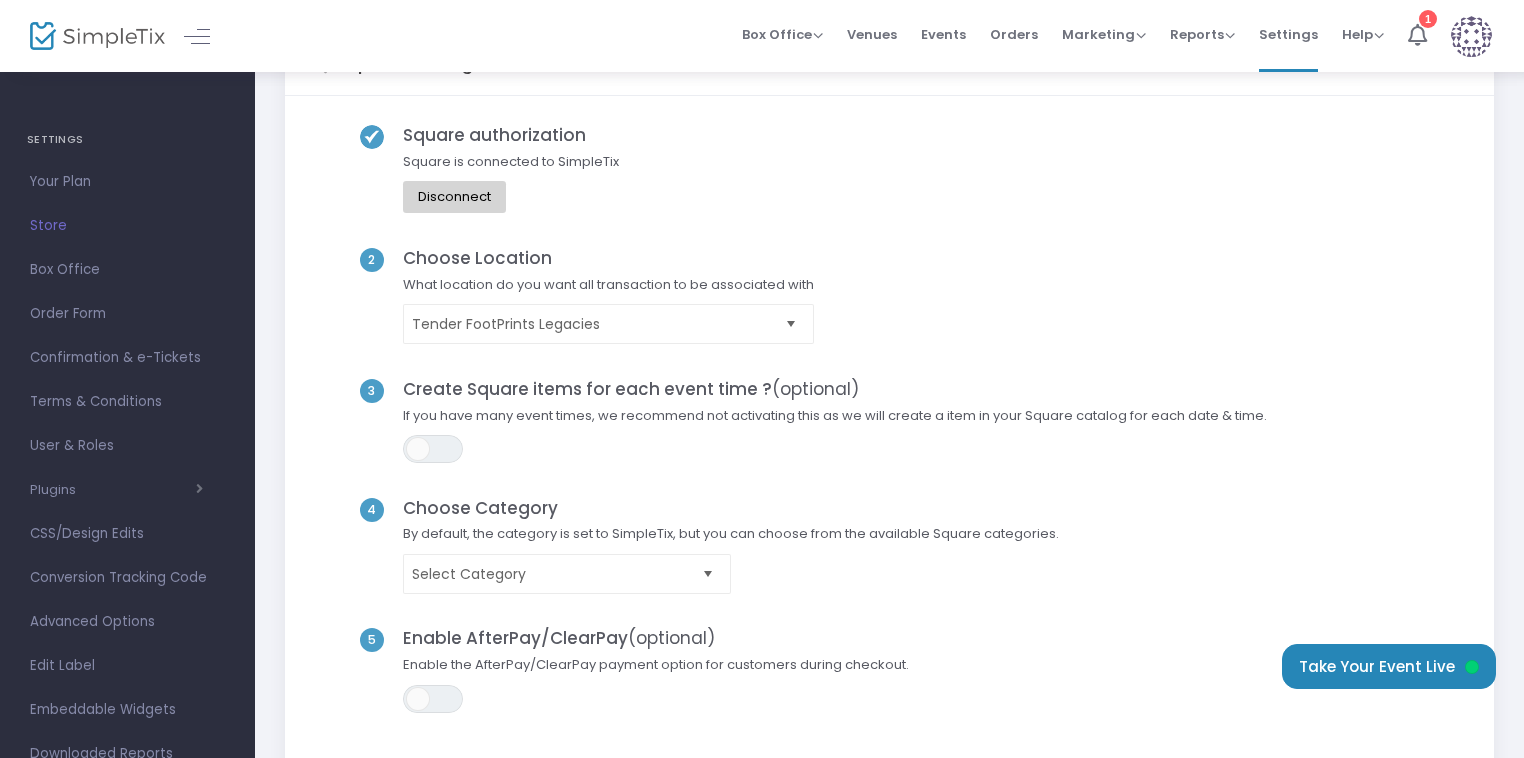 scroll, scrollTop: 200, scrollLeft: 0, axis: vertical 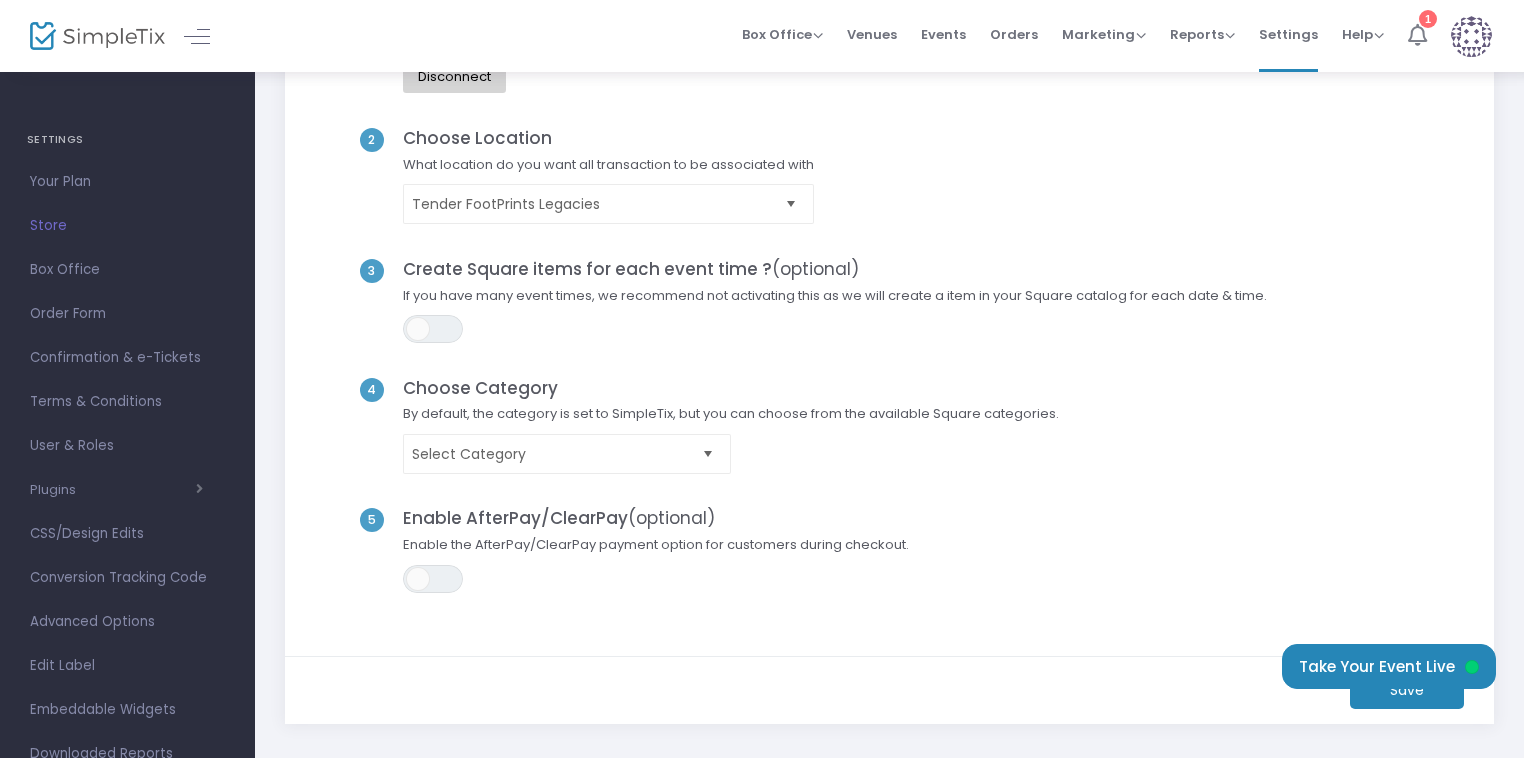 click at bounding box center [1417, 35] 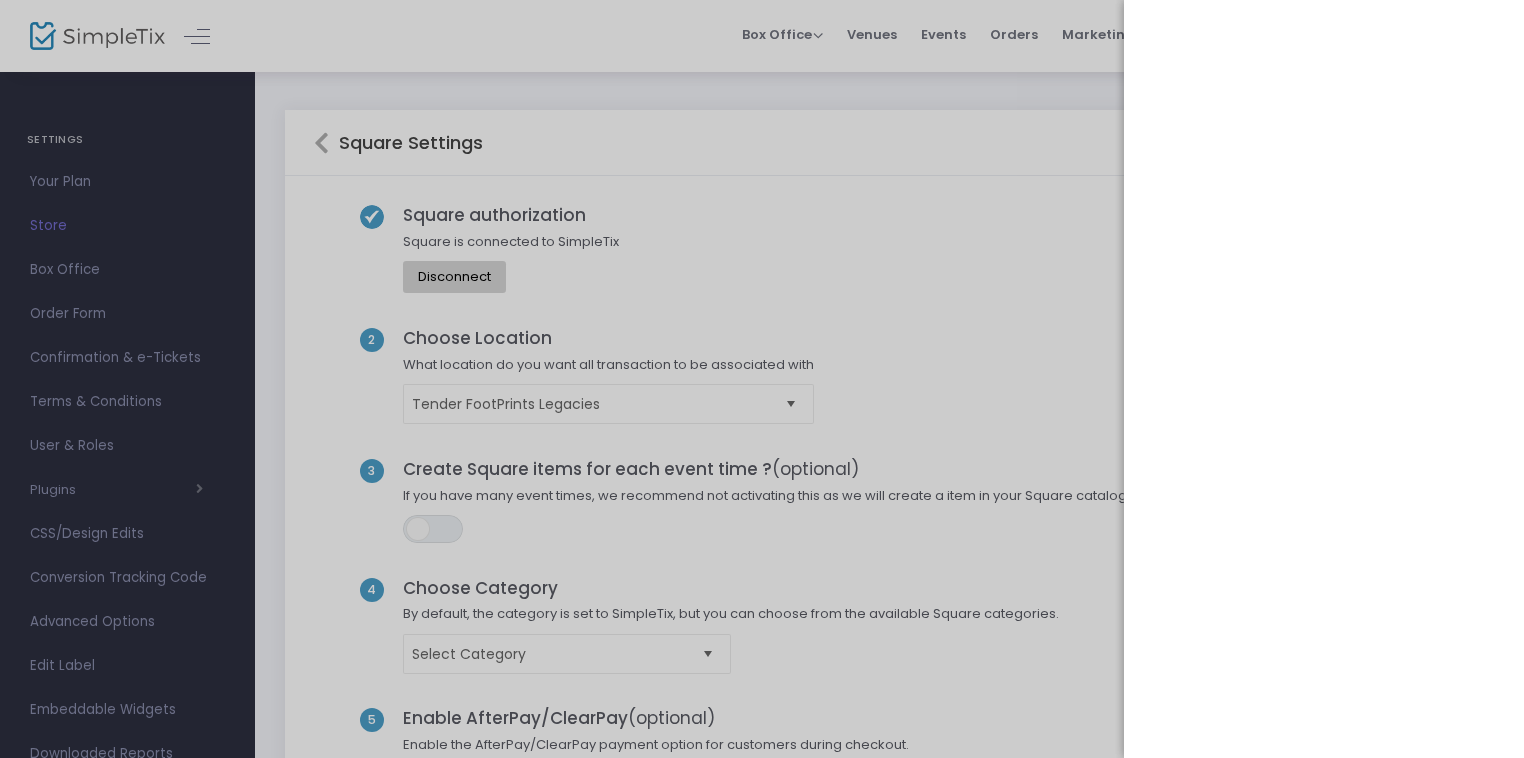 scroll, scrollTop: 0, scrollLeft: 0, axis: both 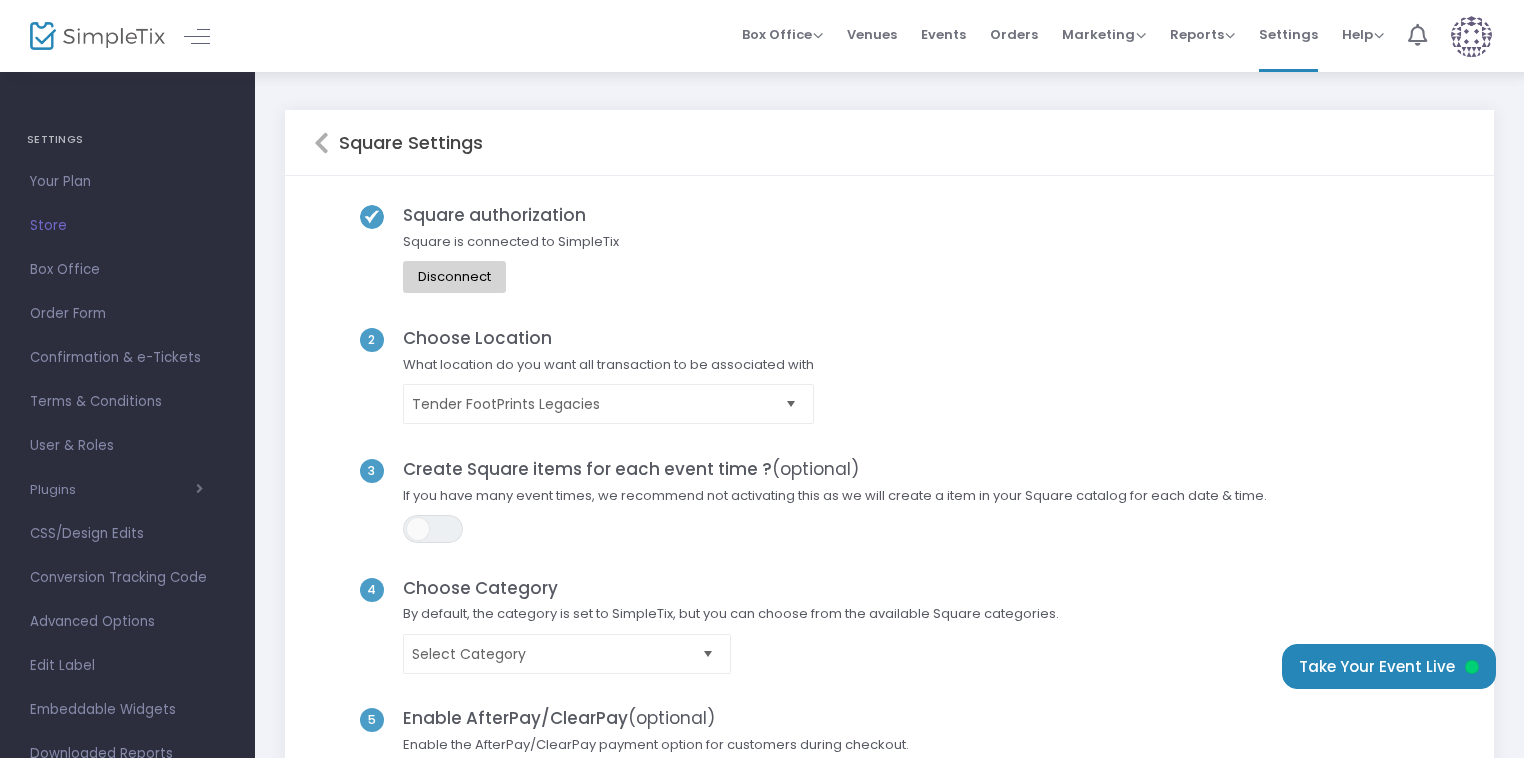click on "Disconnect" 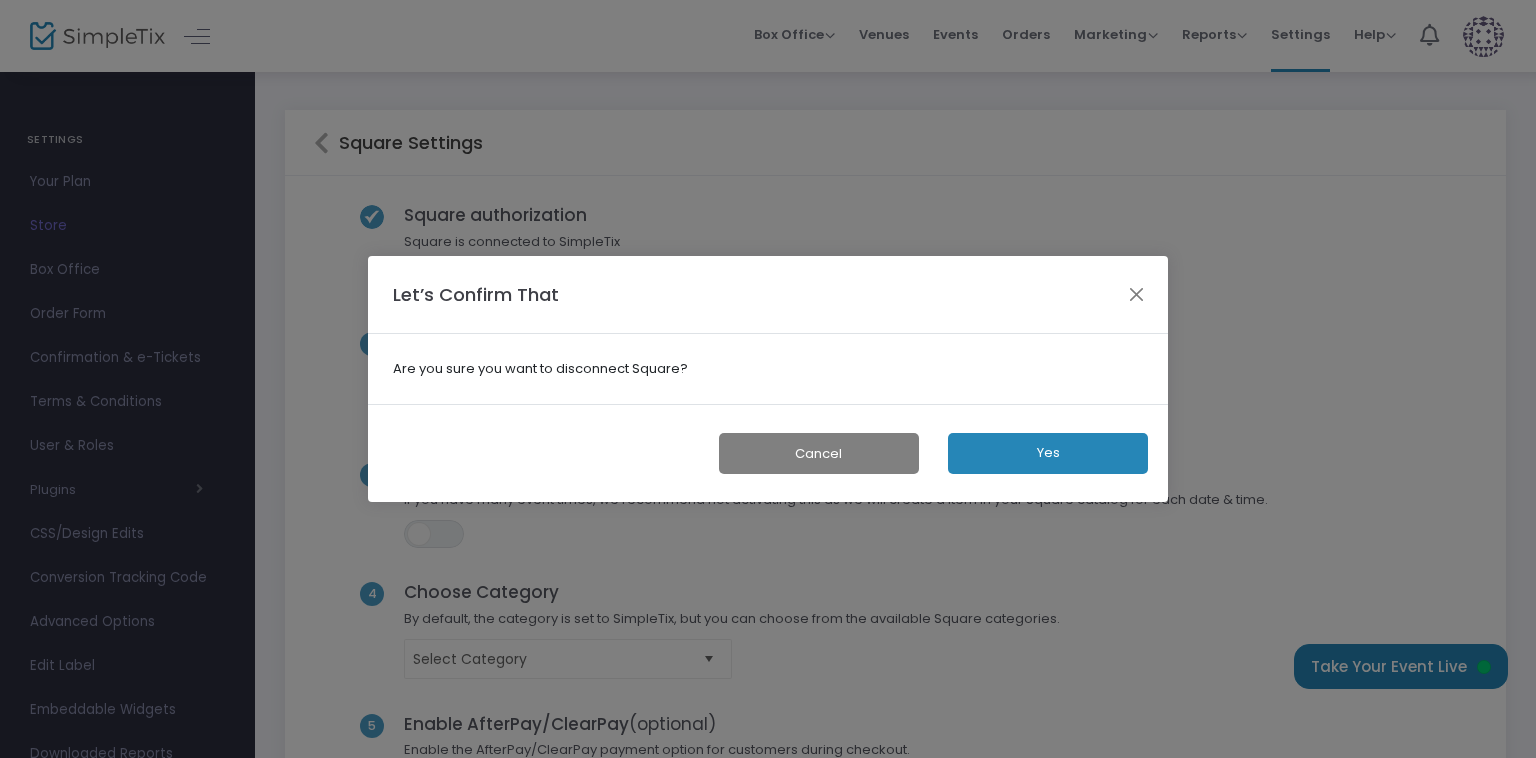 click on "Yes" 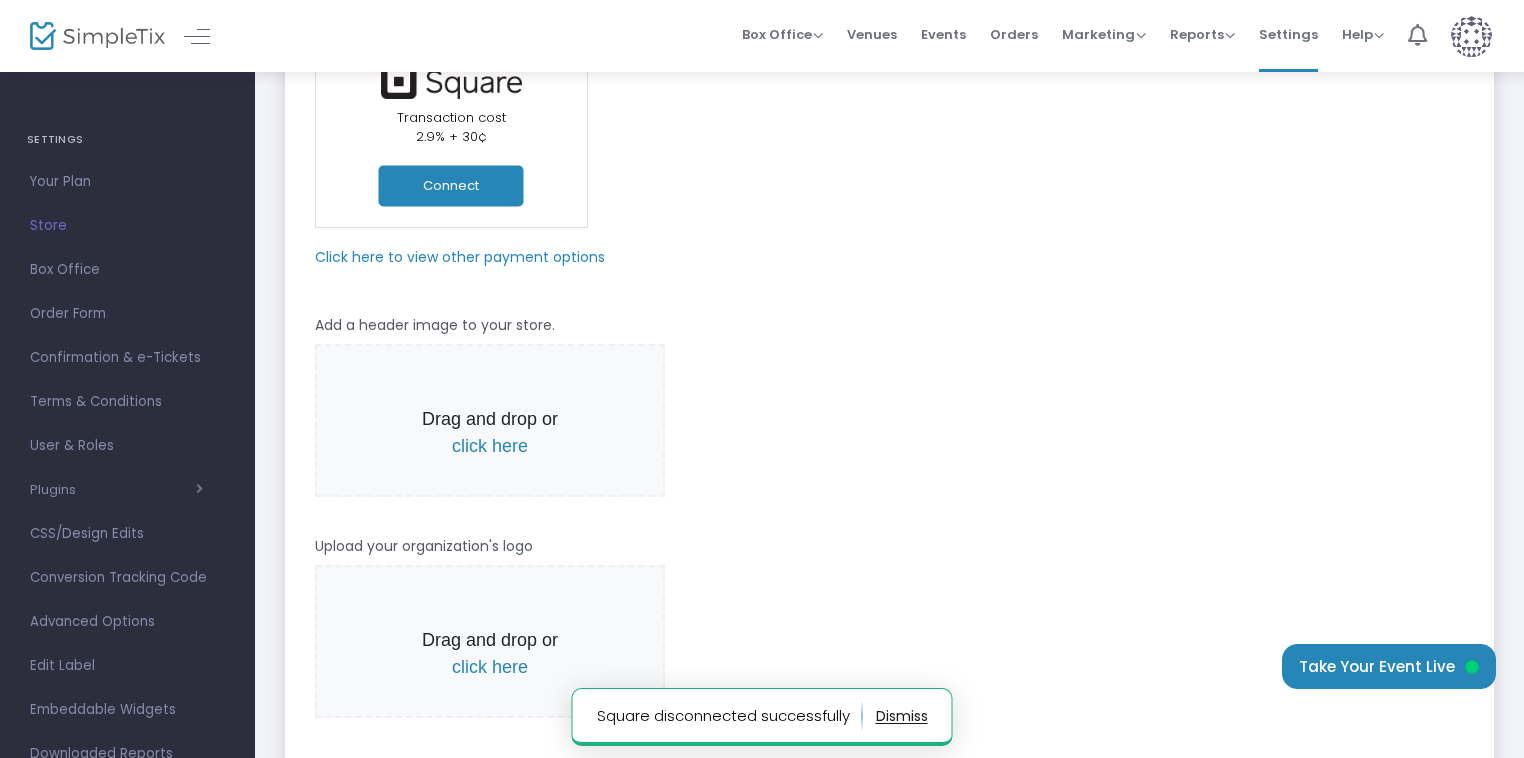 scroll, scrollTop: 400, scrollLeft: 0, axis: vertical 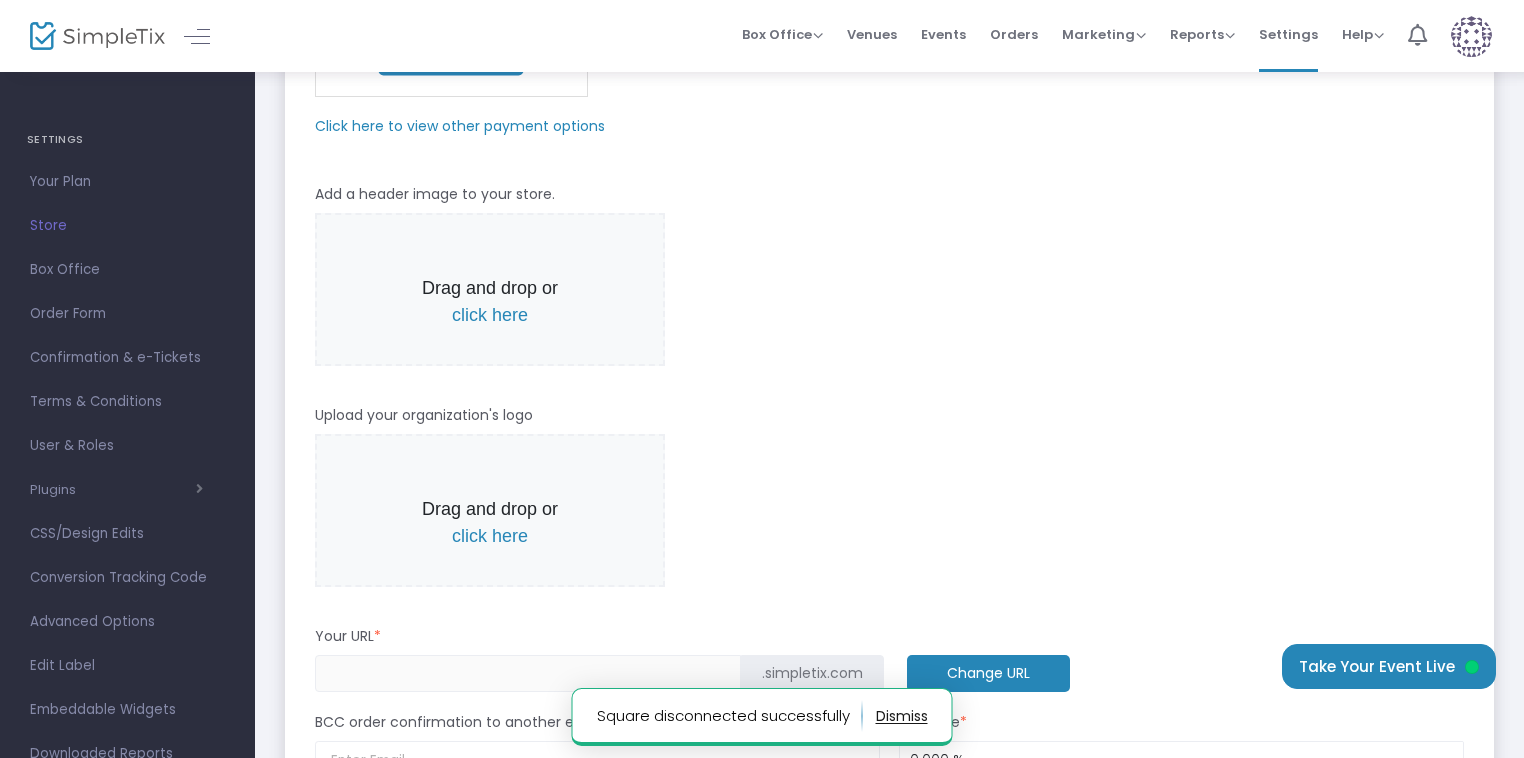 click on "Click here to view other payment options" 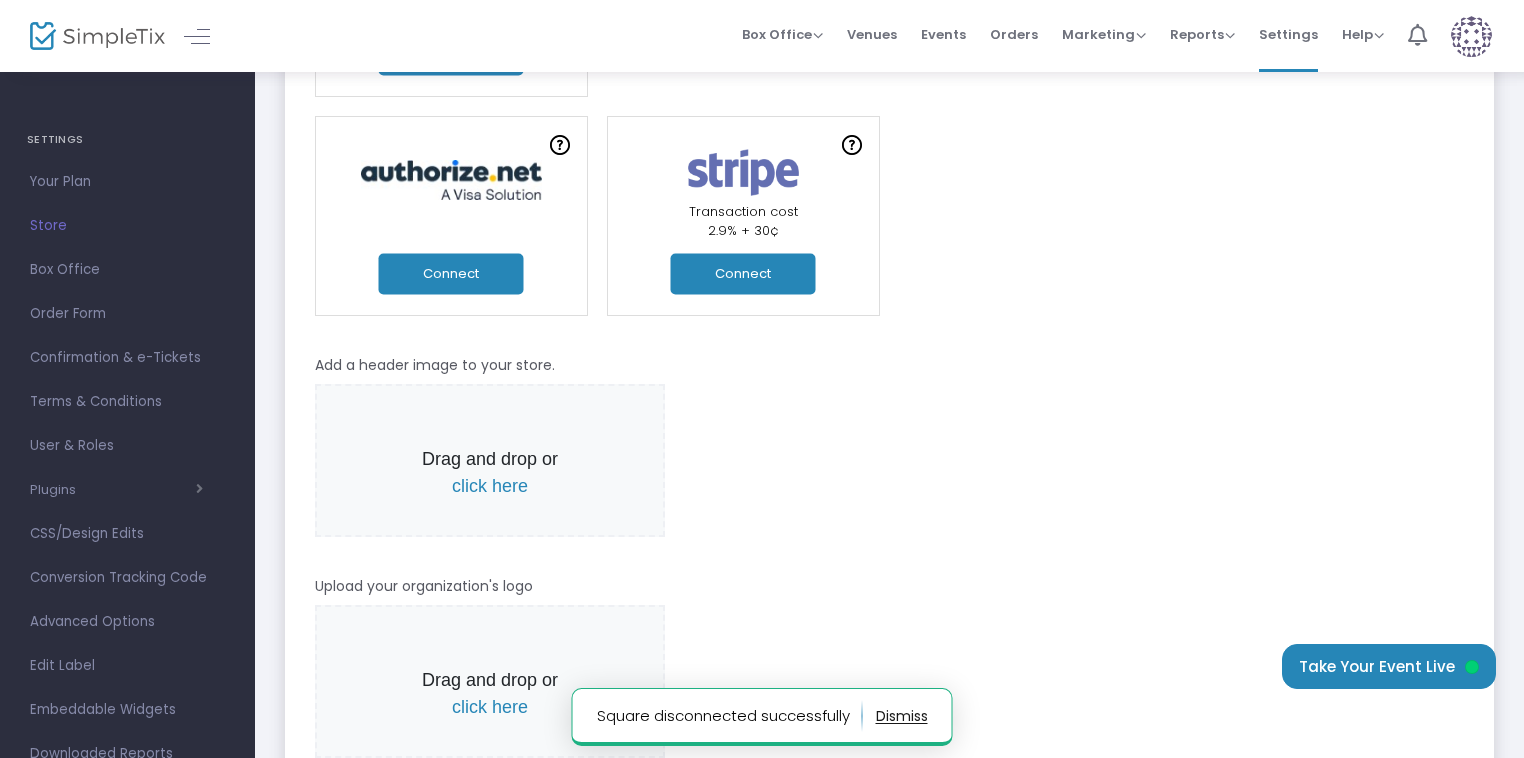 click on "Connect" 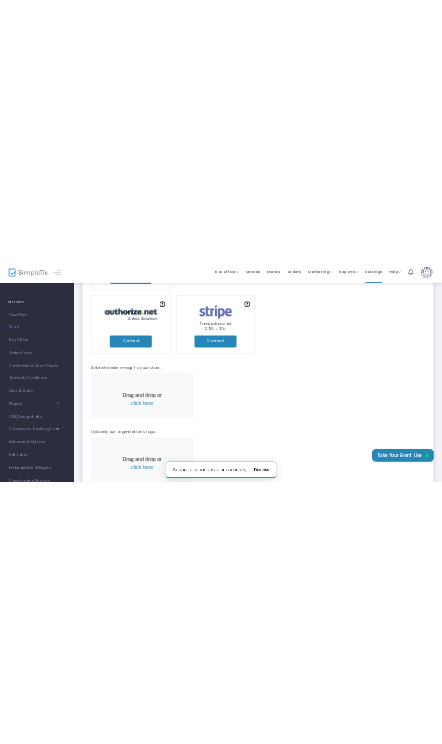 scroll, scrollTop: 0, scrollLeft: 0, axis: both 